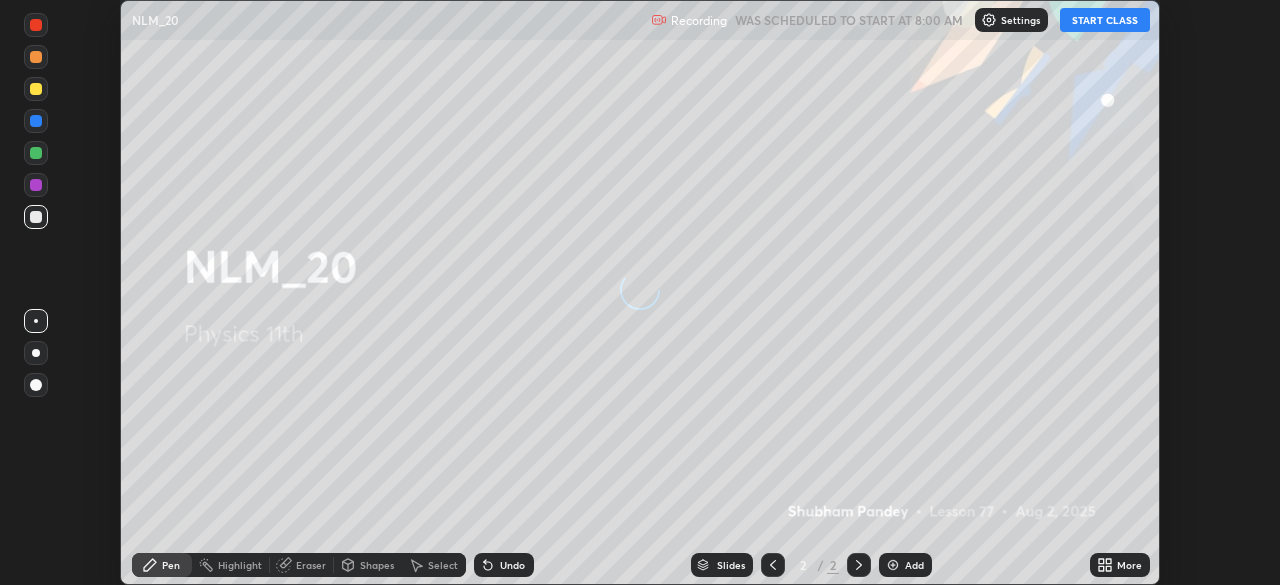 scroll, scrollTop: 0, scrollLeft: 0, axis: both 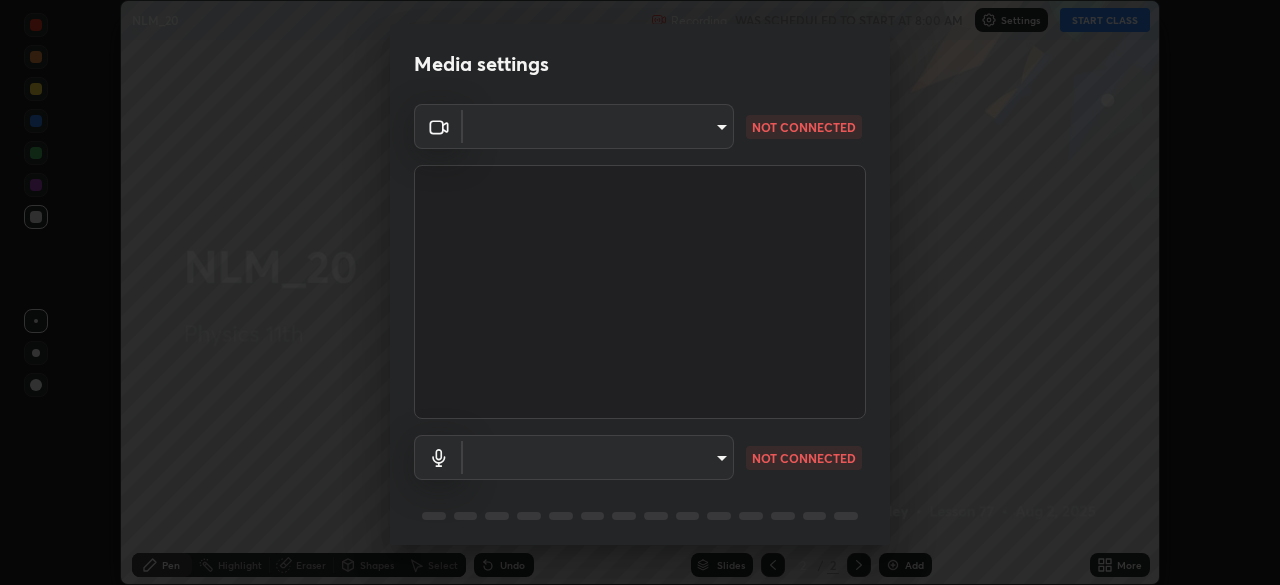 type on "55598c20c3627f74fde2fa62c56176c6afd958eb63f7086a397ce1464aa3371d" 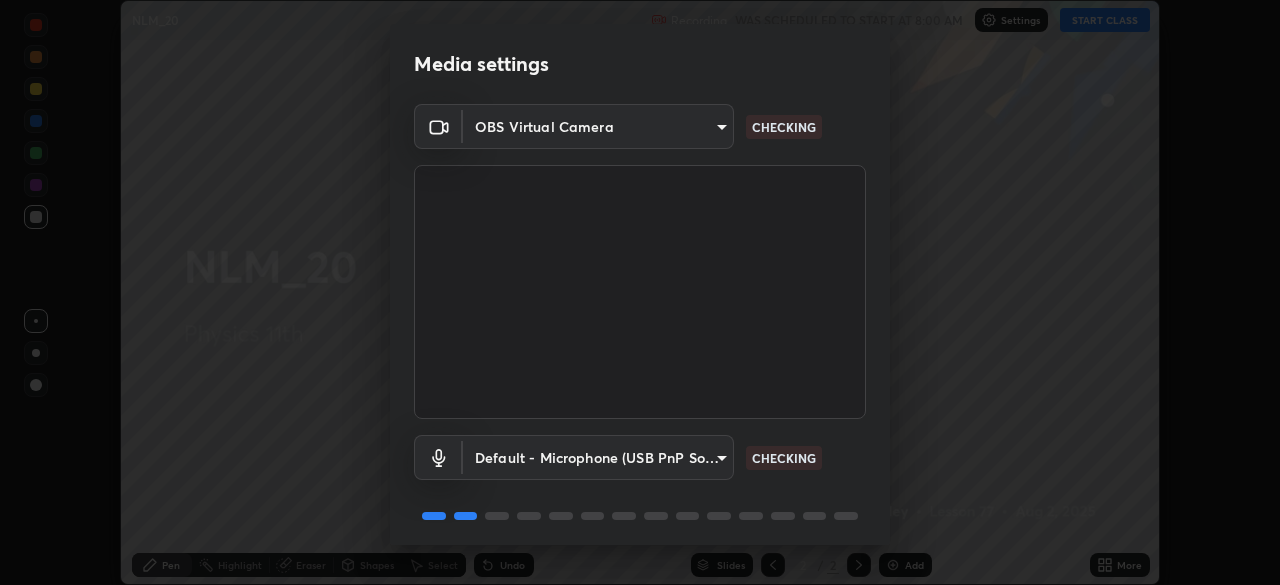 click on "Erase all NLM_20 Recording WAS SCHEDULED TO START AT  8:00 AM Settings START CLASS Setting up your live class NLM_20 • L77 of Physics 11th [FIRST] [LAST] Pen Highlight Eraser Shapes Select Undo Slides 2 / 2 Add More No doubts shared Encourage your learners to ask a doubt for better clarity Report an issue Reason for reporting Buffering Chat not working Audio - Video sync issue Educator video quality low ​ Attach an image Report Media settings OBS Virtual Camera 55598c20c3627f74fde2fa62c56176c6afd958eb63f7086a397ce1464aa3371d CHECKING Default - Microphone (USB PnP Sound Device) default CHECKING 1 / 5 Next" at bounding box center [640, 292] 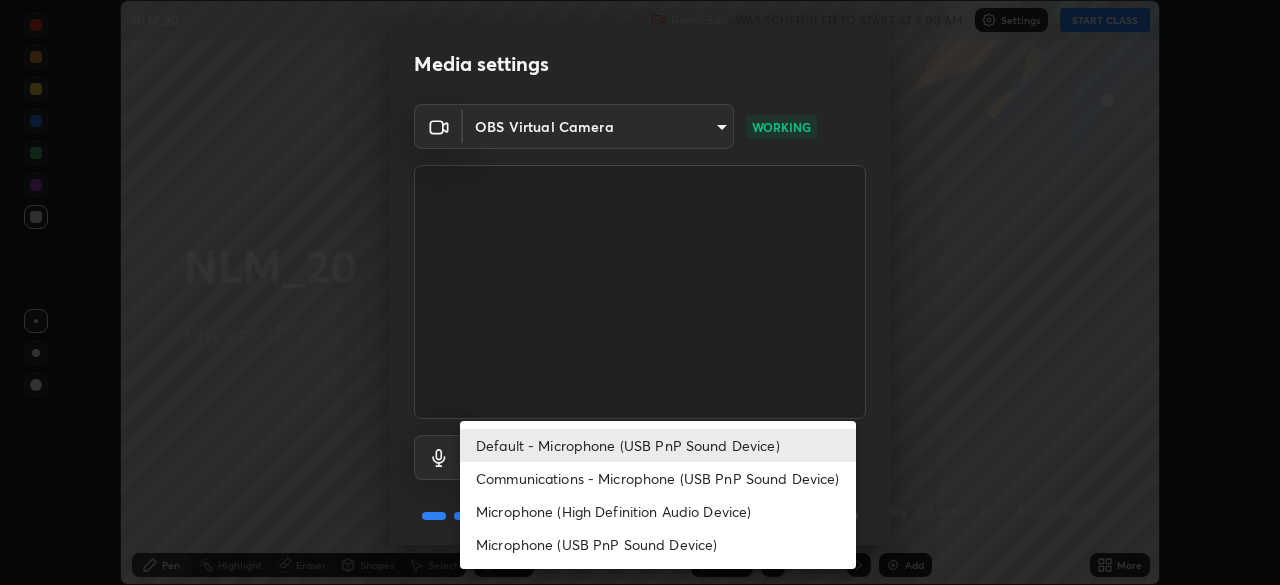 click on "Microphone (USB PnP Sound Device)" at bounding box center (658, 544) 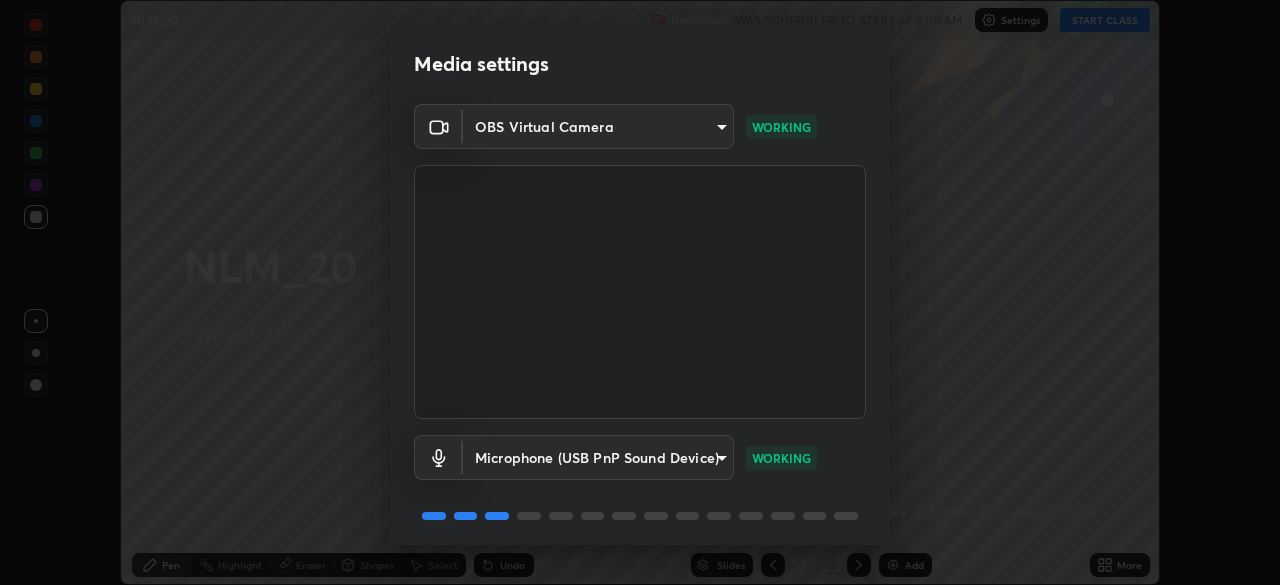scroll, scrollTop: 70, scrollLeft: 0, axis: vertical 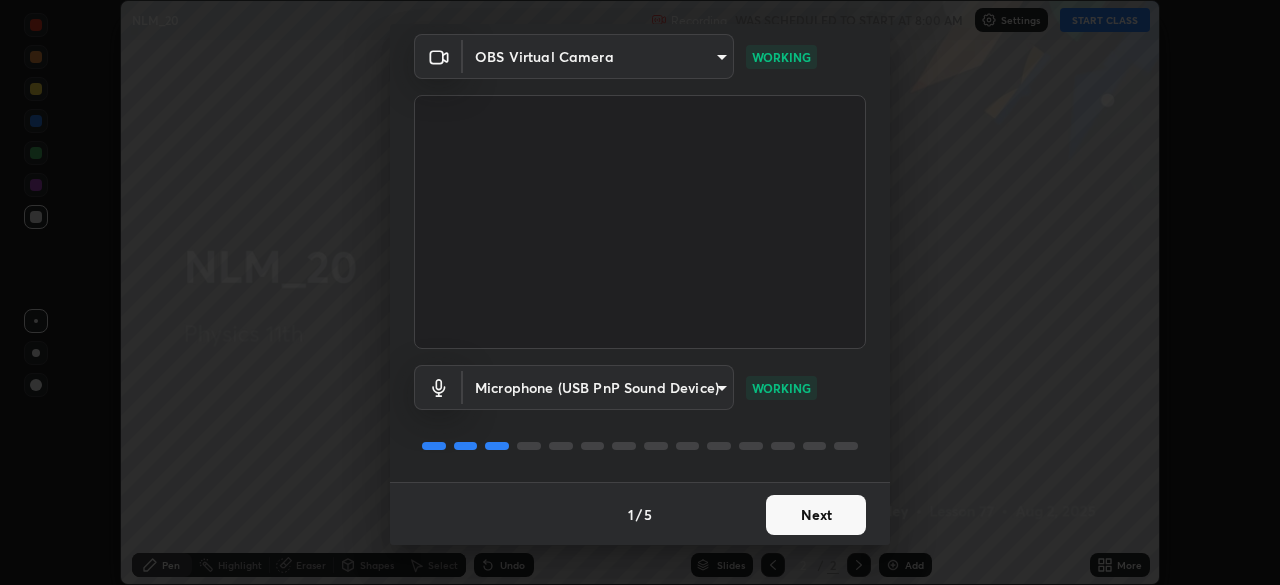 click on "Next" at bounding box center [816, 515] 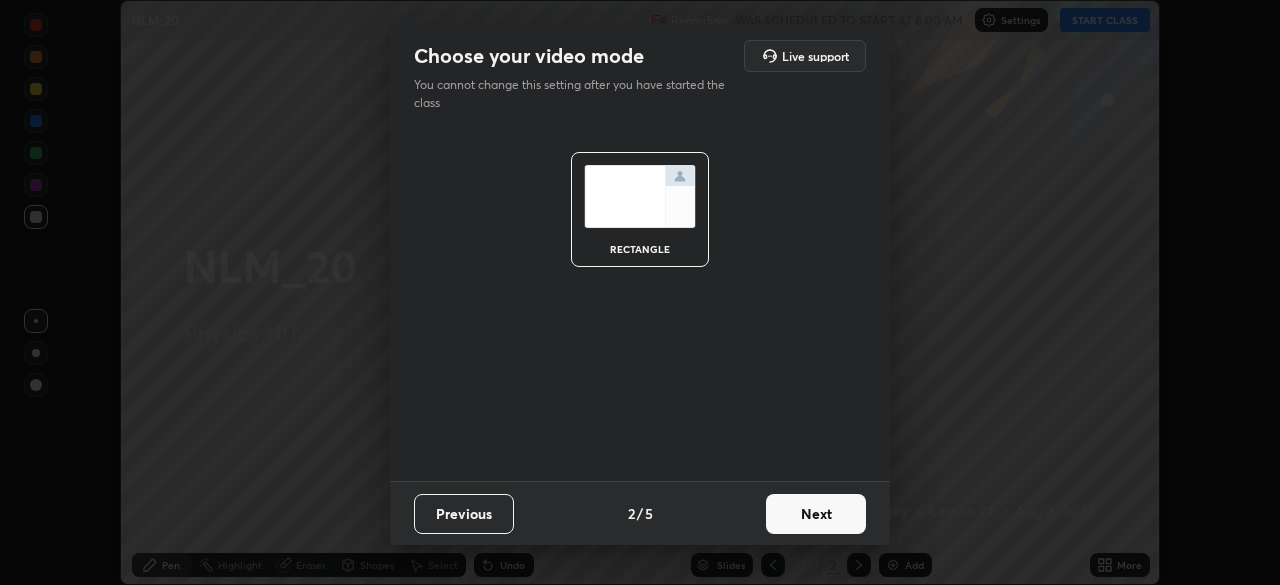 click on "Next" at bounding box center (816, 514) 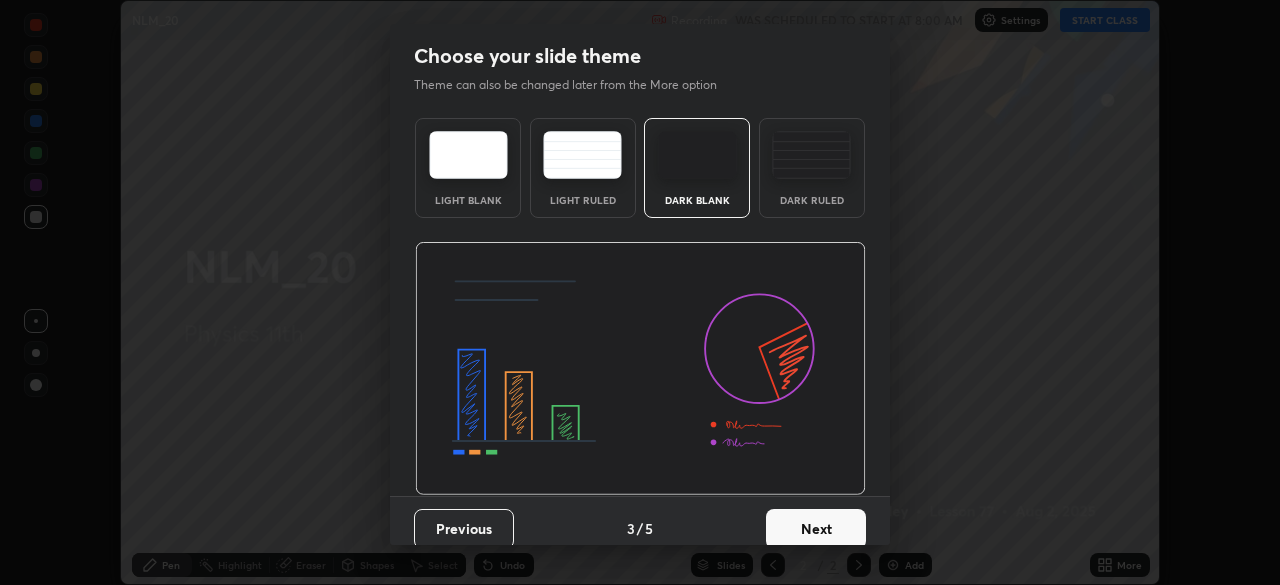 click on "Next" at bounding box center [816, 529] 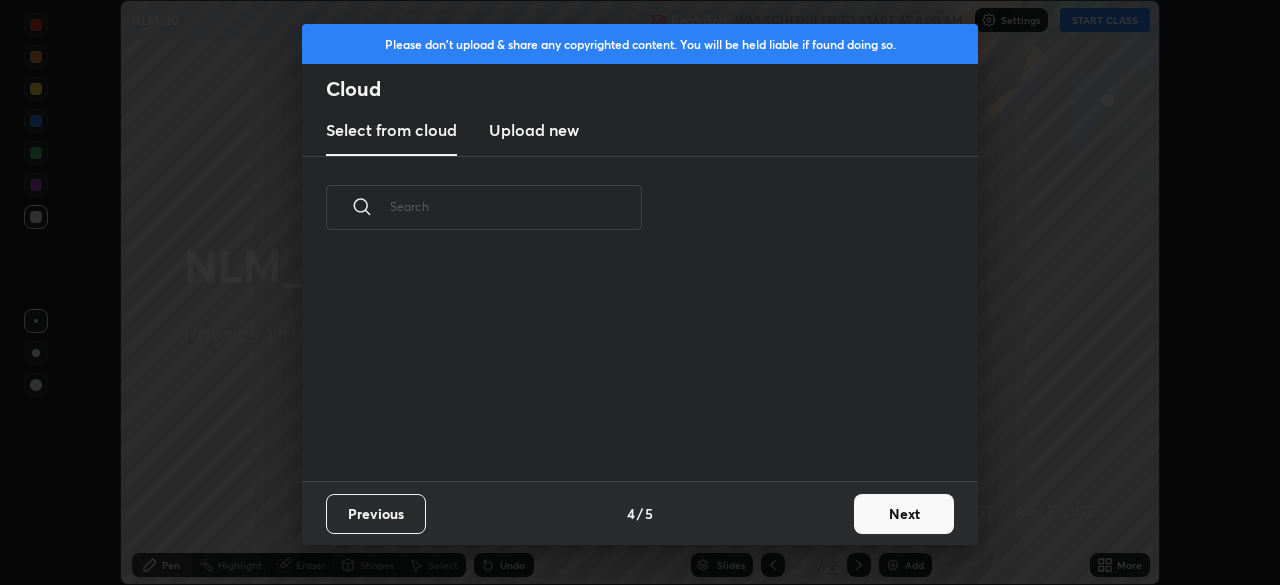 click on "Next" at bounding box center [904, 514] 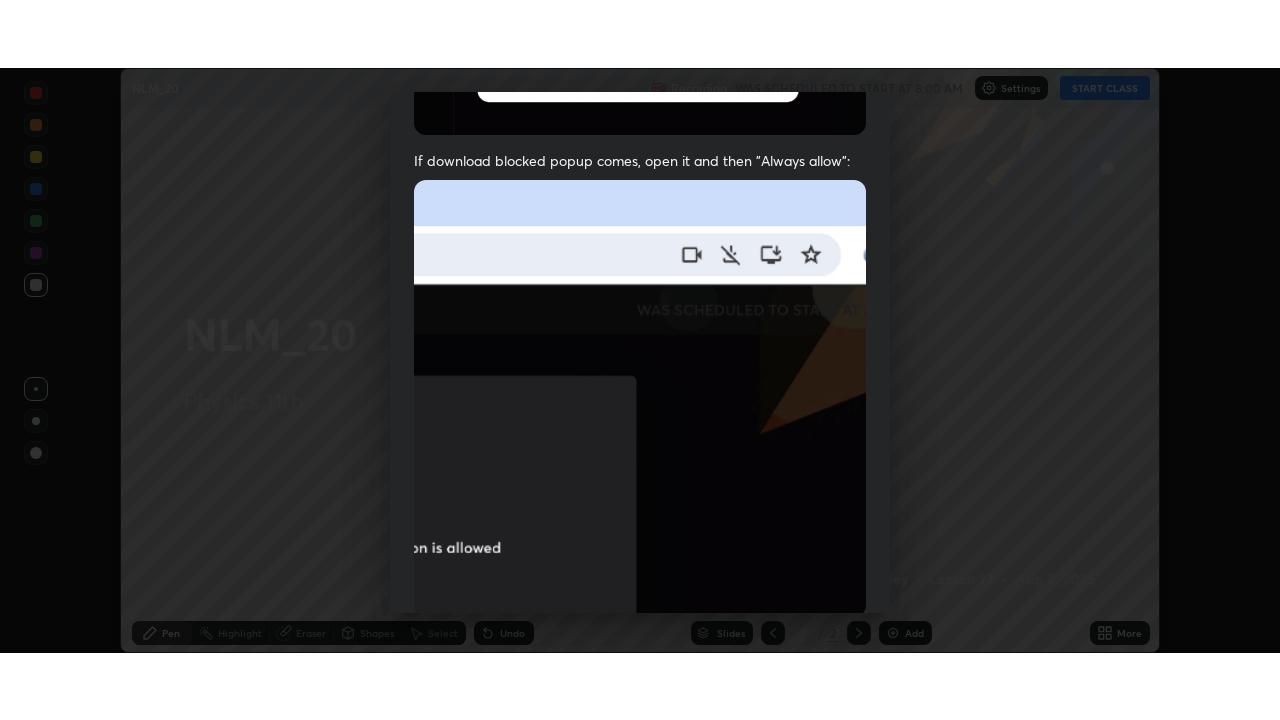 scroll, scrollTop: 478, scrollLeft: 0, axis: vertical 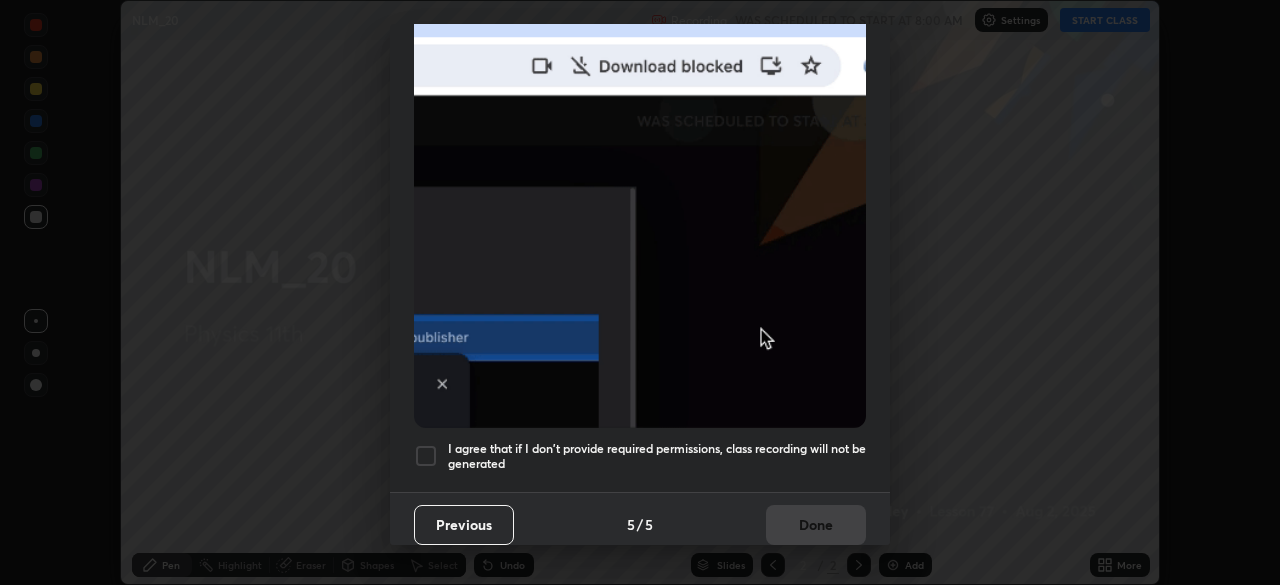 click at bounding box center [426, 456] 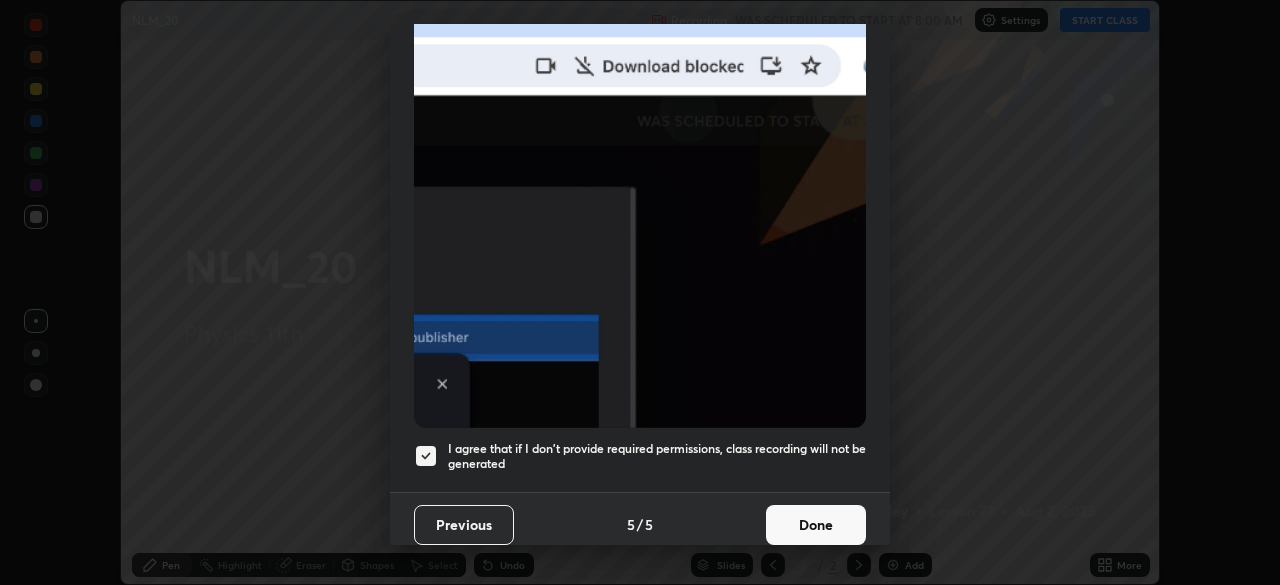 click on "Done" at bounding box center [816, 525] 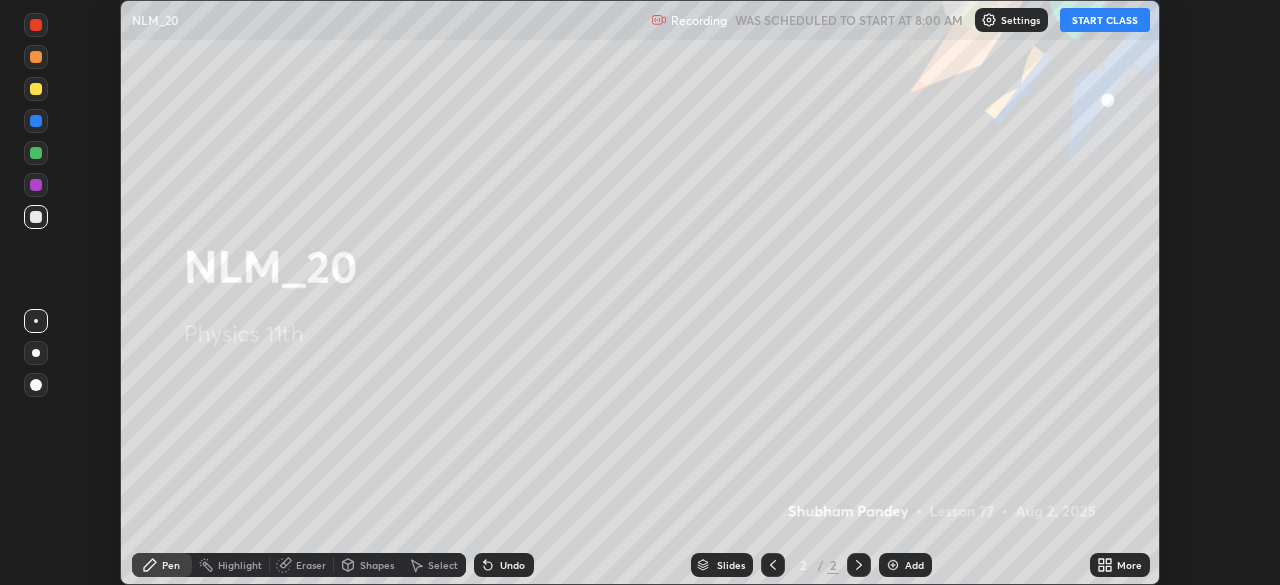 click on "START CLASS" at bounding box center [1105, 20] 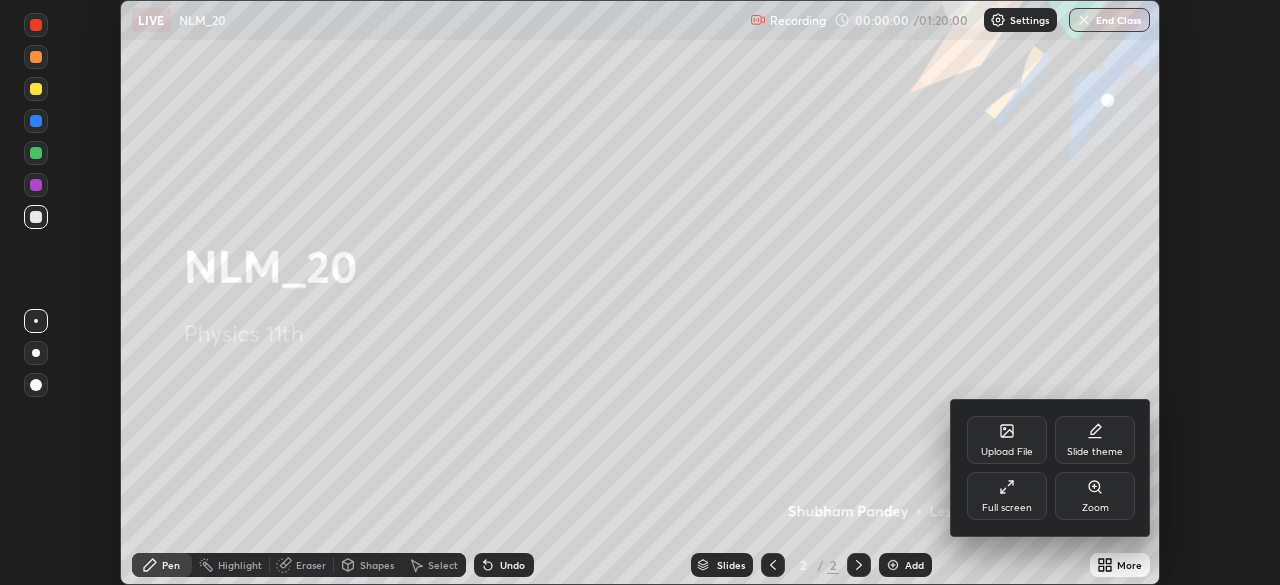 click on "Full screen" at bounding box center [1007, 508] 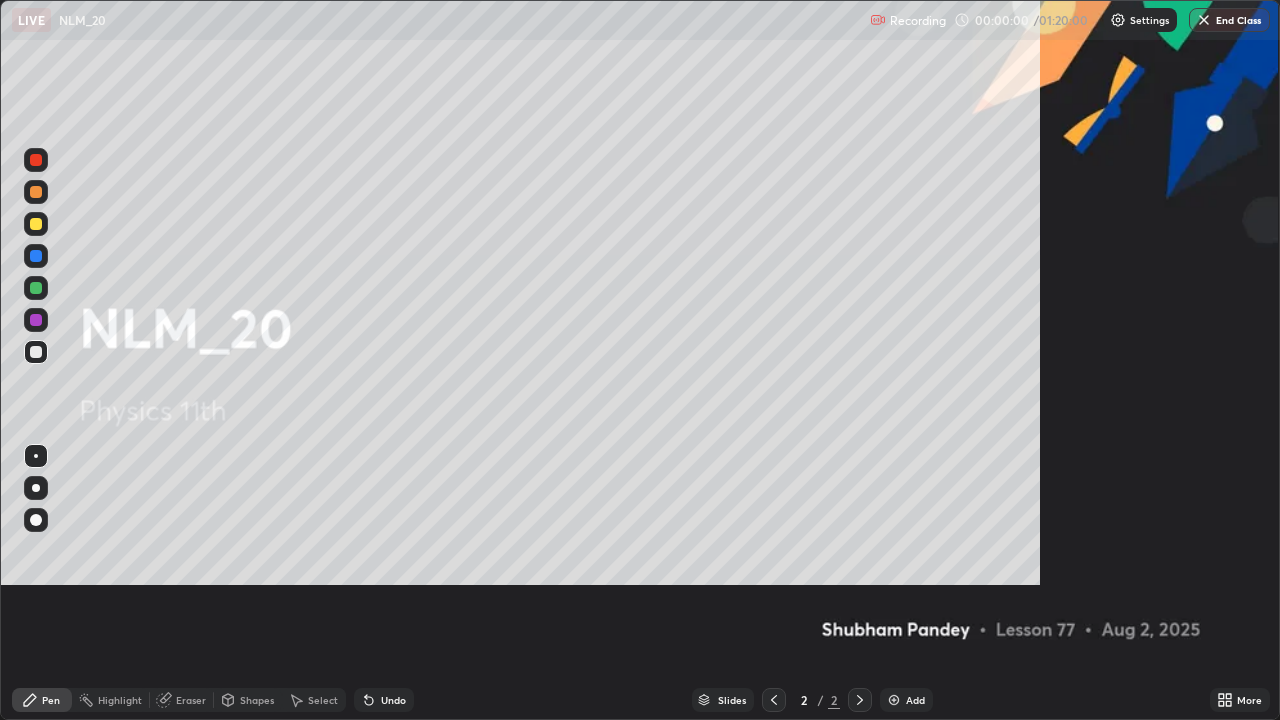 scroll, scrollTop: 99280, scrollLeft: 98720, axis: both 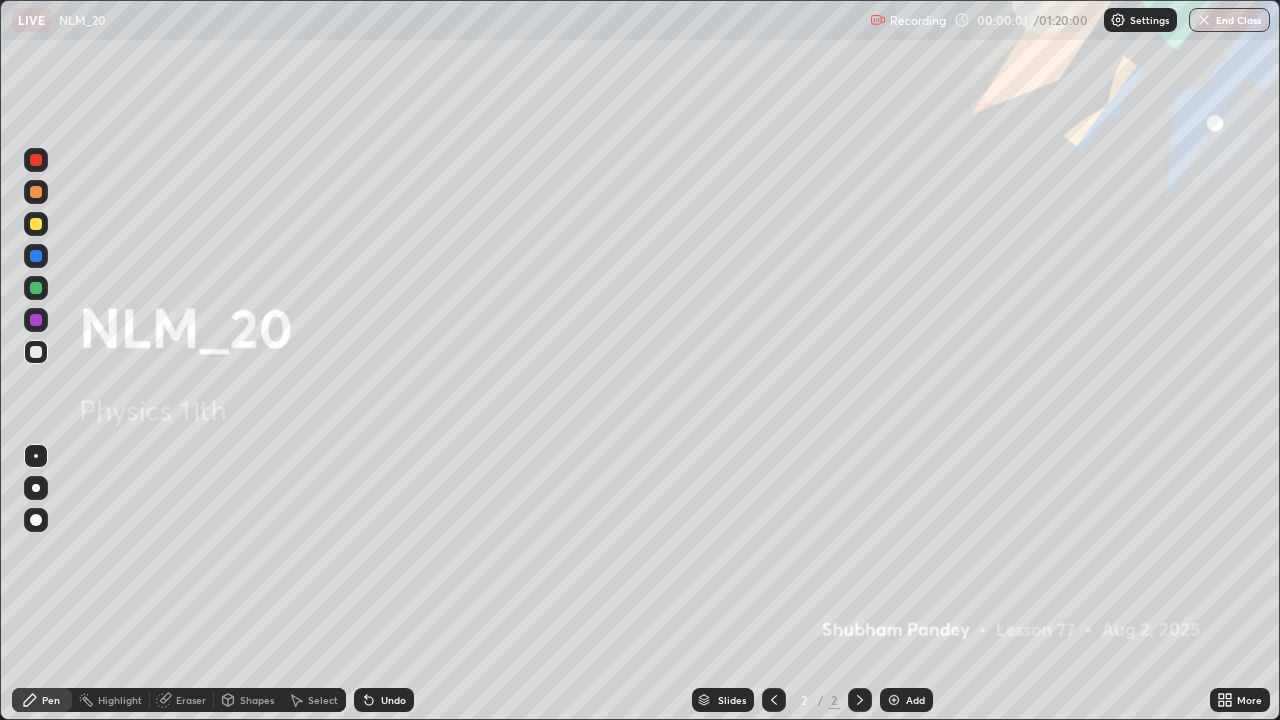 click on "Add" at bounding box center [906, 700] 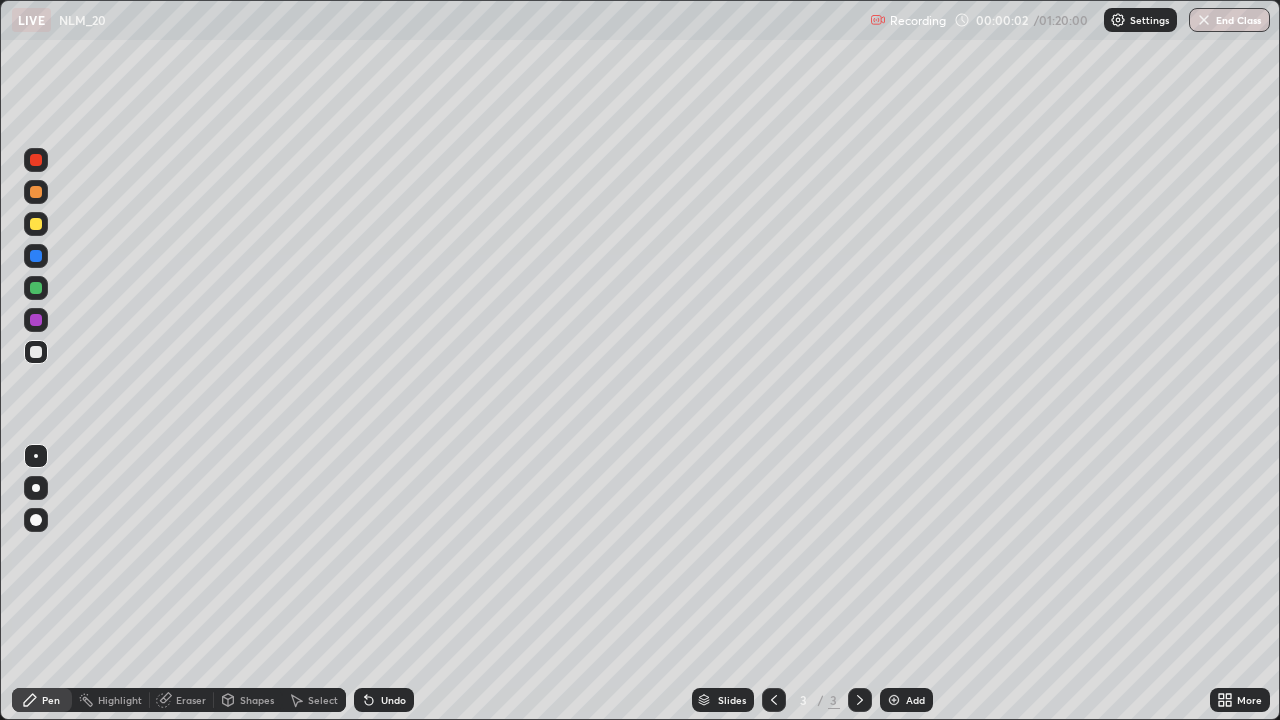 click at bounding box center [36, 224] 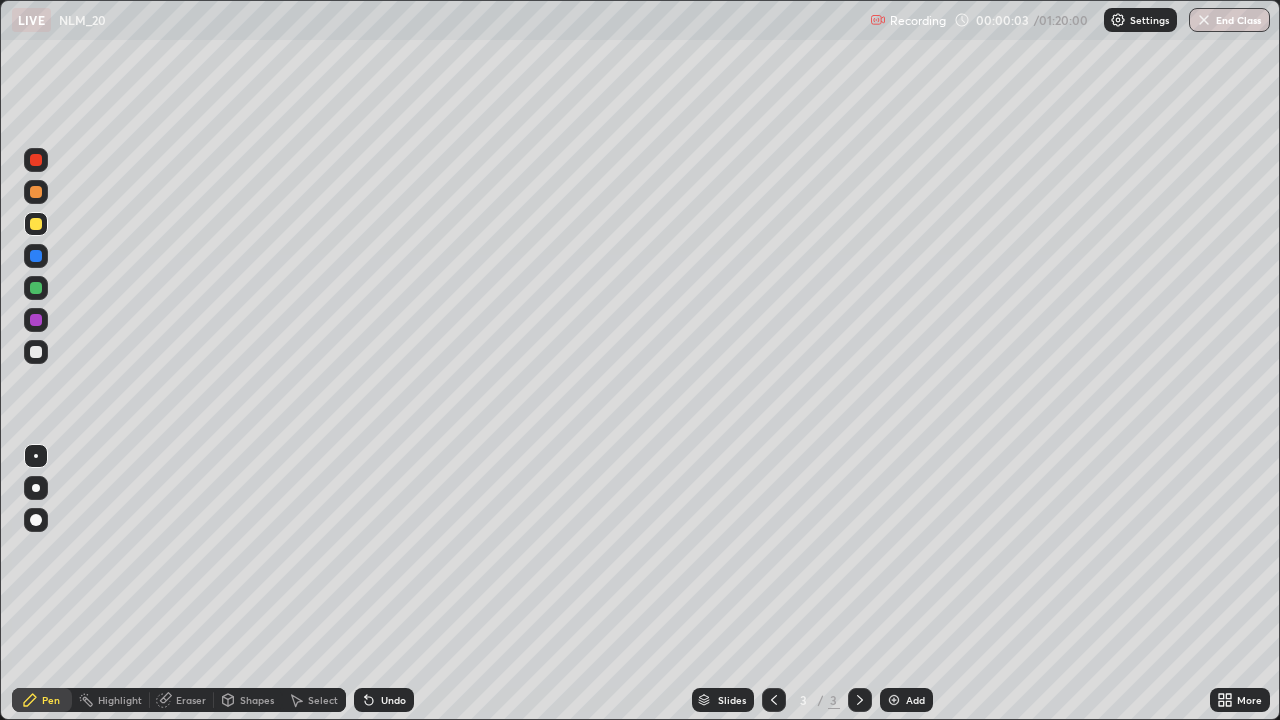 click at bounding box center (36, 488) 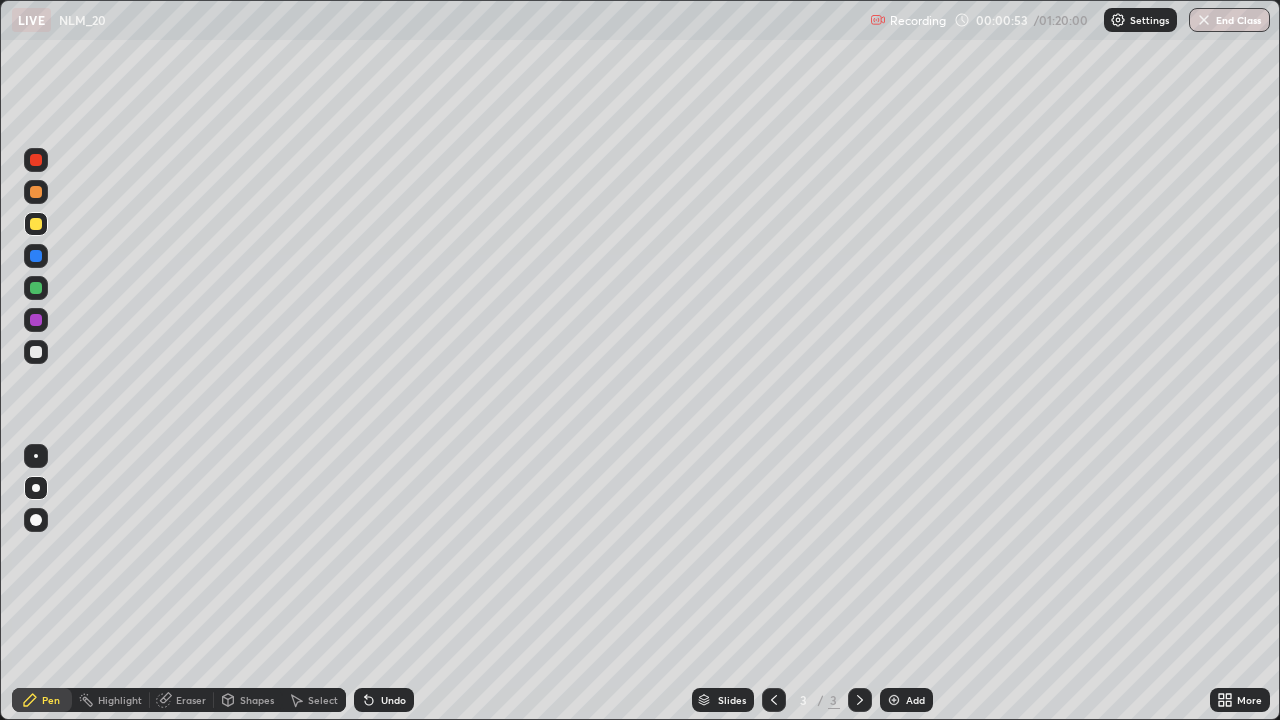 click at bounding box center [36, 224] 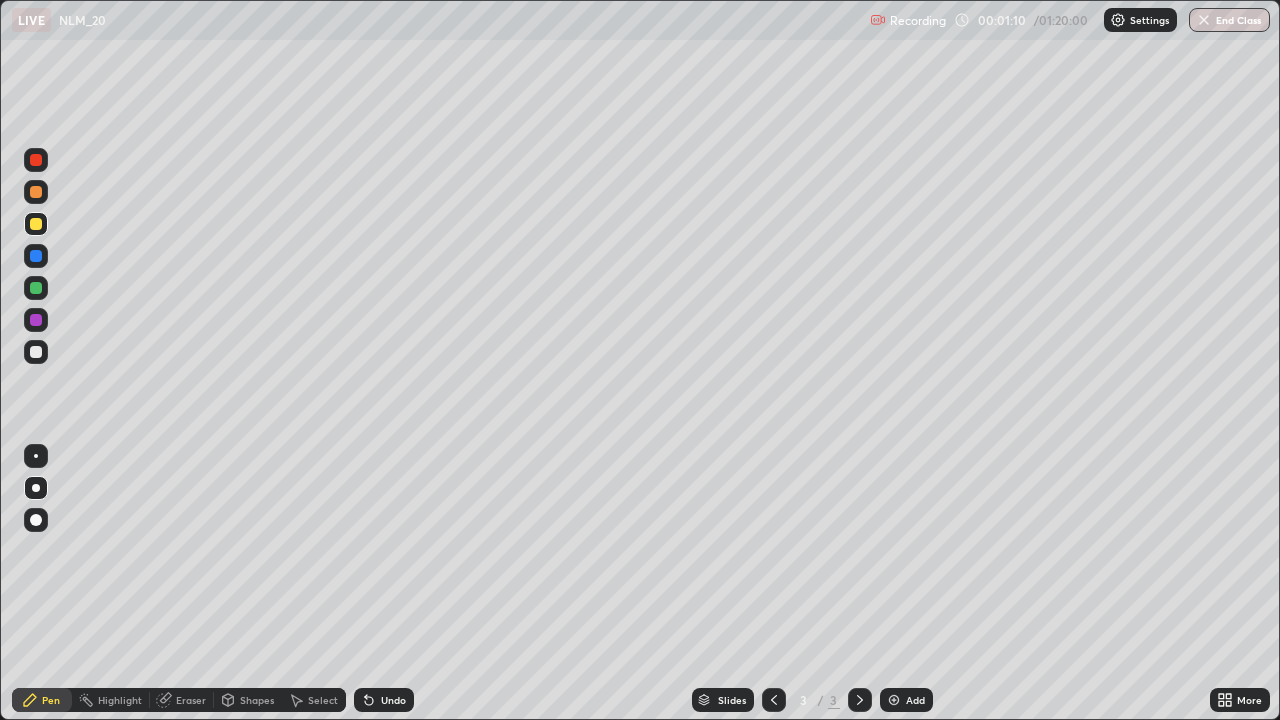 click at bounding box center [36, 192] 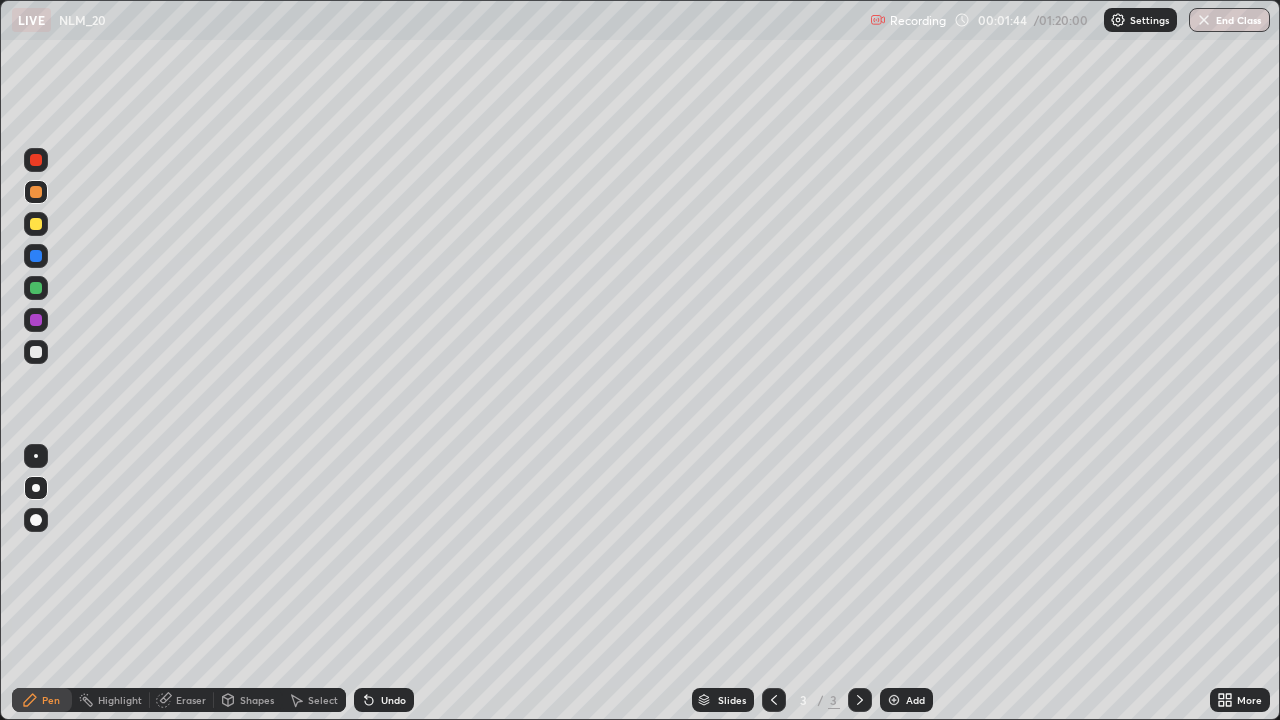 click on "Shapes" at bounding box center (257, 700) 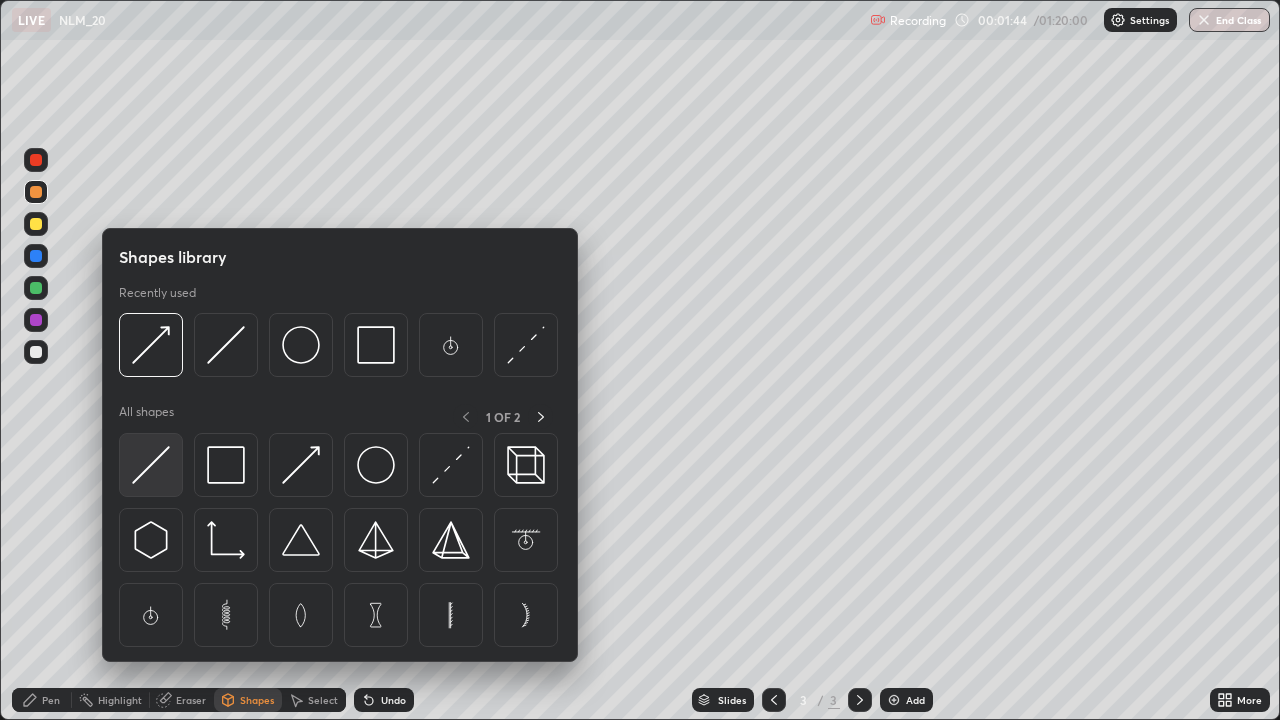 click at bounding box center [151, 465] 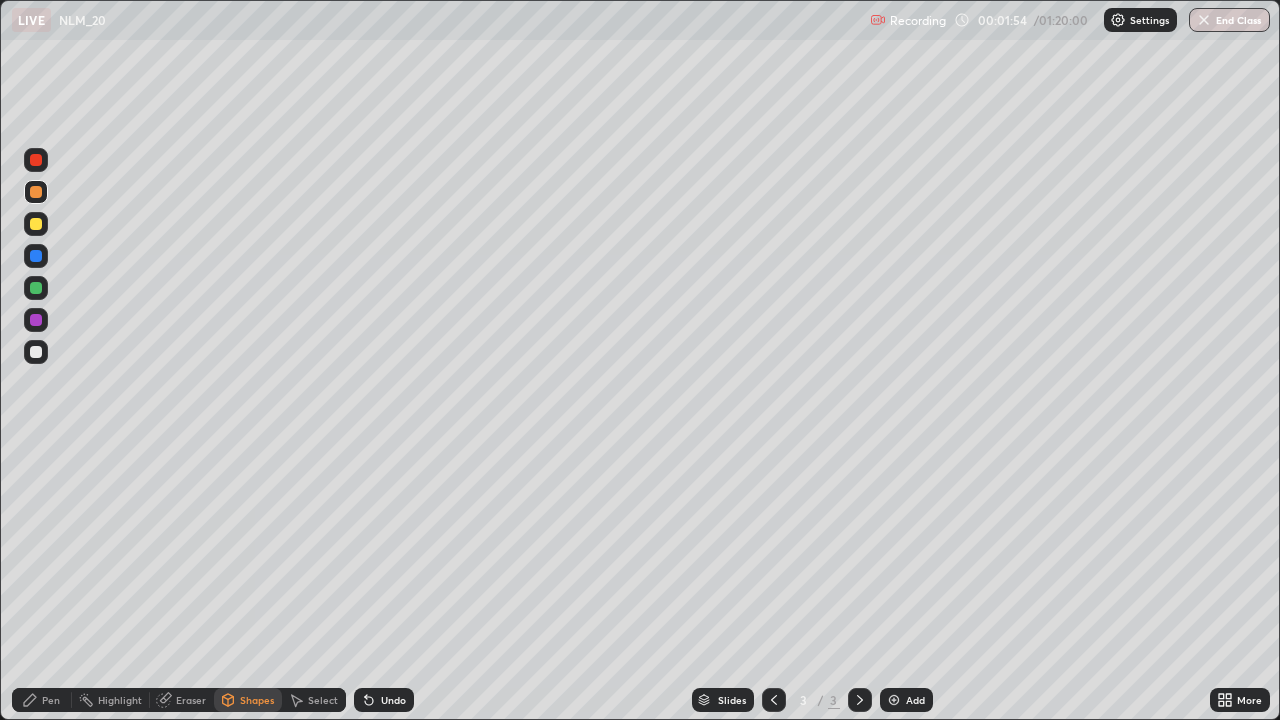 click on "Shapes" at bounding box center [257, 700] 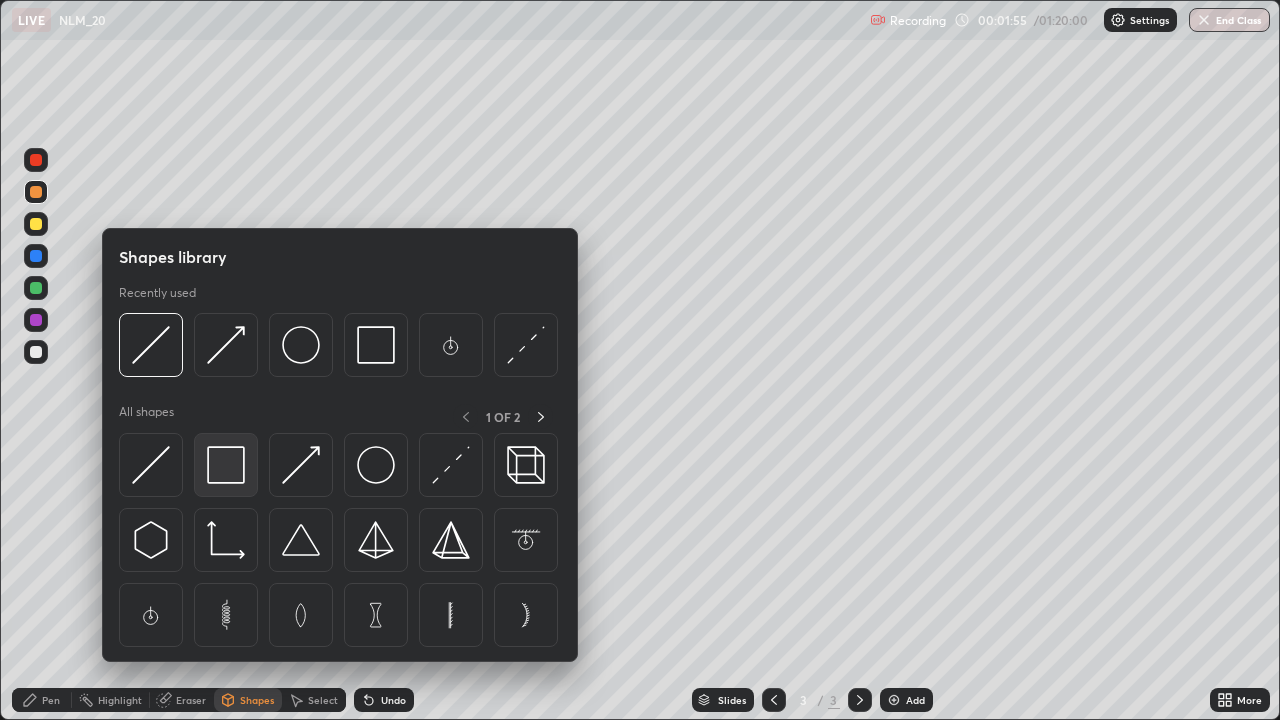 click at bounding box center [226, 465] 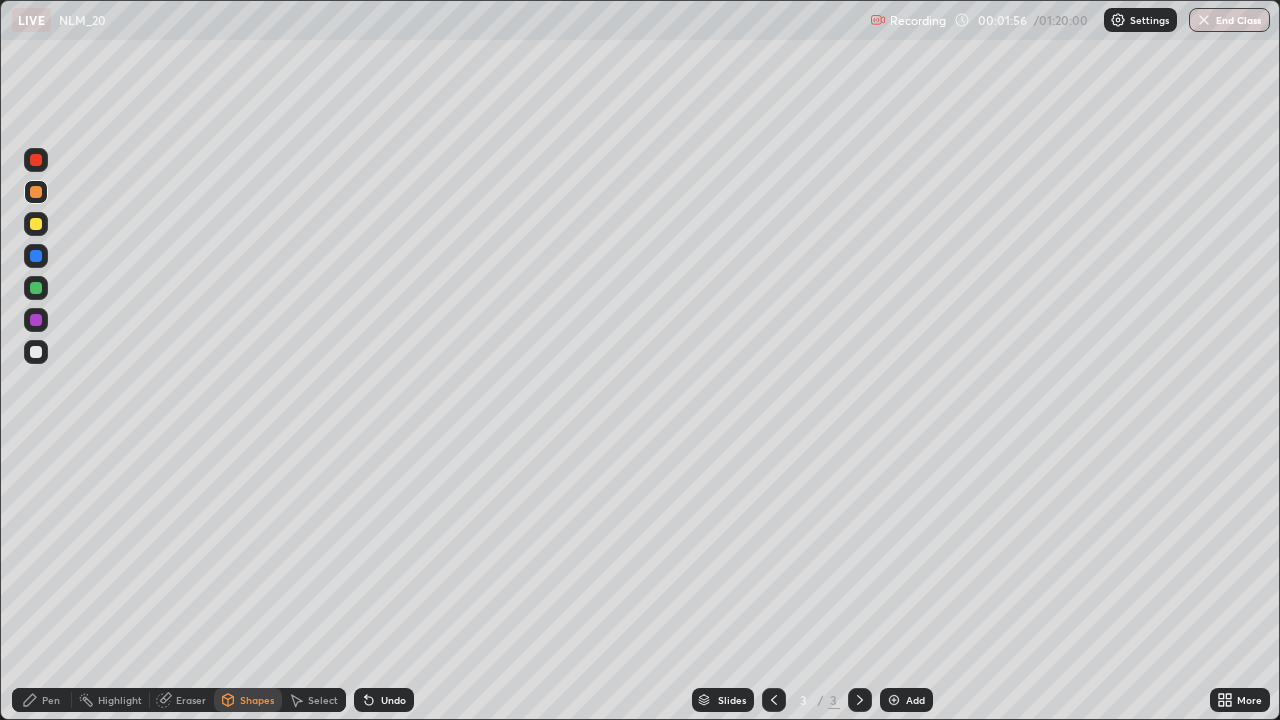 click at bounding box center [36, 288] 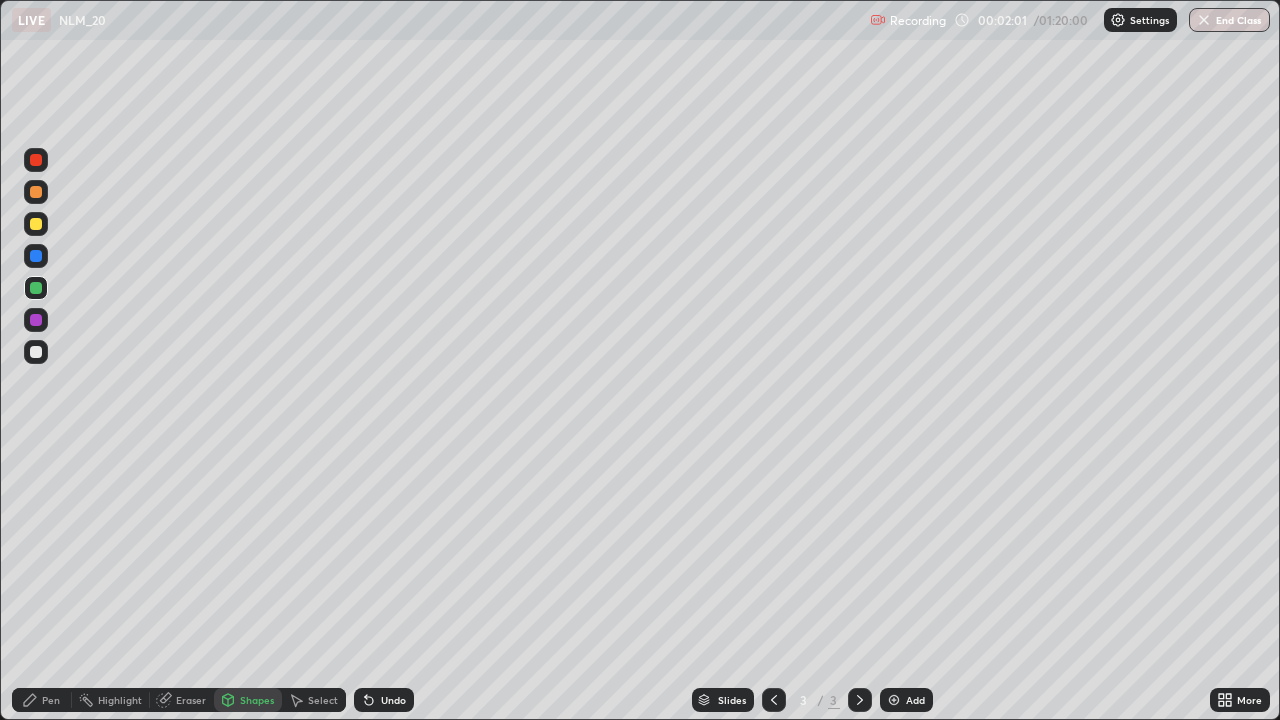 click on "Select" at bounding box center (323, 700) 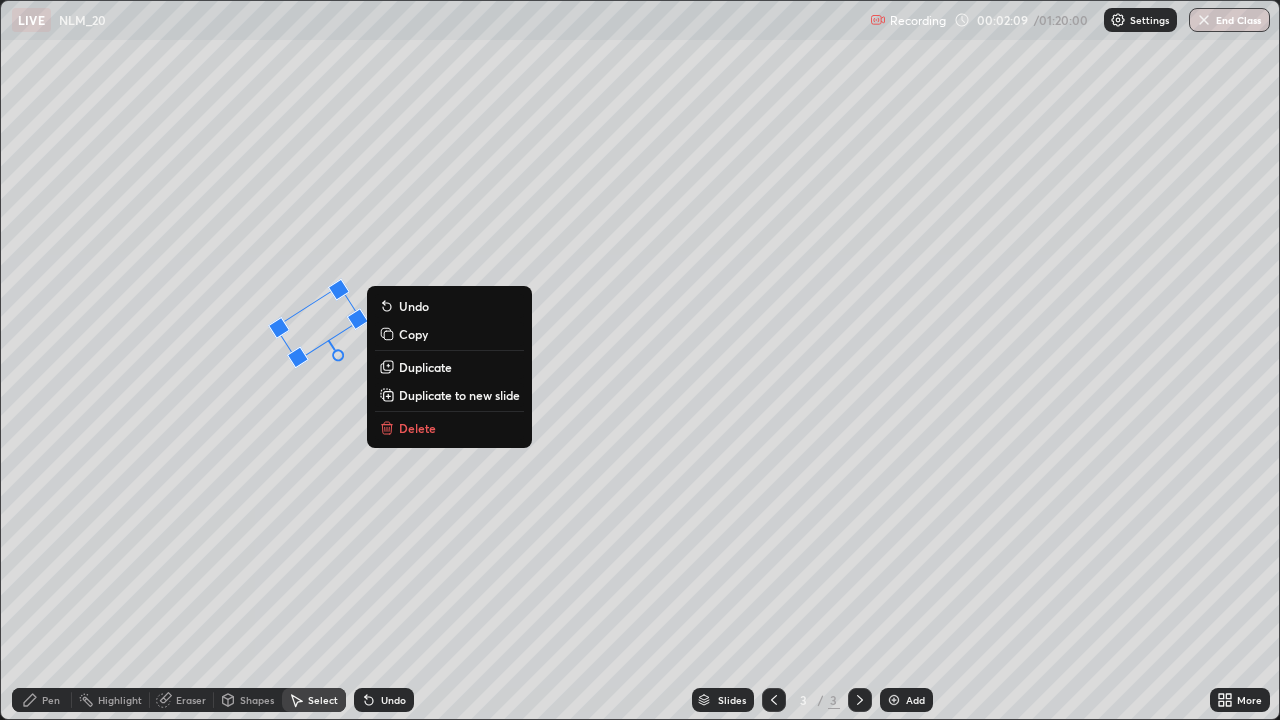 click on "Pen" at bounding box center [51, 700] 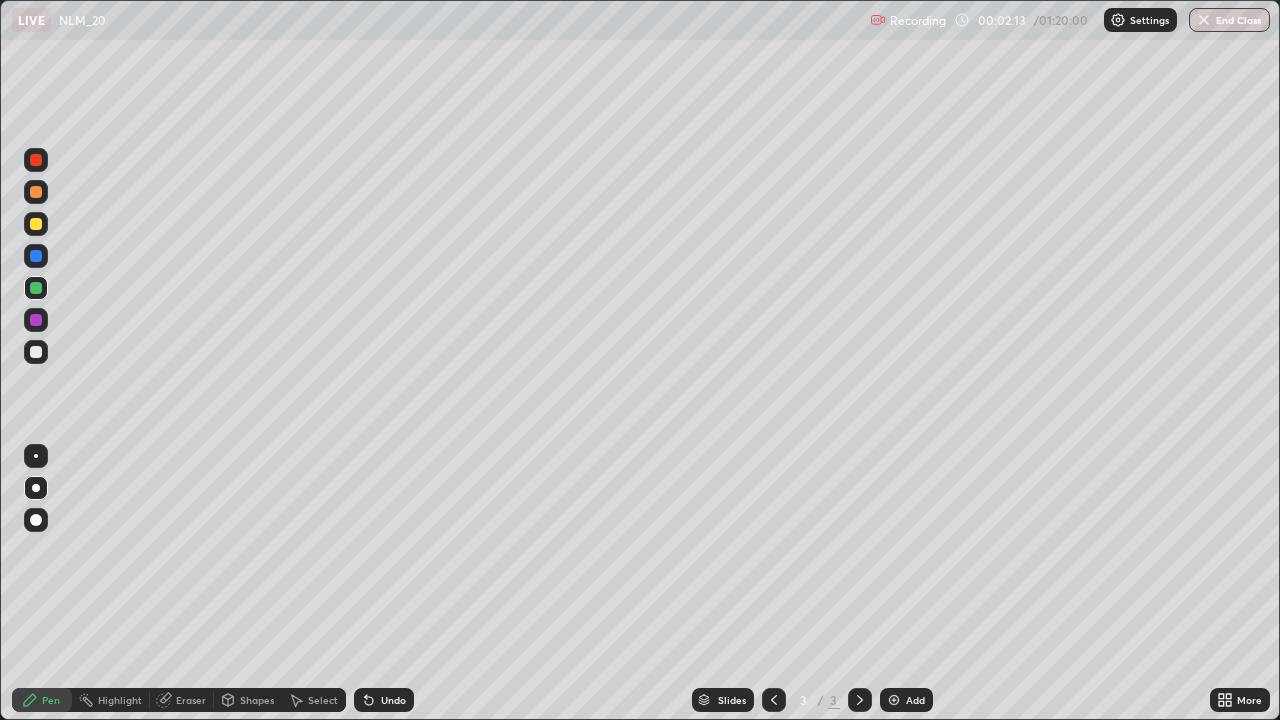 click at bounding box center (36, 352) 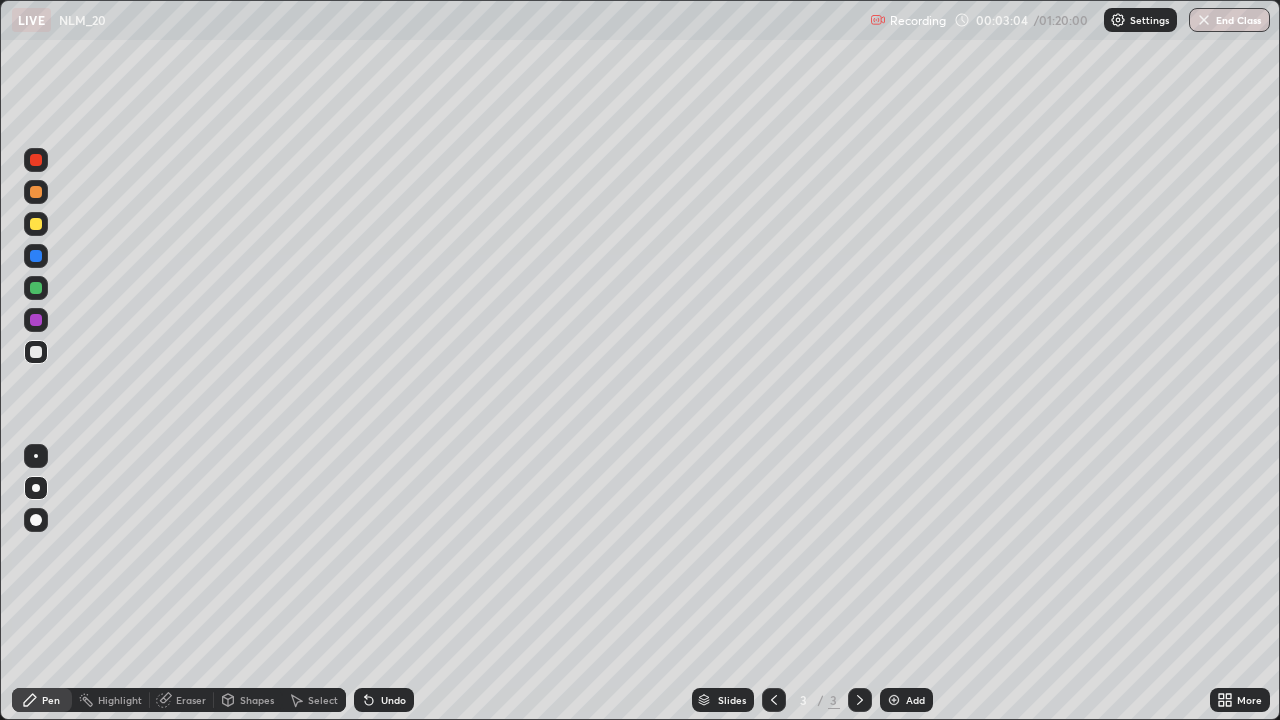 click at bounding box center [36, 352] 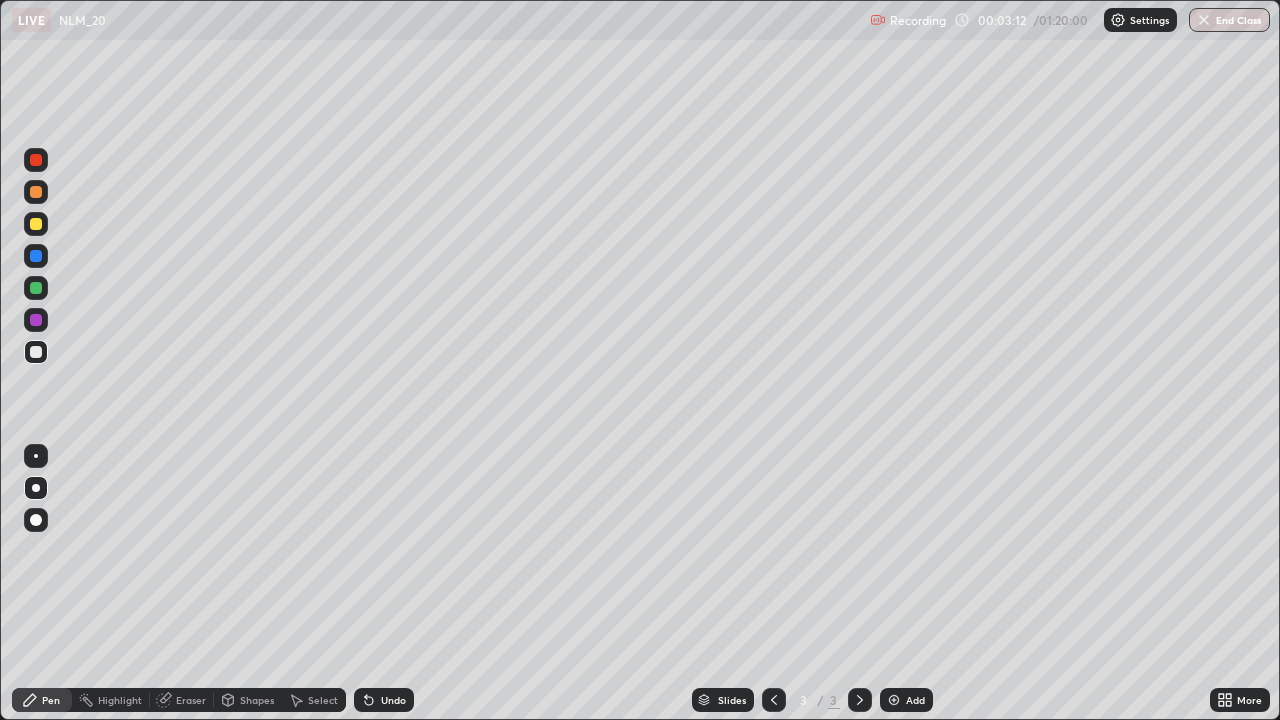 click at bounding box center [36, 352] 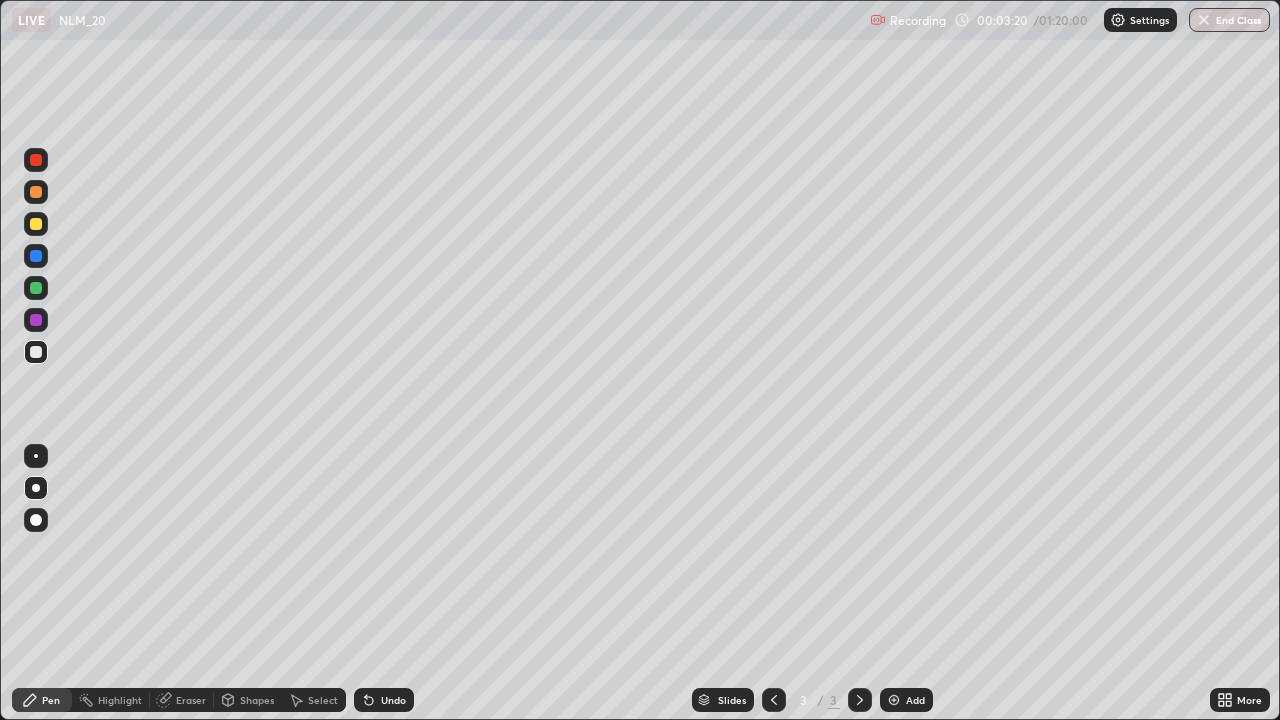 click at bounding box center [36, 160] 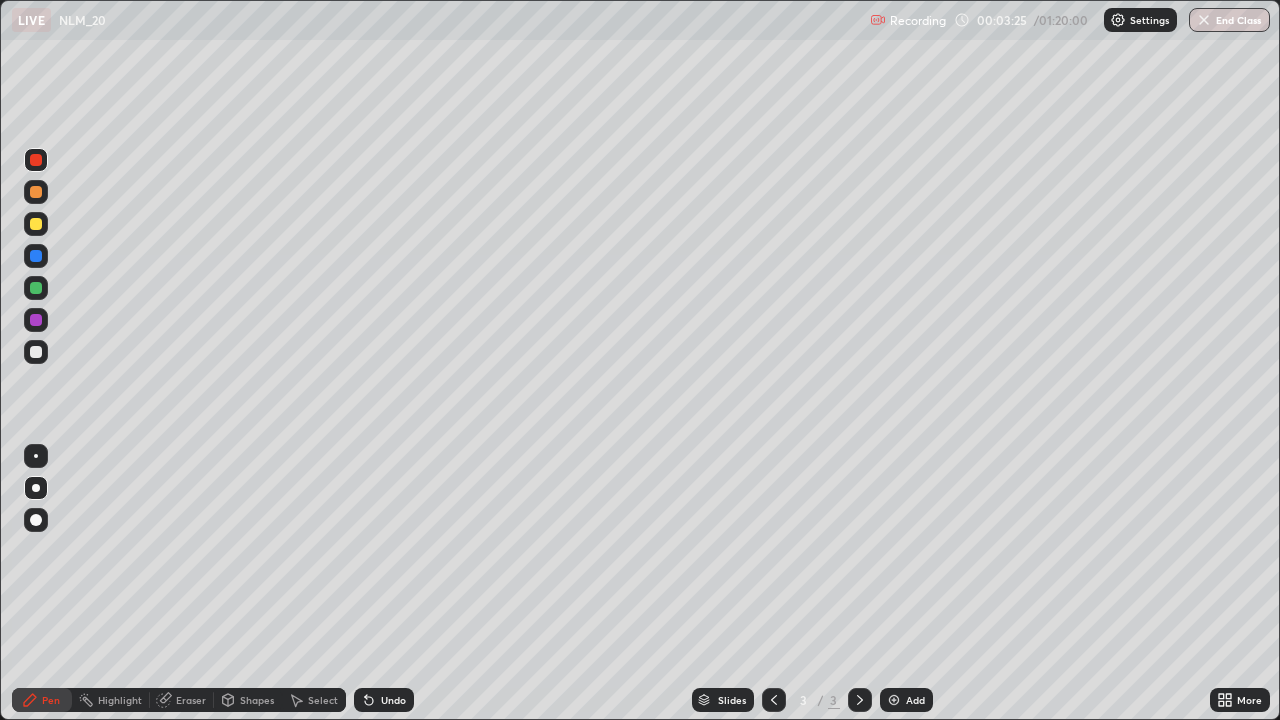click on "Undo" at bounding box center (393, 700) 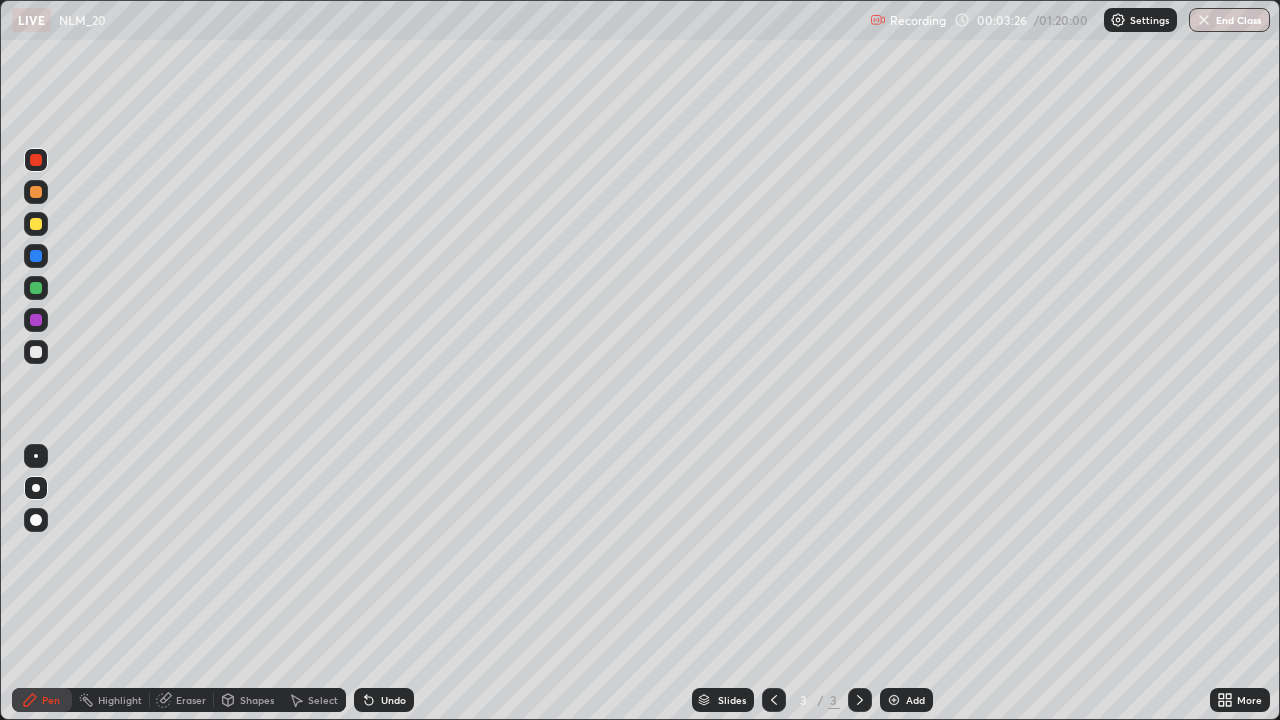 click on "Undo" at bounding box center [393, 700] 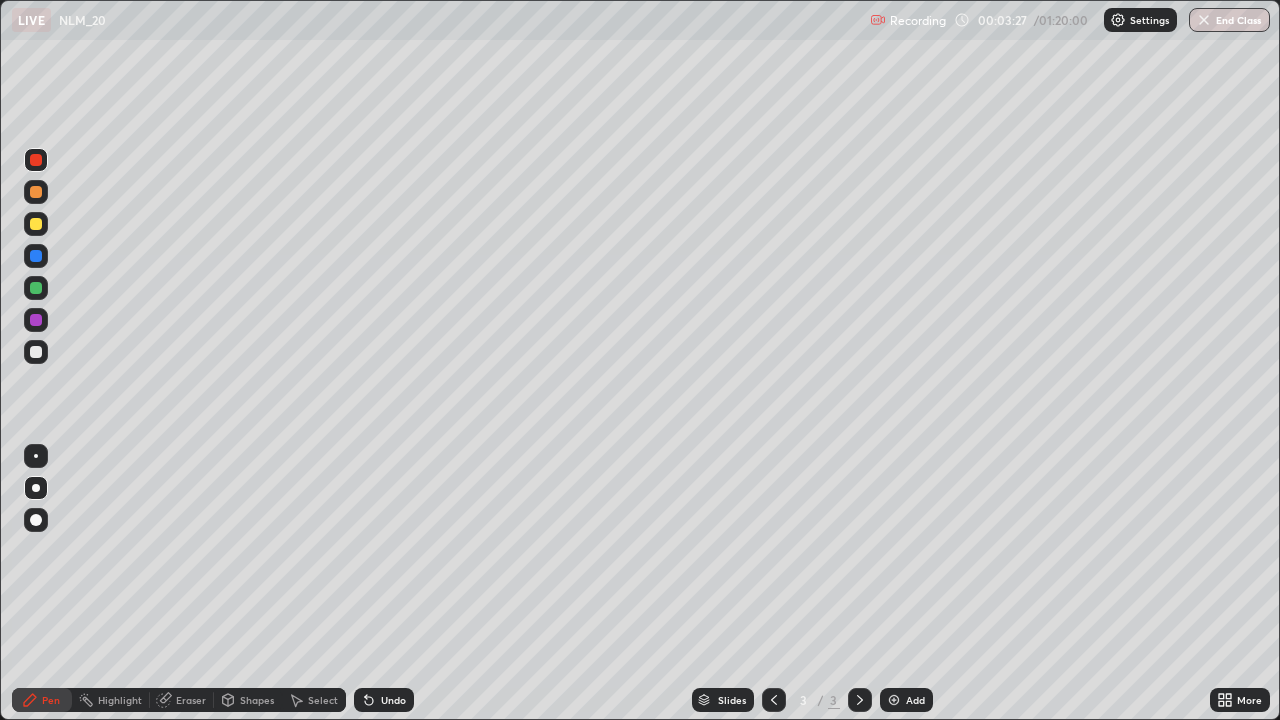 click on "Undo" at bounding box center [384, 700] 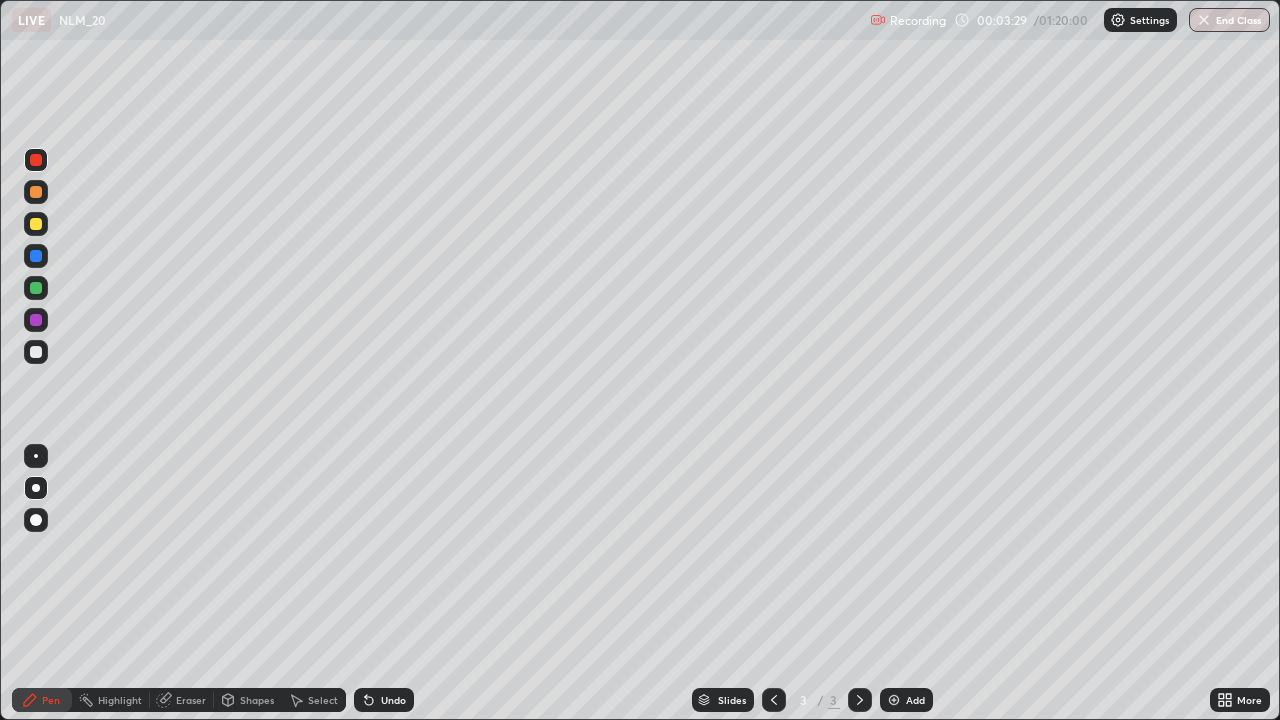 click on "Undo" at bounding box center (384, 700) 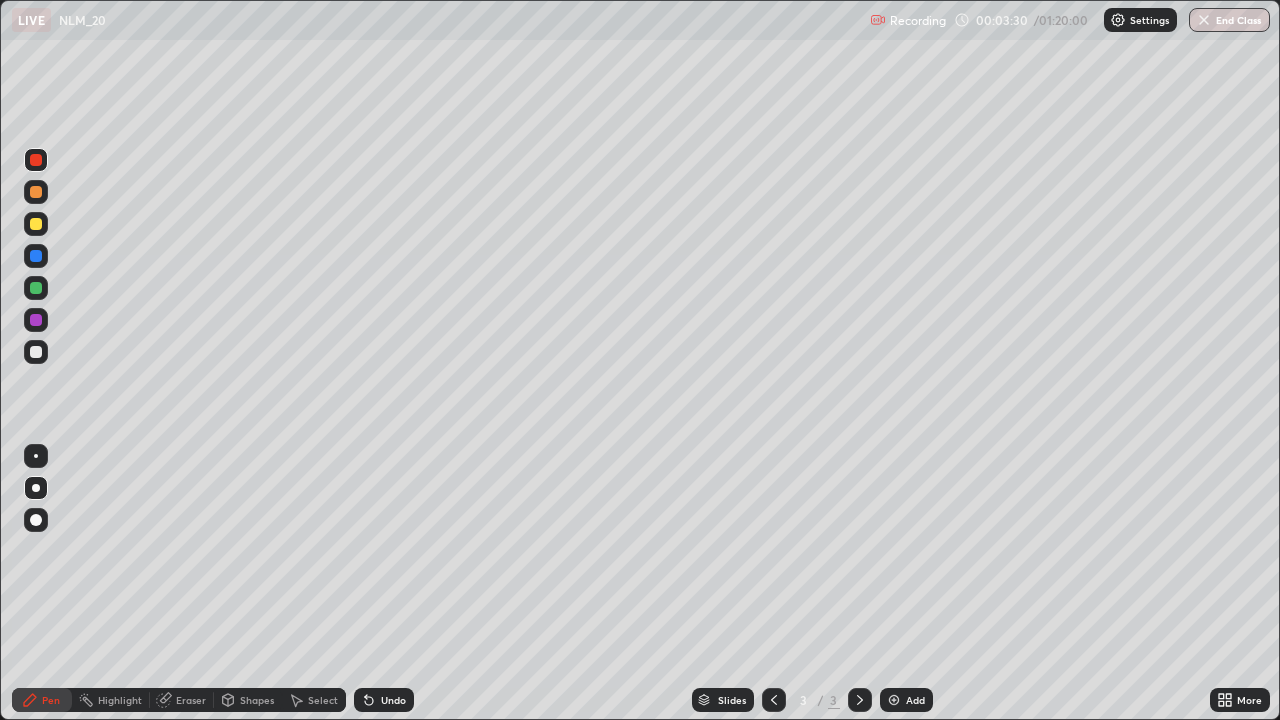 click at bounding box center [36, 352] 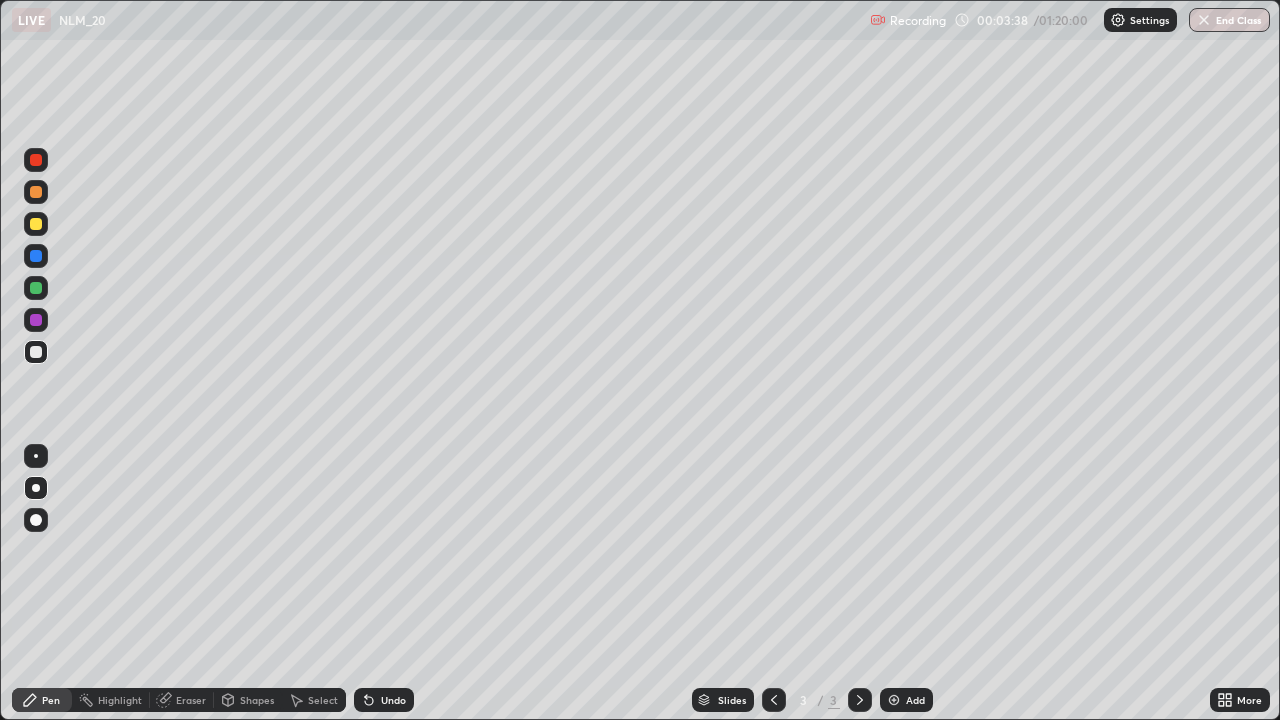 click at bounding box center (36, 256) 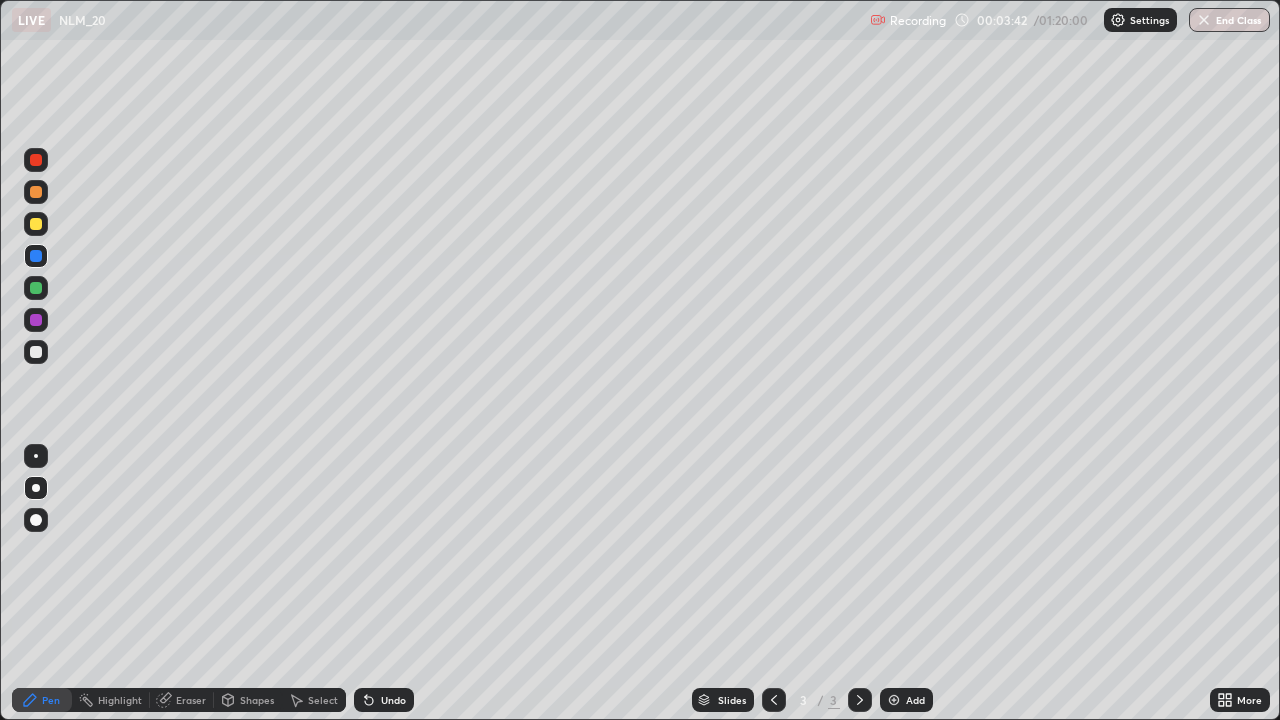 click at bounding box center [36, 160] 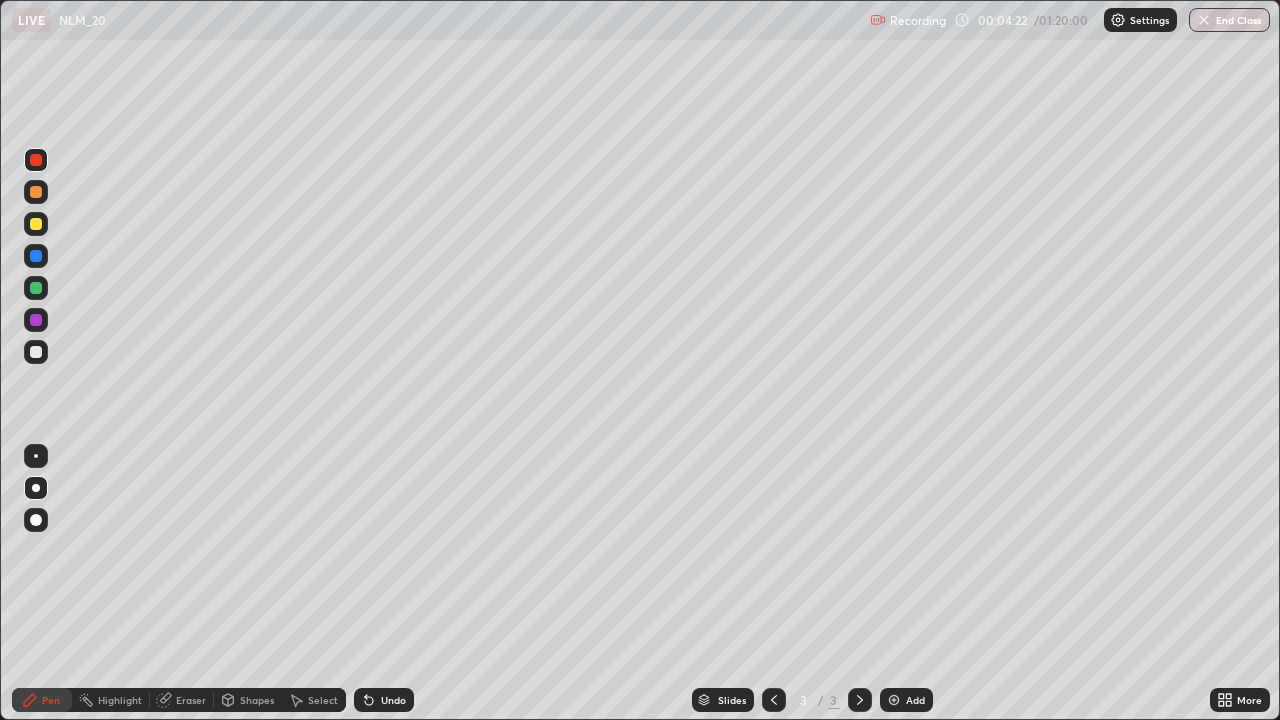 click on "Undo" at bounding box center [384, 700] 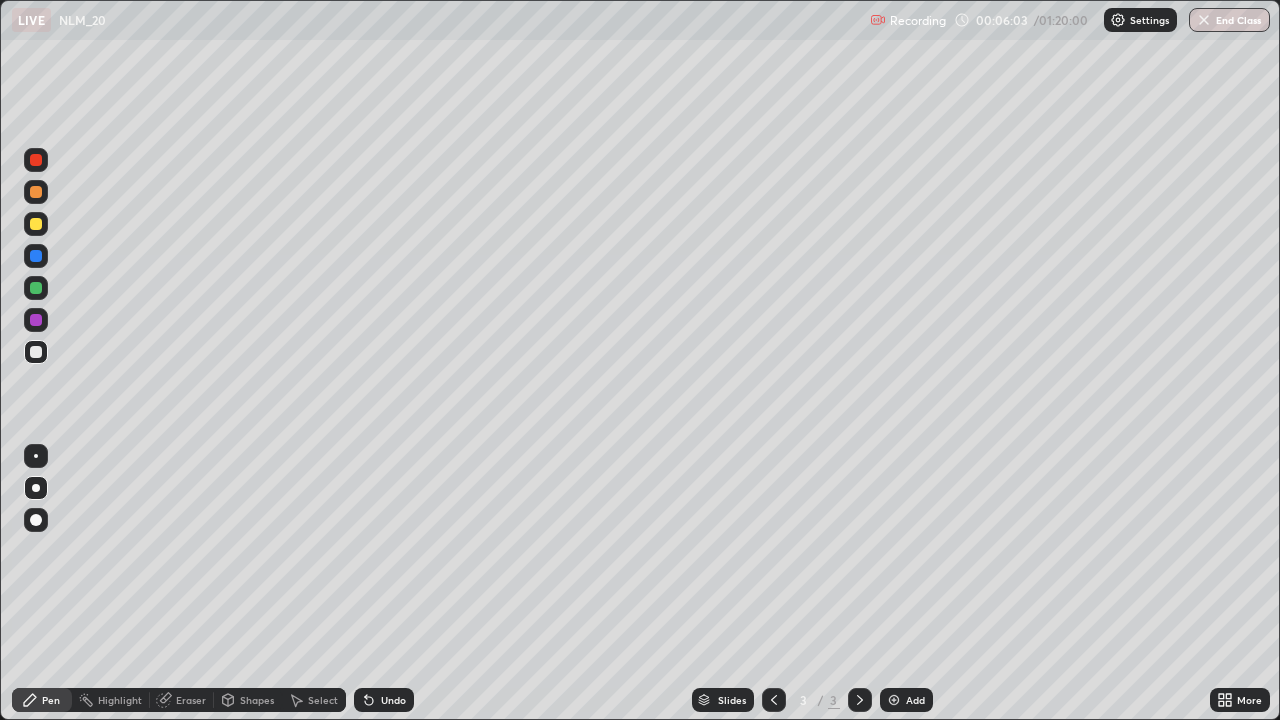 click at bounding box center [36, 224] 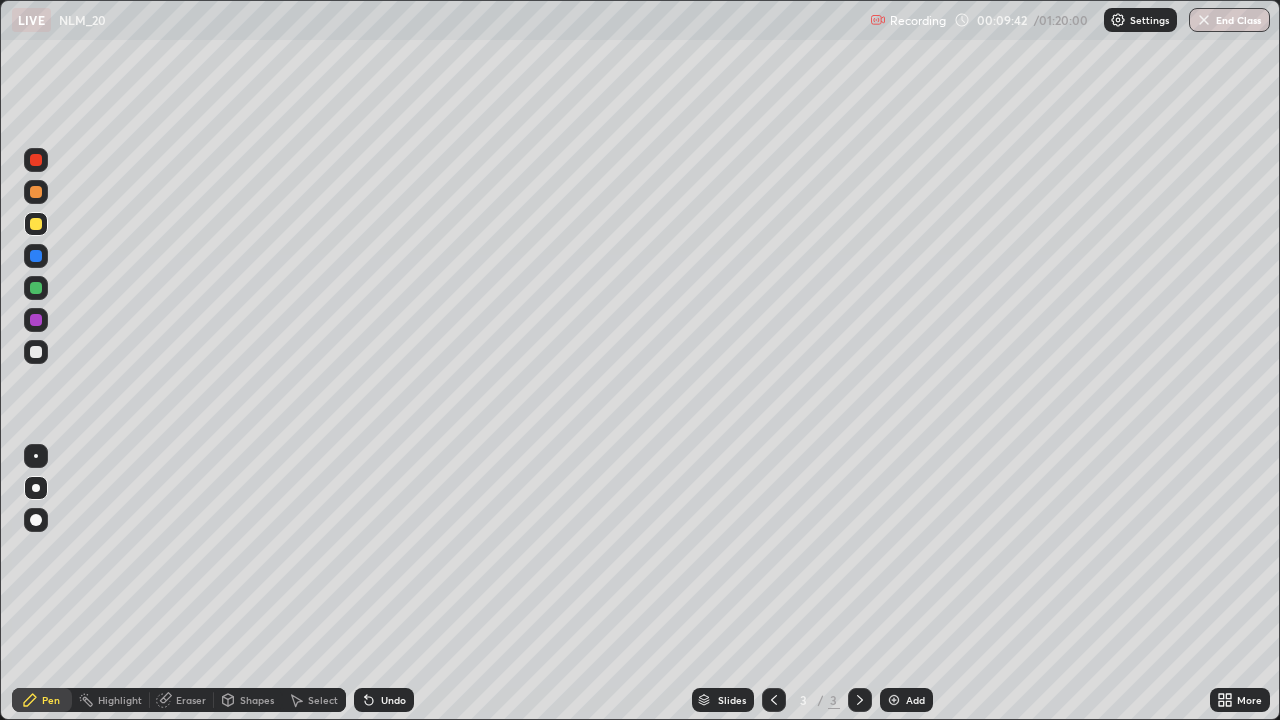 click at bounding box center (894, 700) 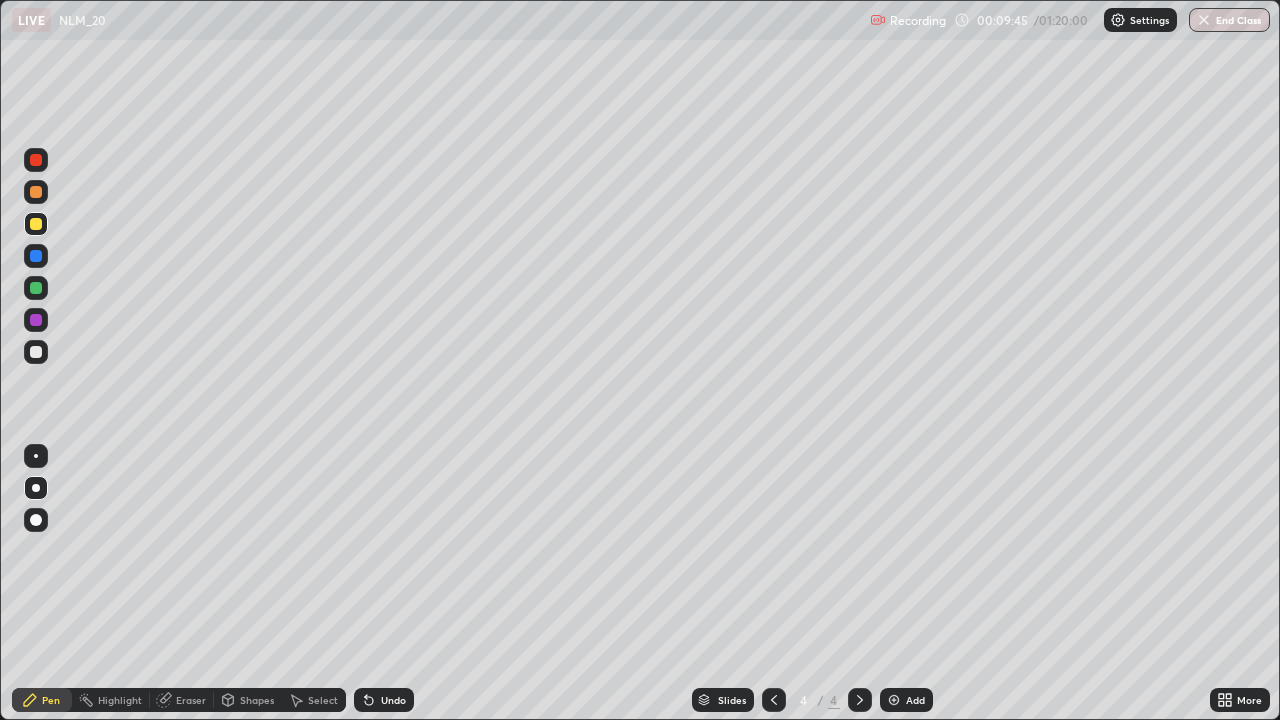 click at bounding box center [36, 224] 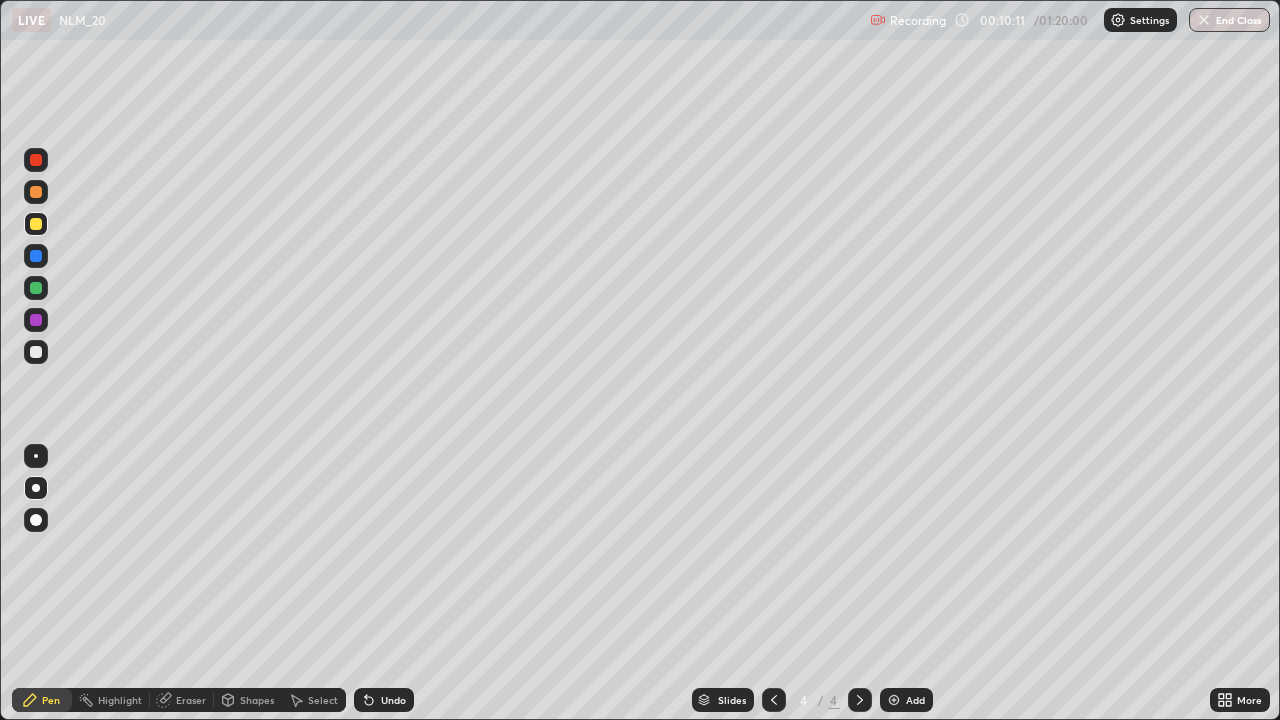 click at bounding box center (36, 352) 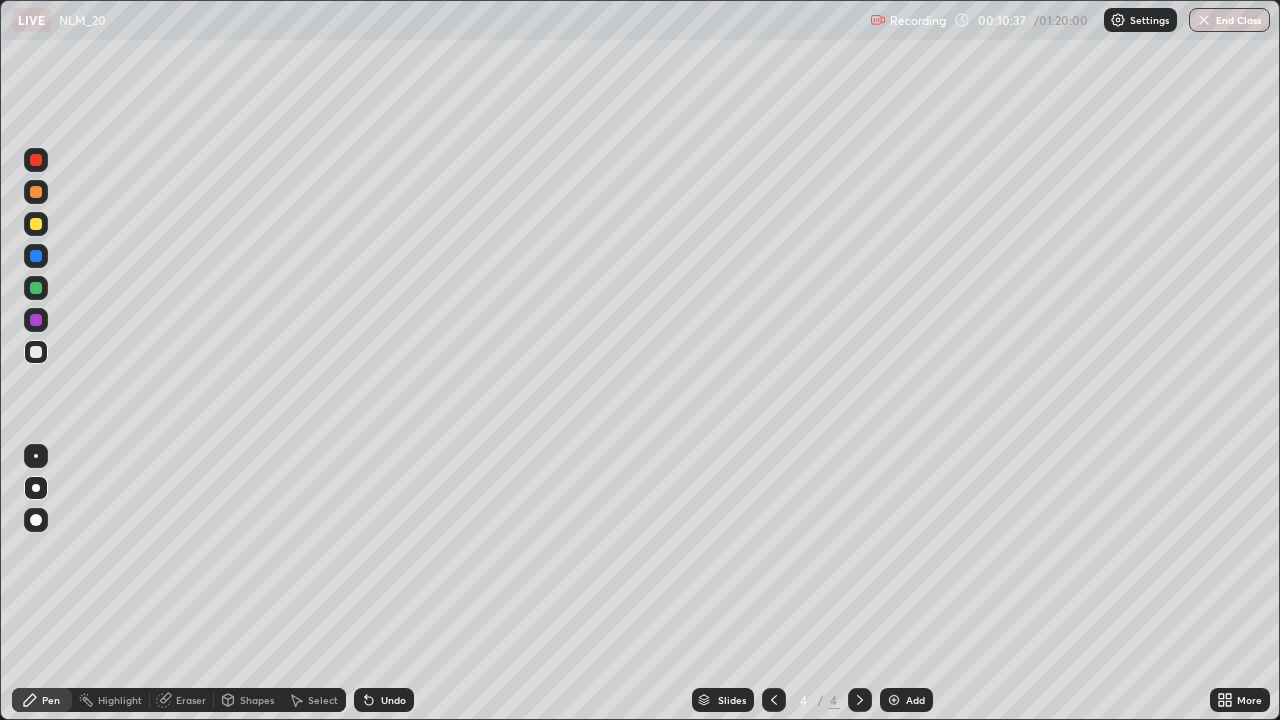 click at bounding box center (36, 224) 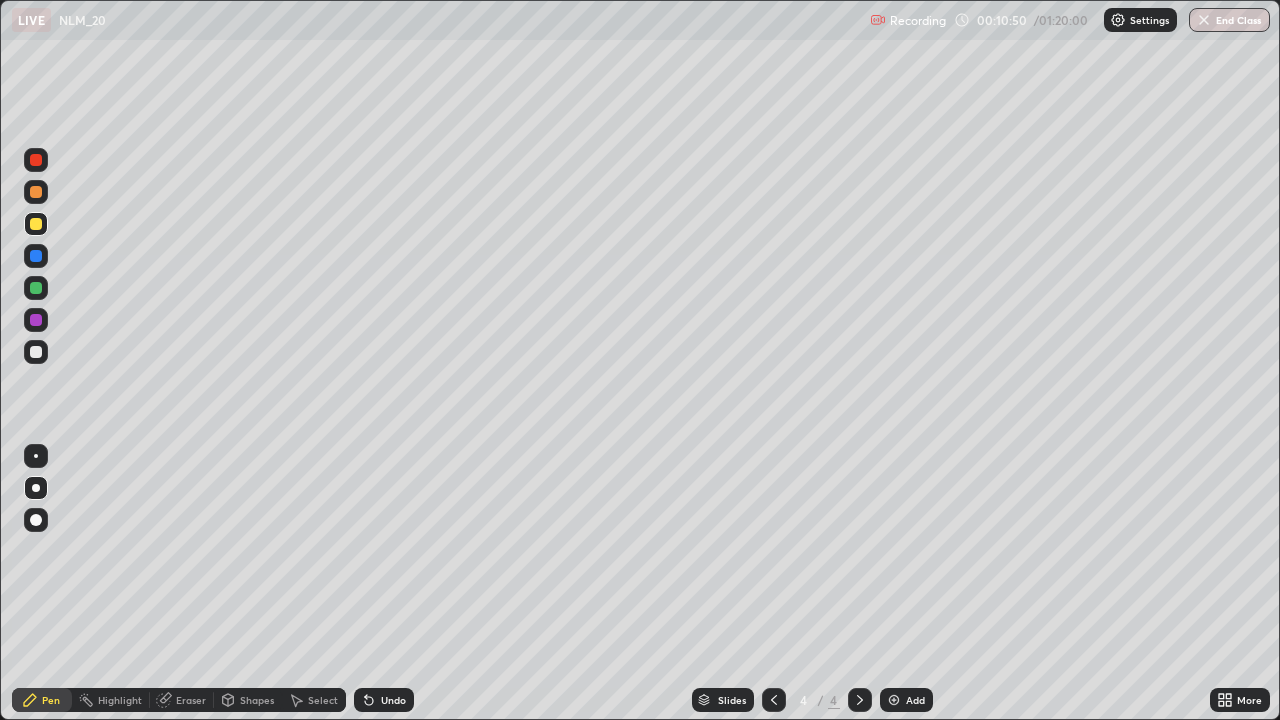 click at bounding box center [36, 352] 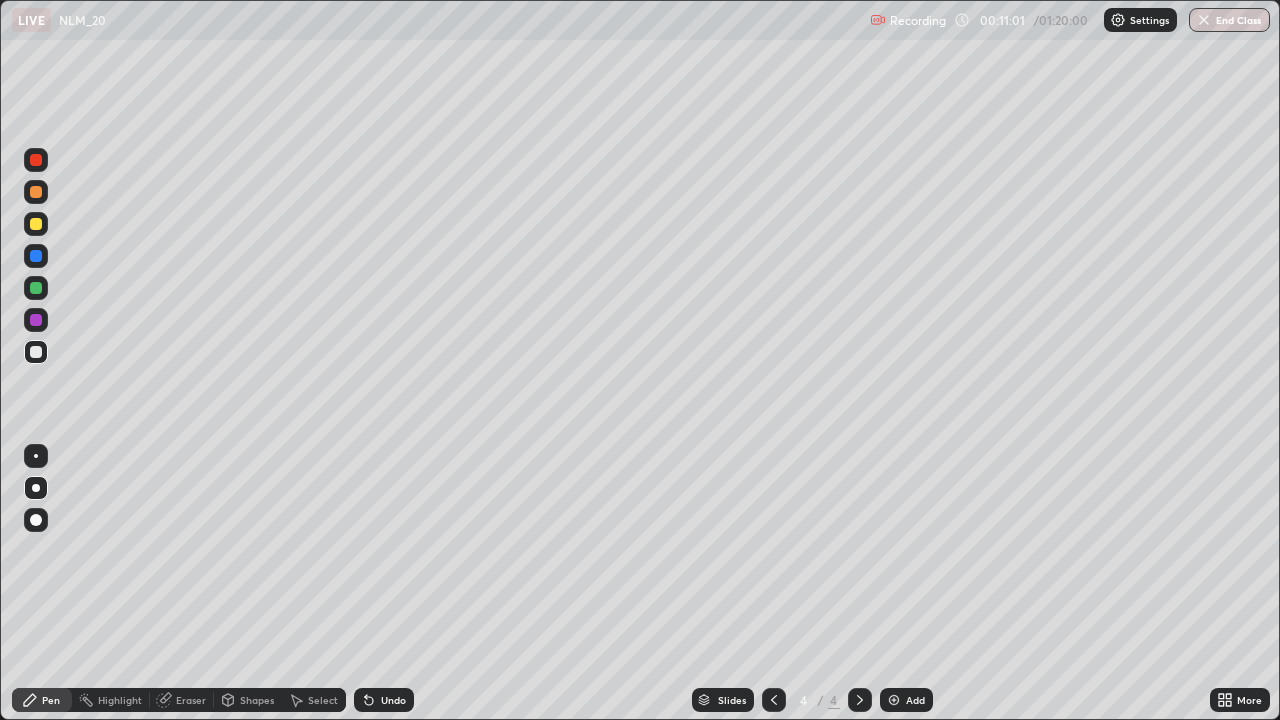 click at bounding box center (36, 224) 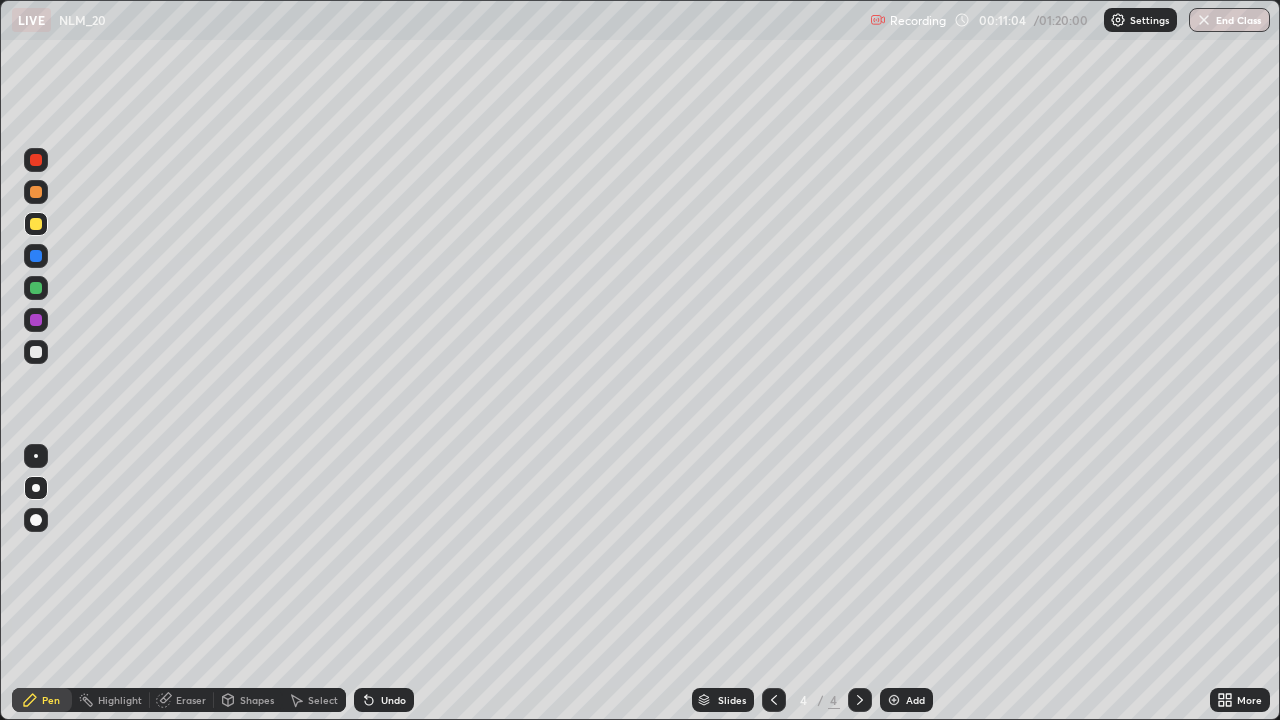 click at bounding box center (36, 352) 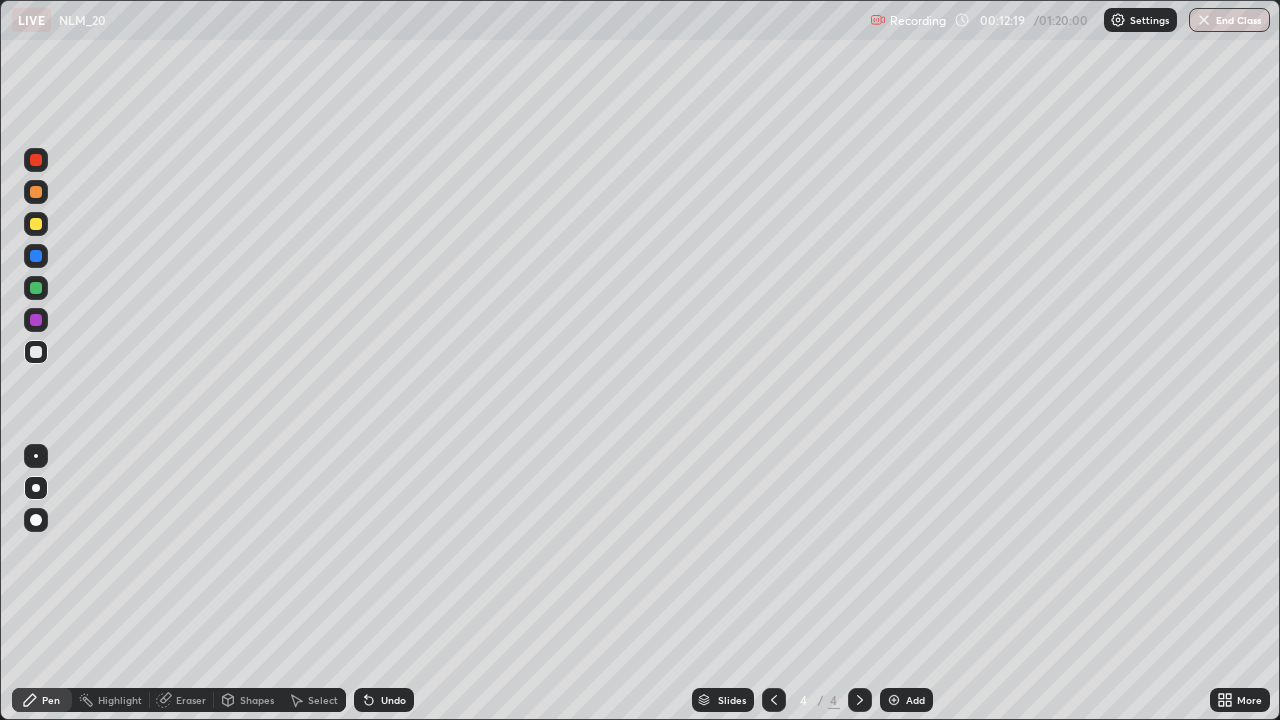 click on "Add" at bounding box center [906, 700] 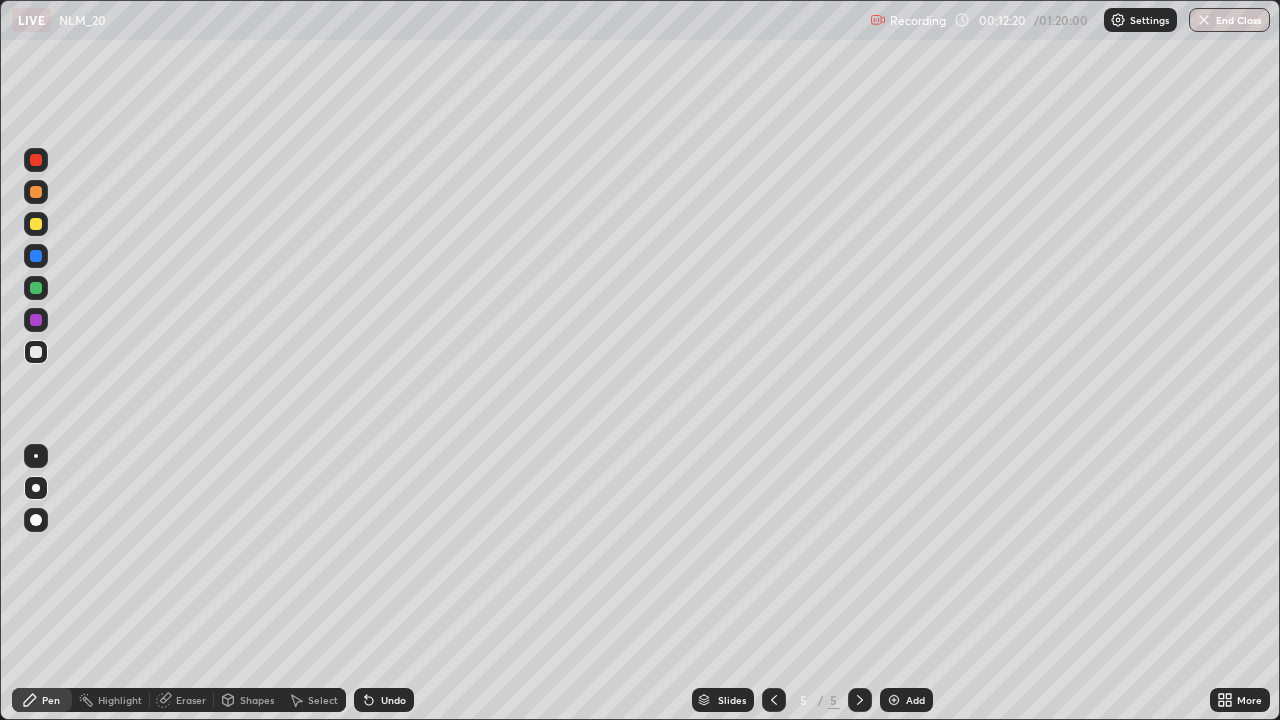 click at bounding box center [36, 224] 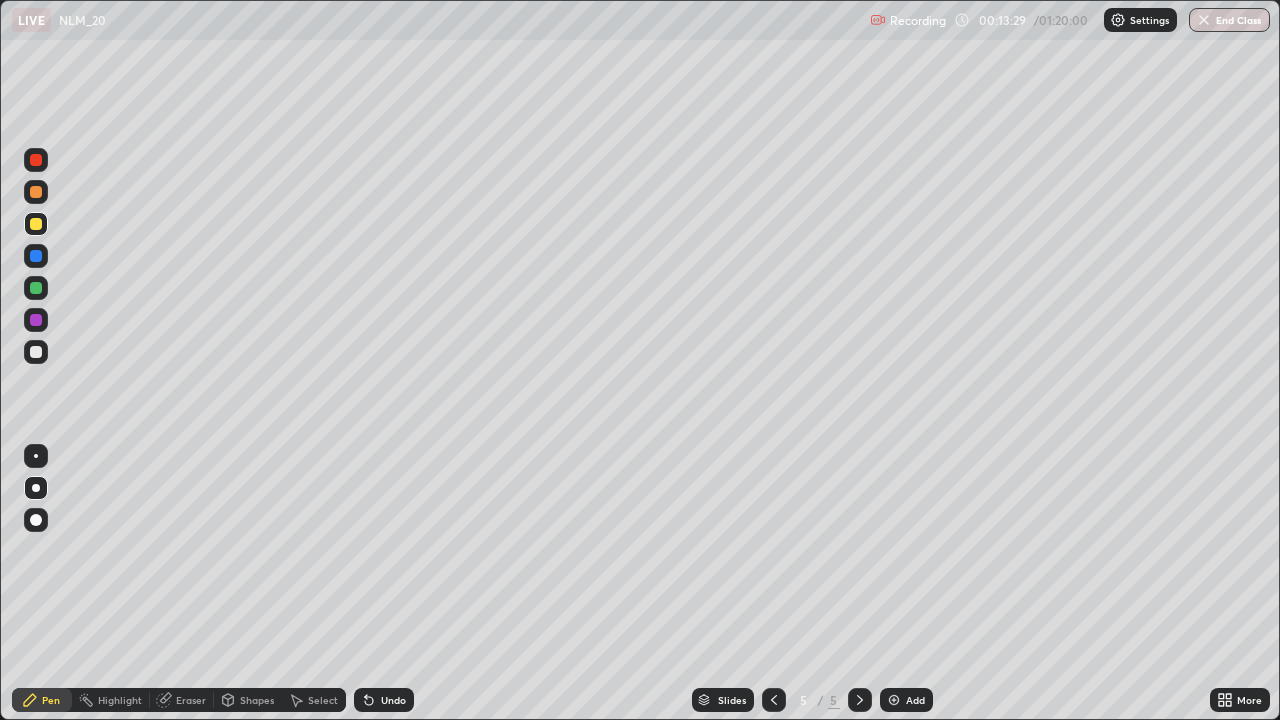 click at bounding box center (36, 352) 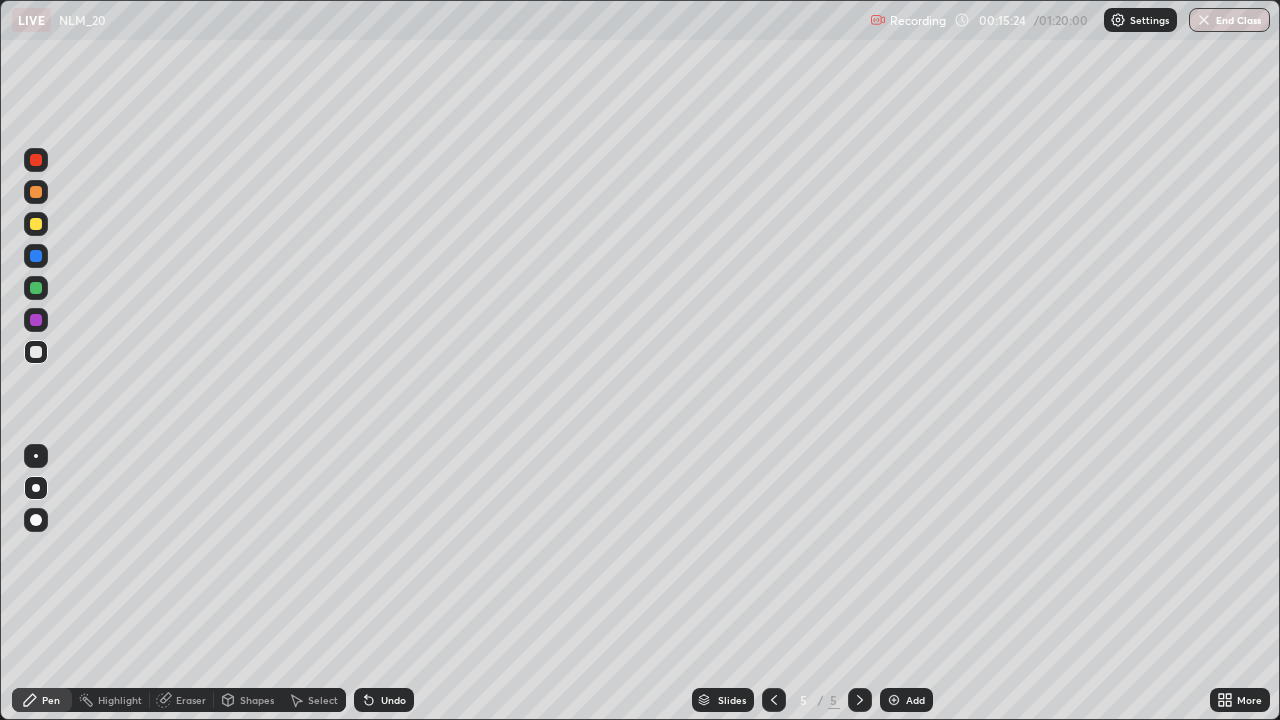 click on "Add" at bounding box center [915, 700] 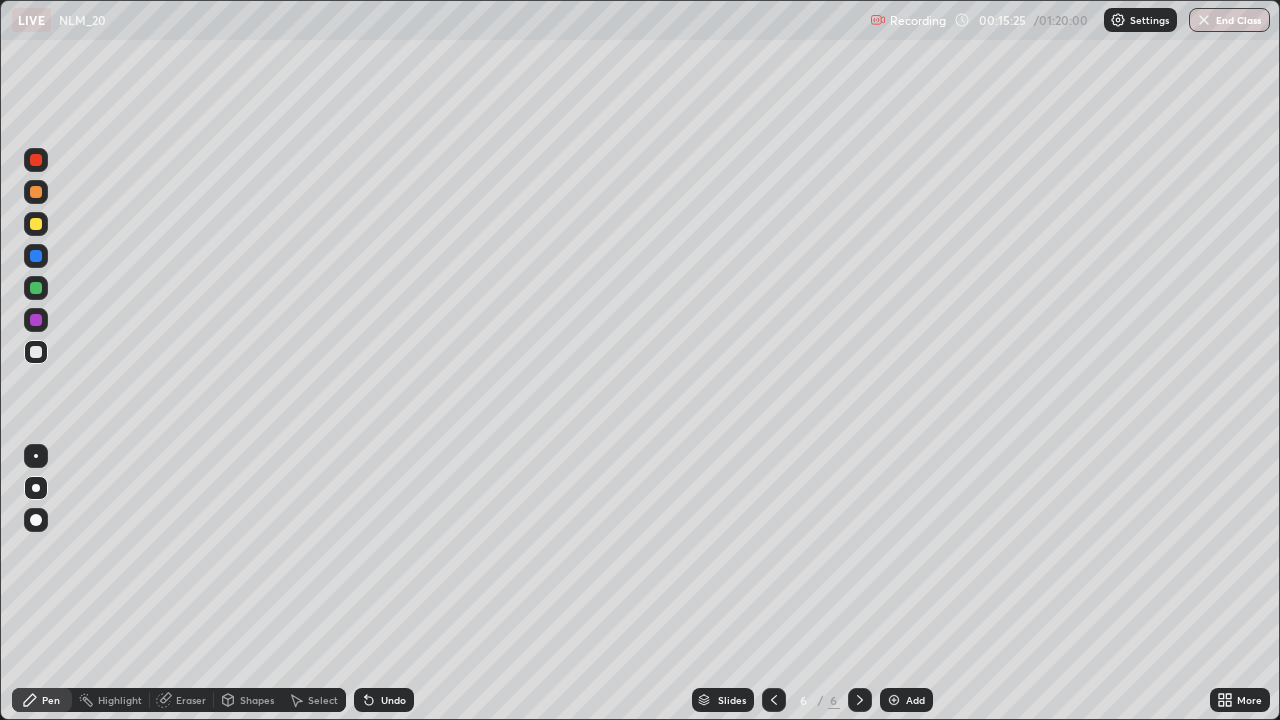 click at bounding box center [36, 224] 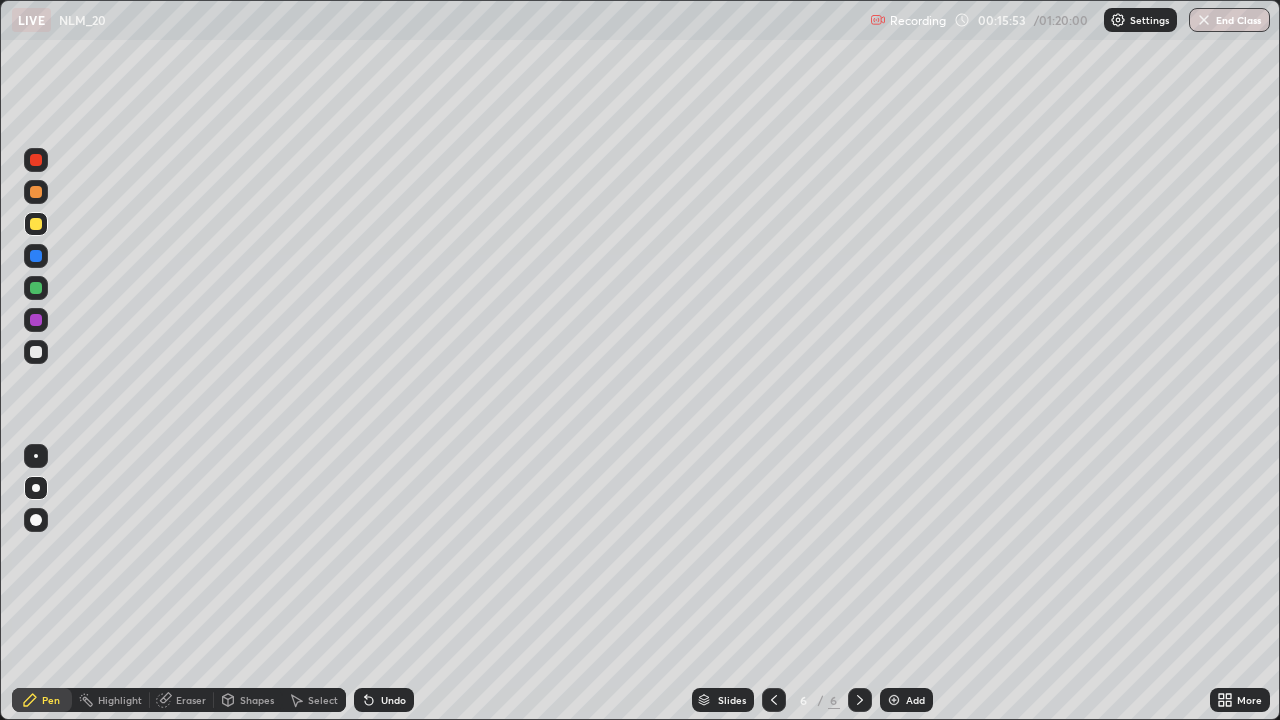 click on "Shapes" at bounding box center (257, 700) 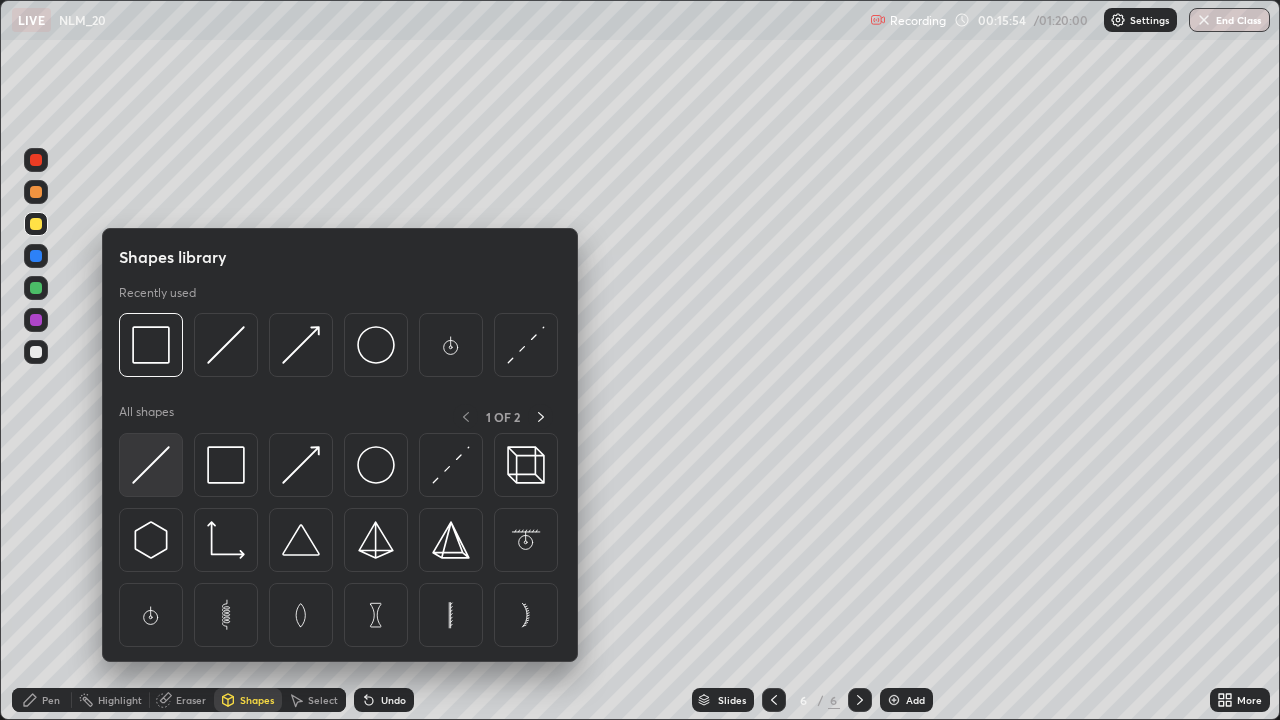 click at bounding box center (151, 465) 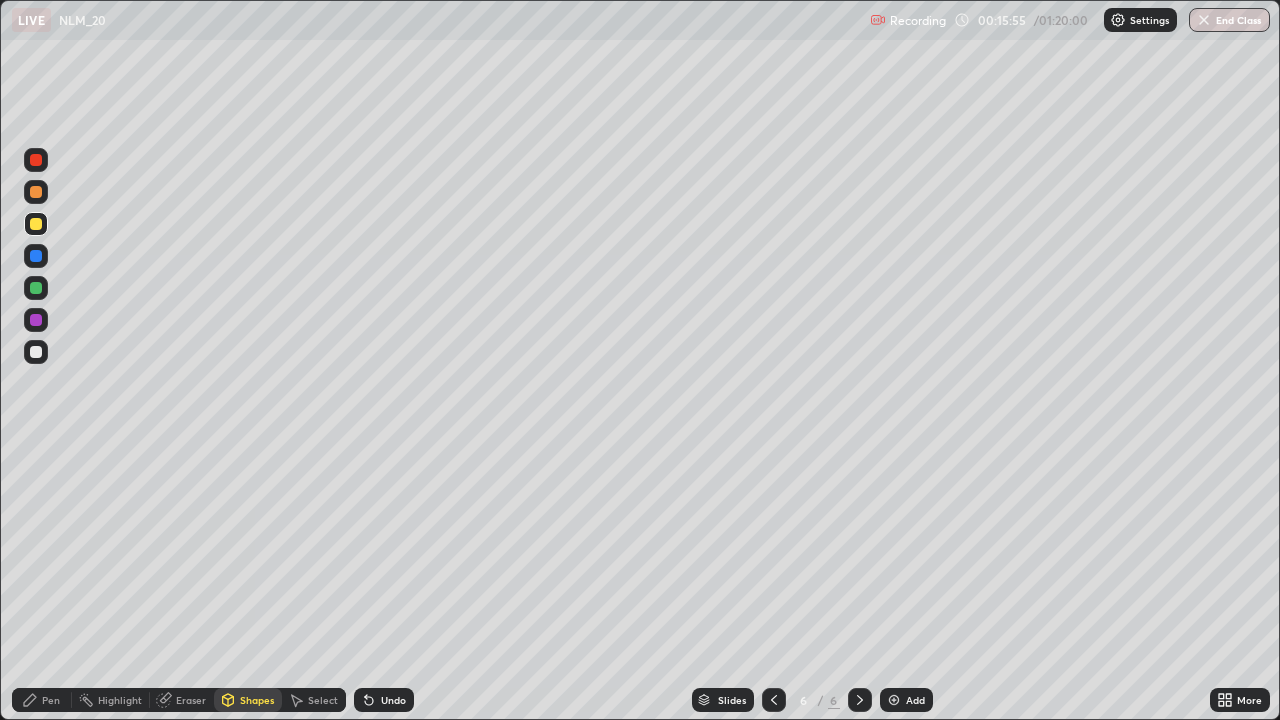 click at bounding box center [36, 192] 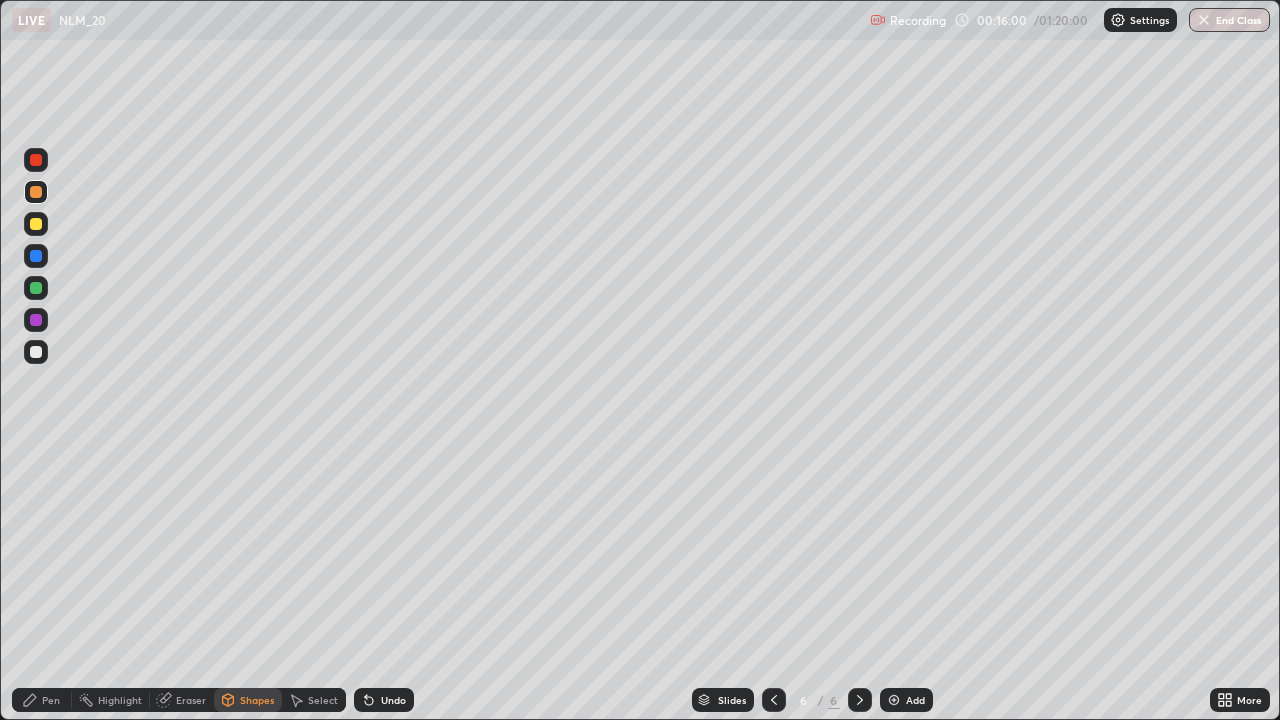 click on "Shapes" at bounding box center (257, 700) 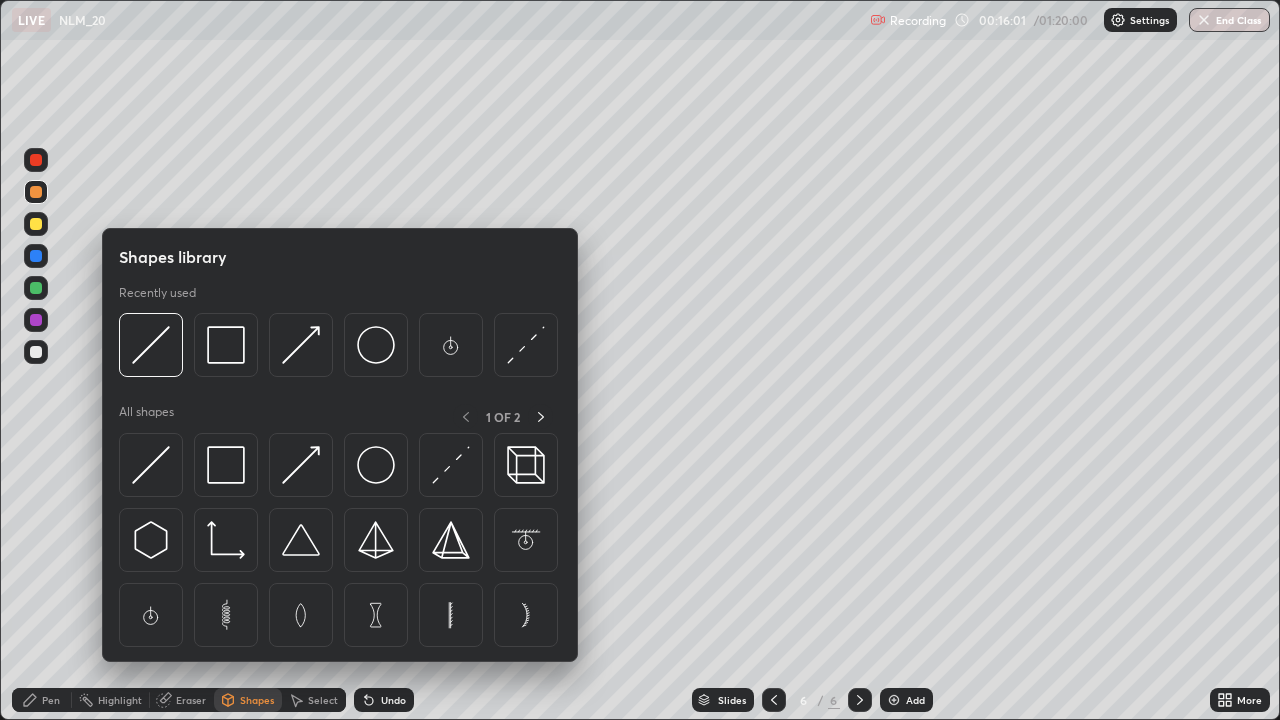 click at bounding box center [226, 465] 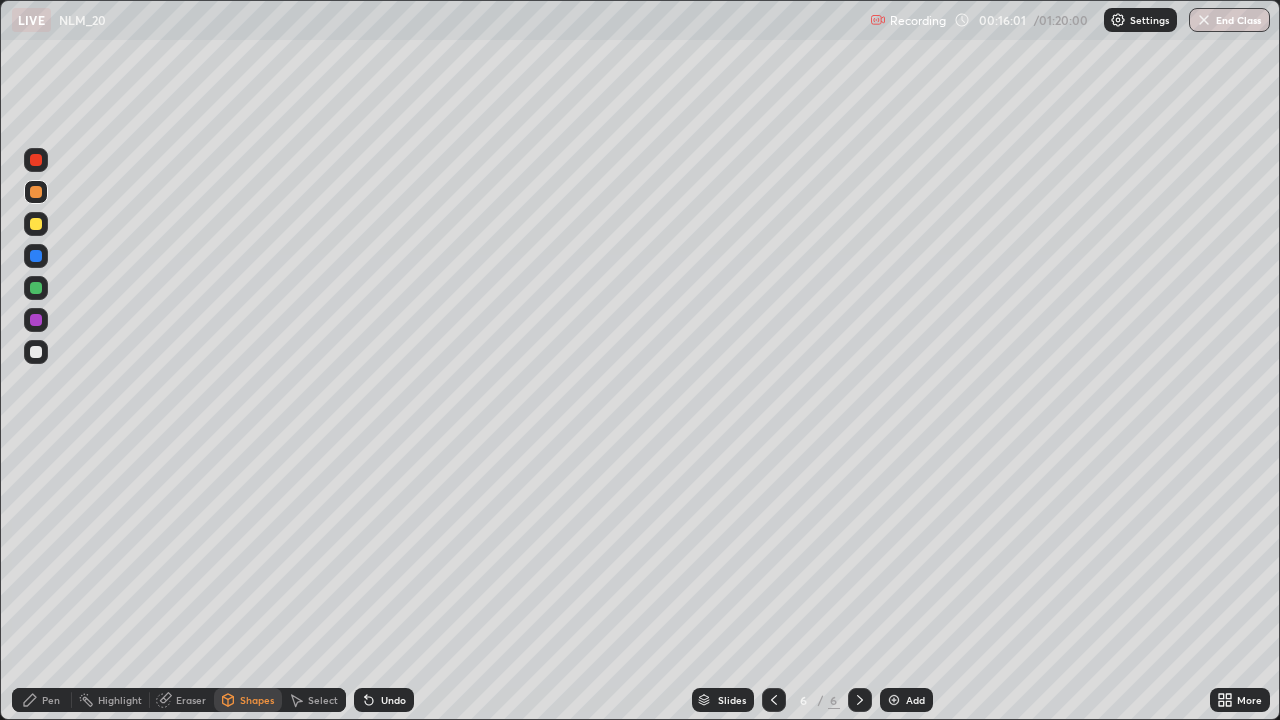click at bounding box center [36, 288] 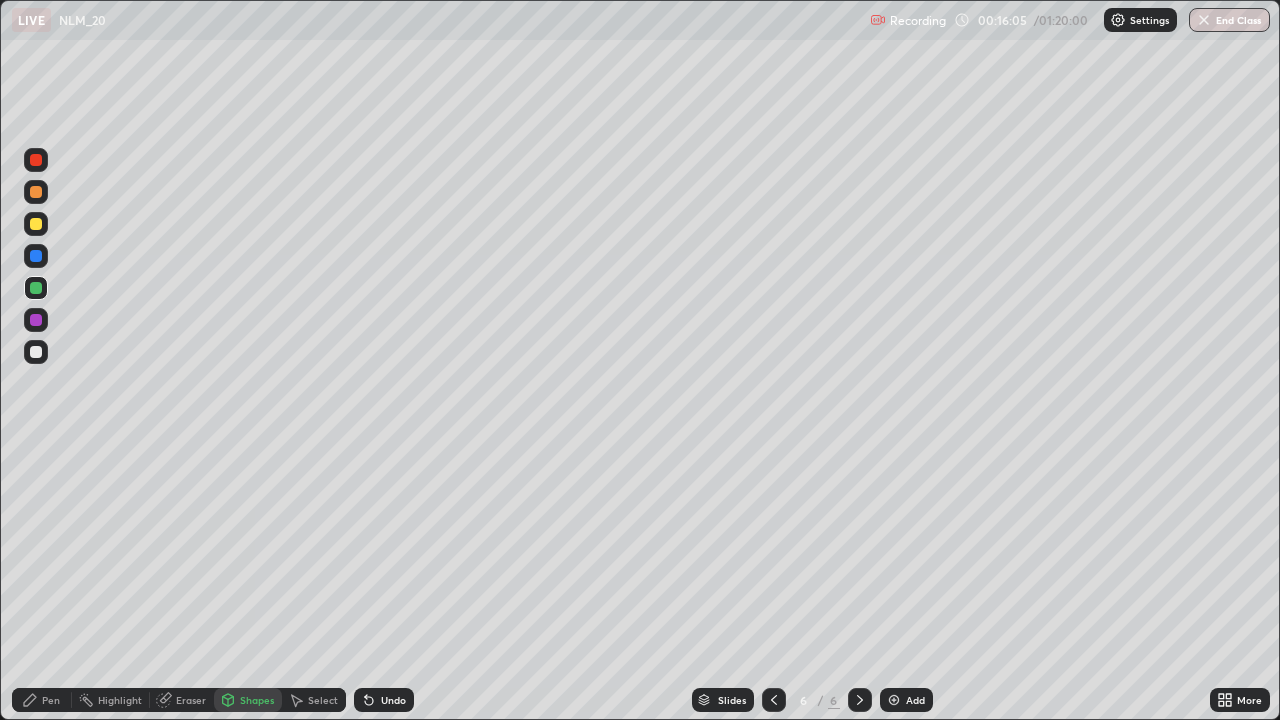 click on "Select" at bounding box center (323, 700) 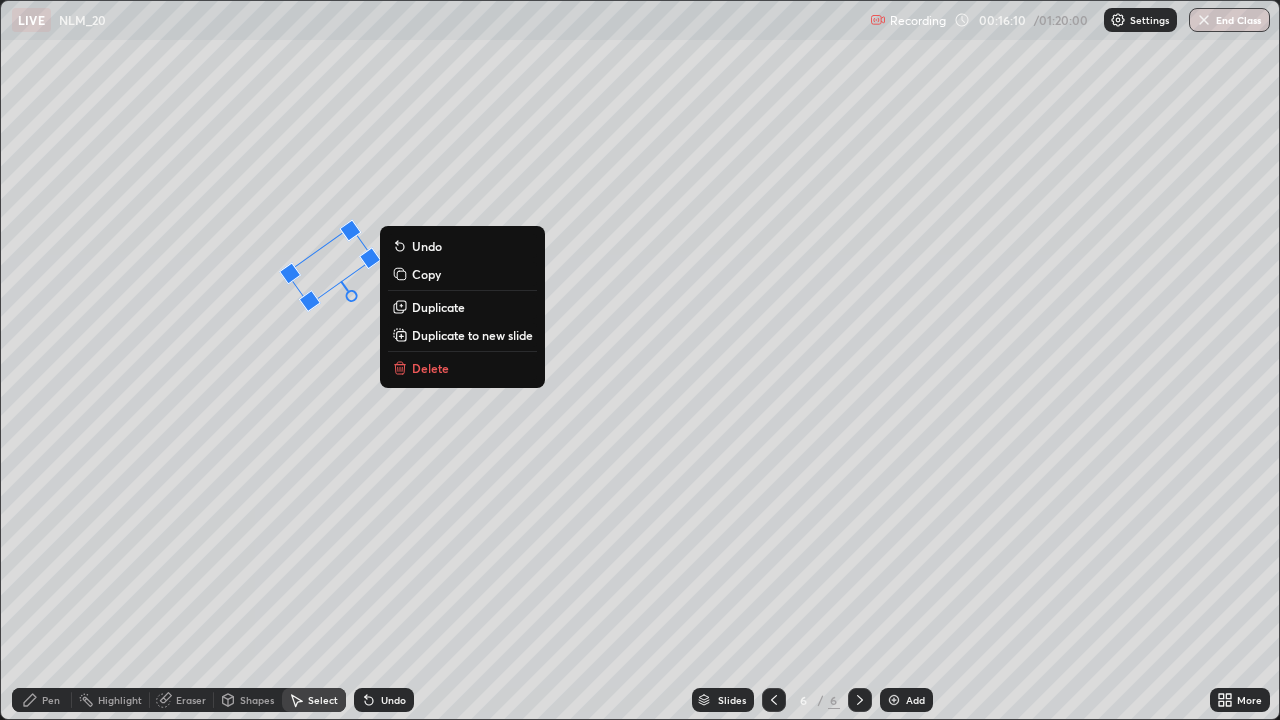click on "Pen" at bounding box center (51, 700) 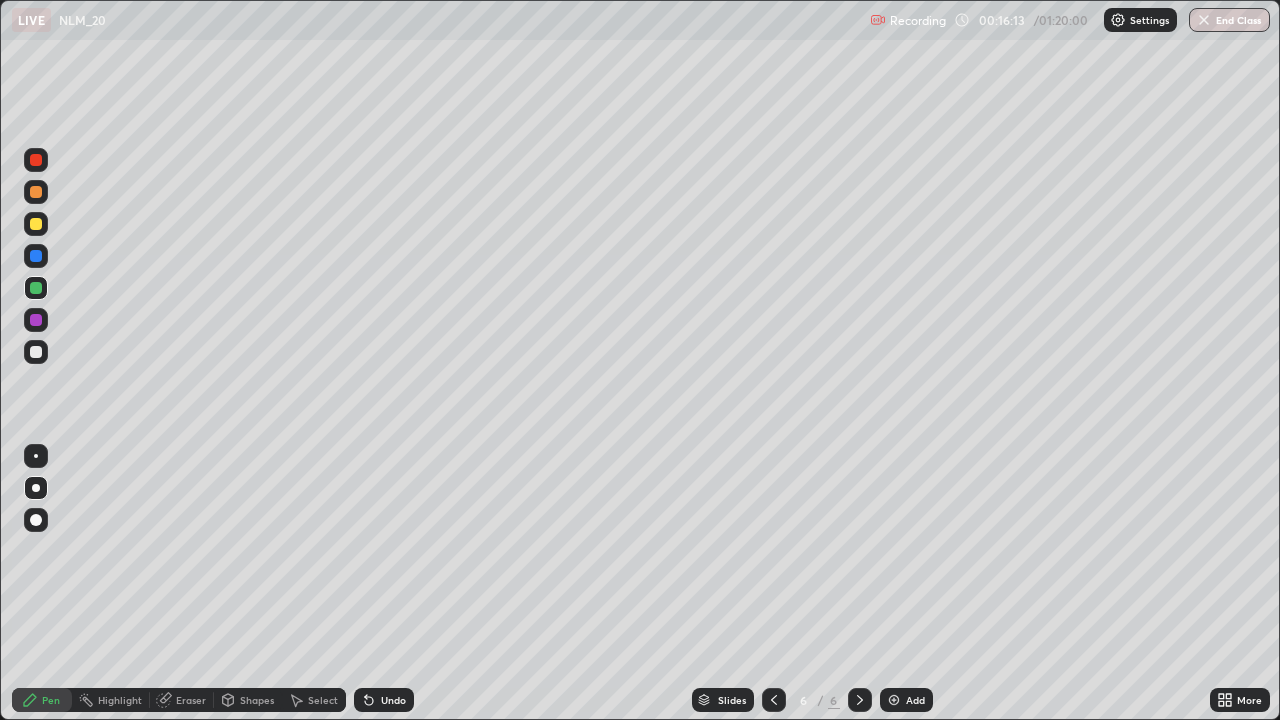 click at bounding box center [36, 352] 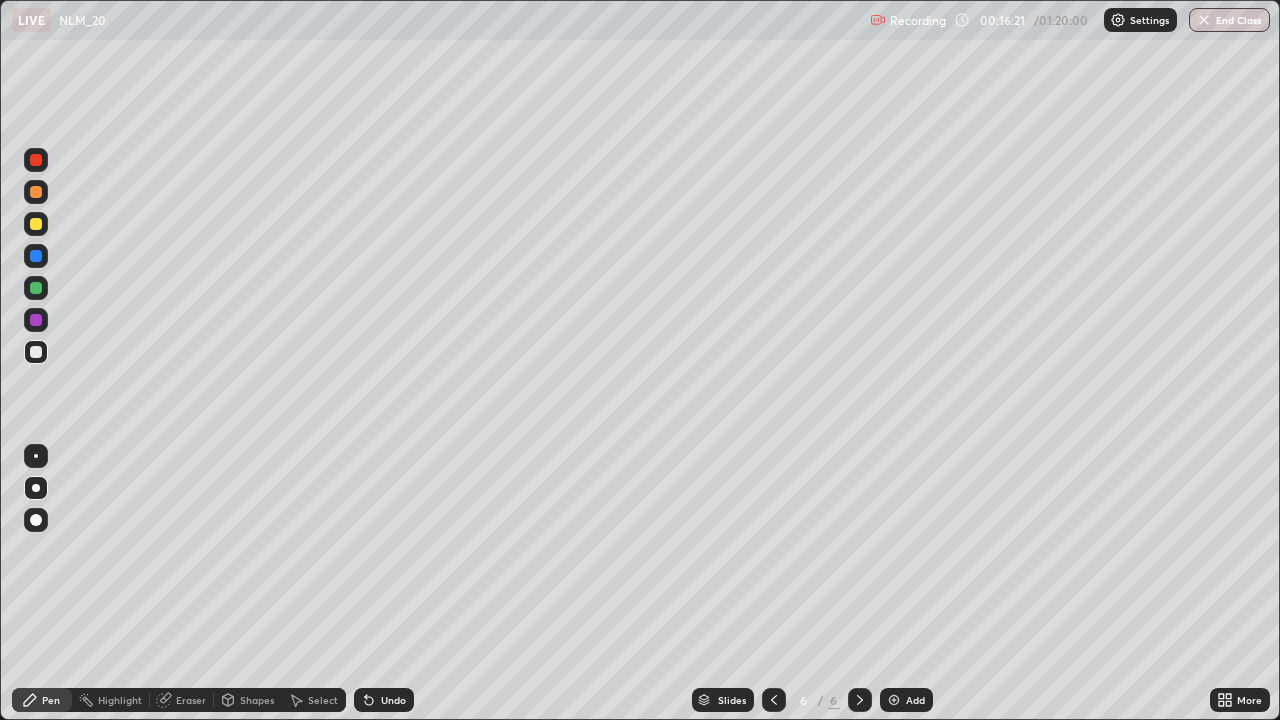 click at bounding box center (36, 352) 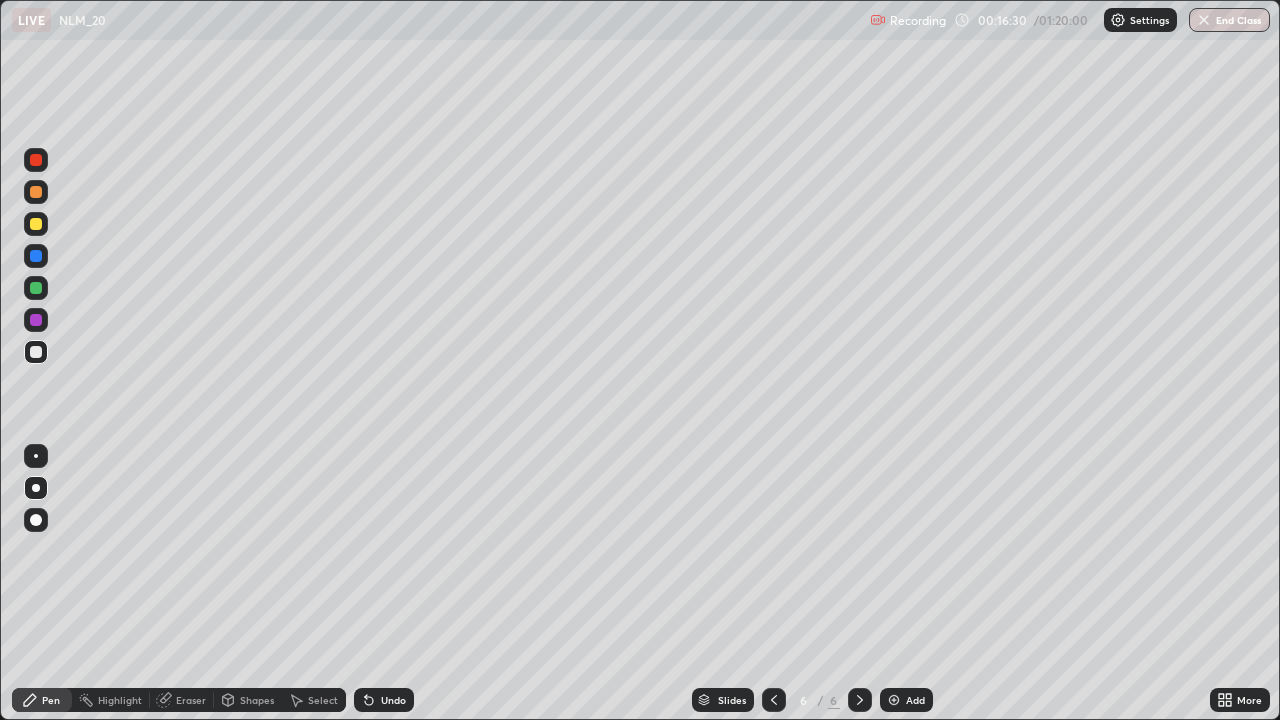 click at bounding box center [36, 160] 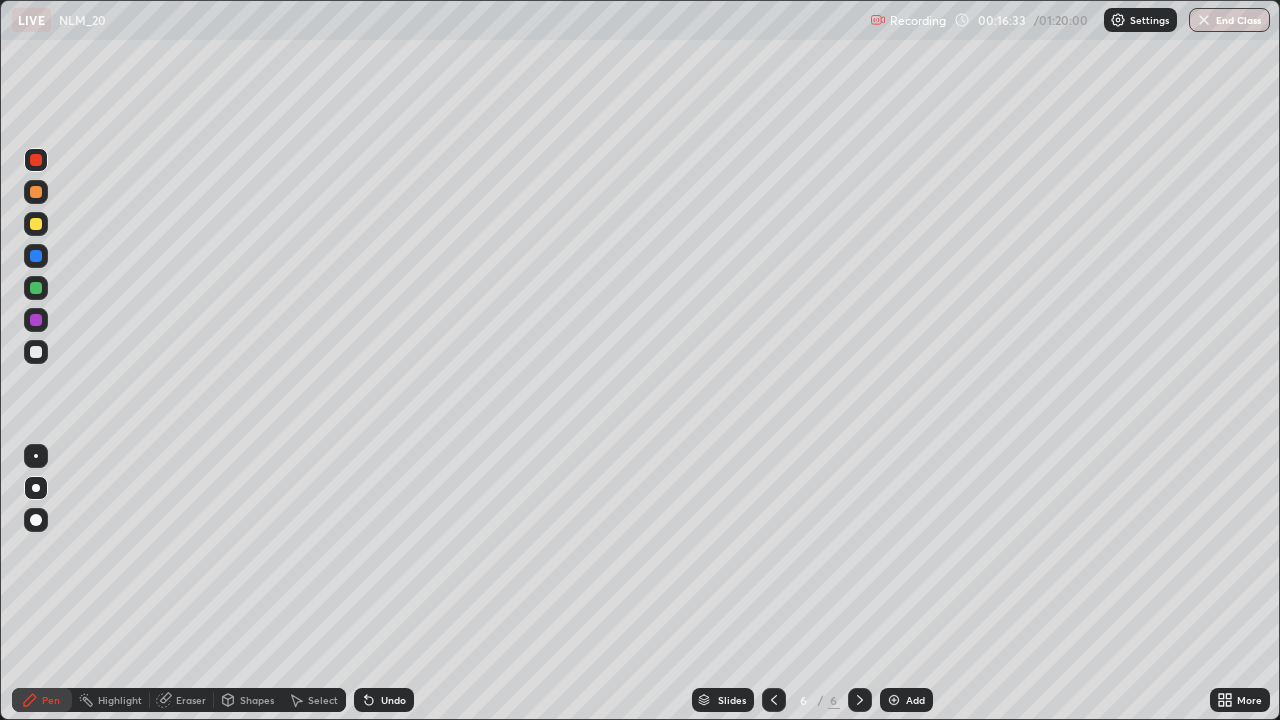 click at bounding box center (36, 352) 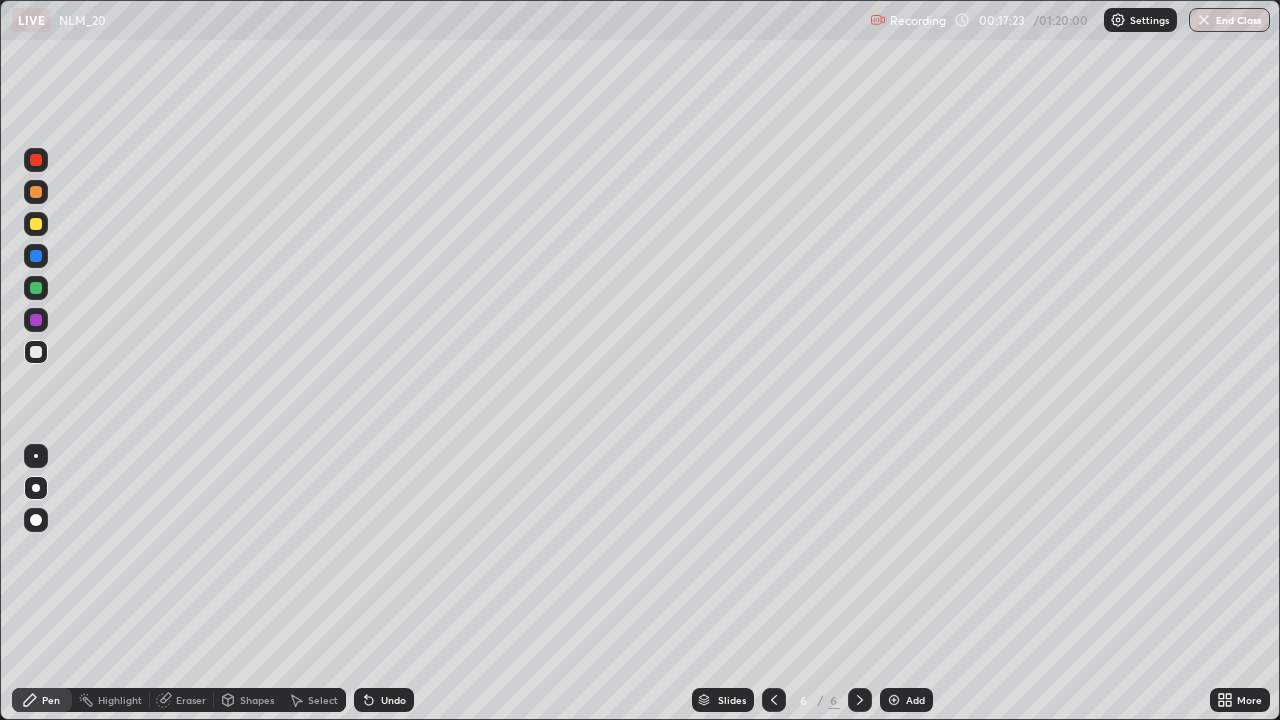 click at bounding box center [36, 224] 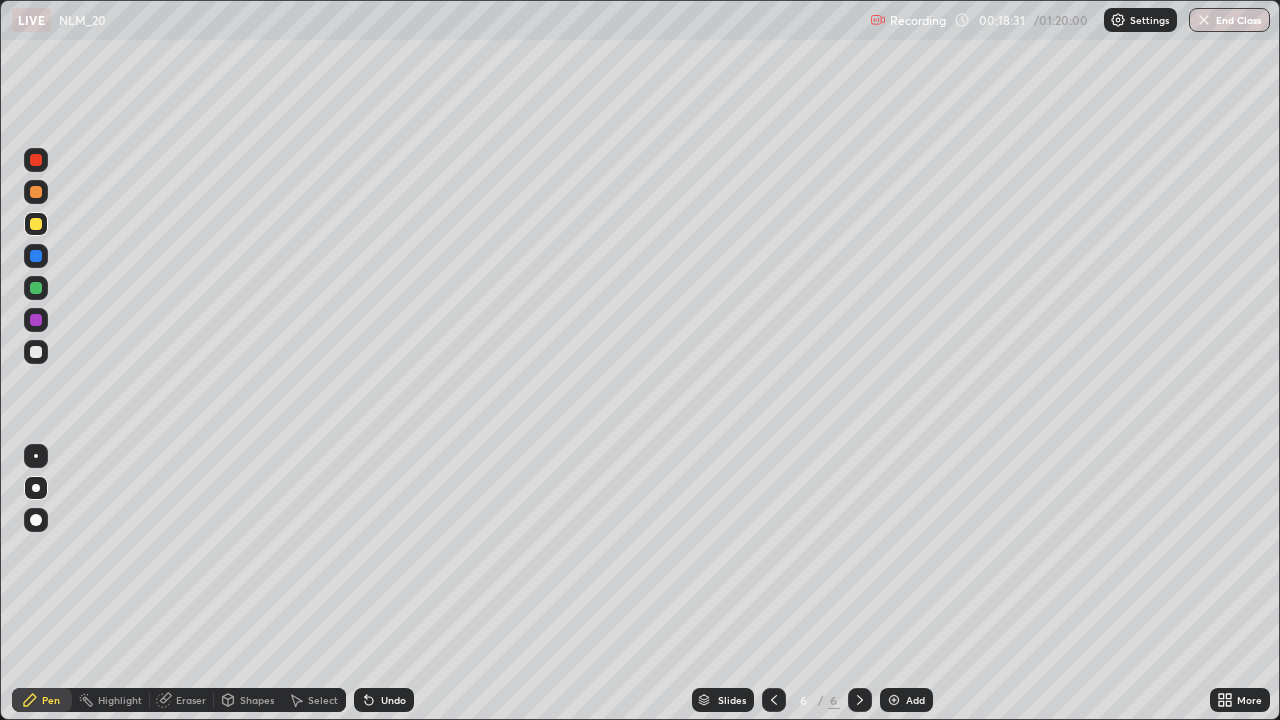 click at bounding box center [36, 352] 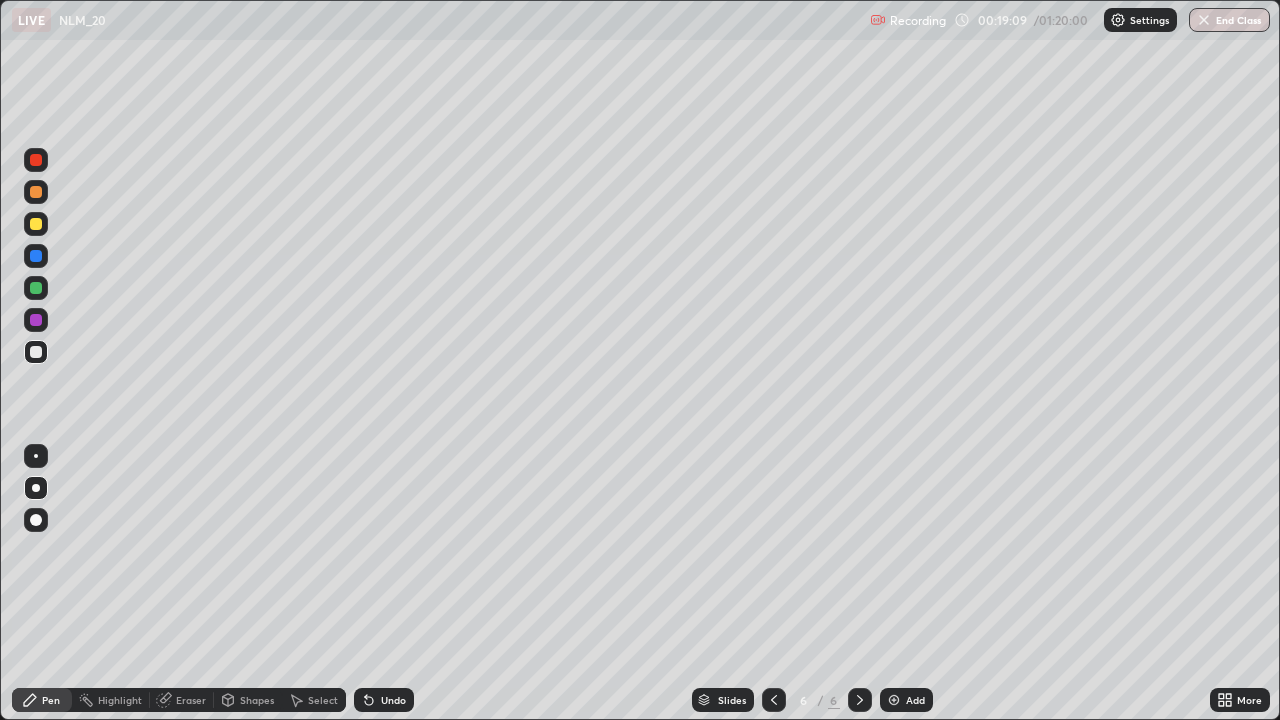 click on "Undo" at bounding box center (384, 700) 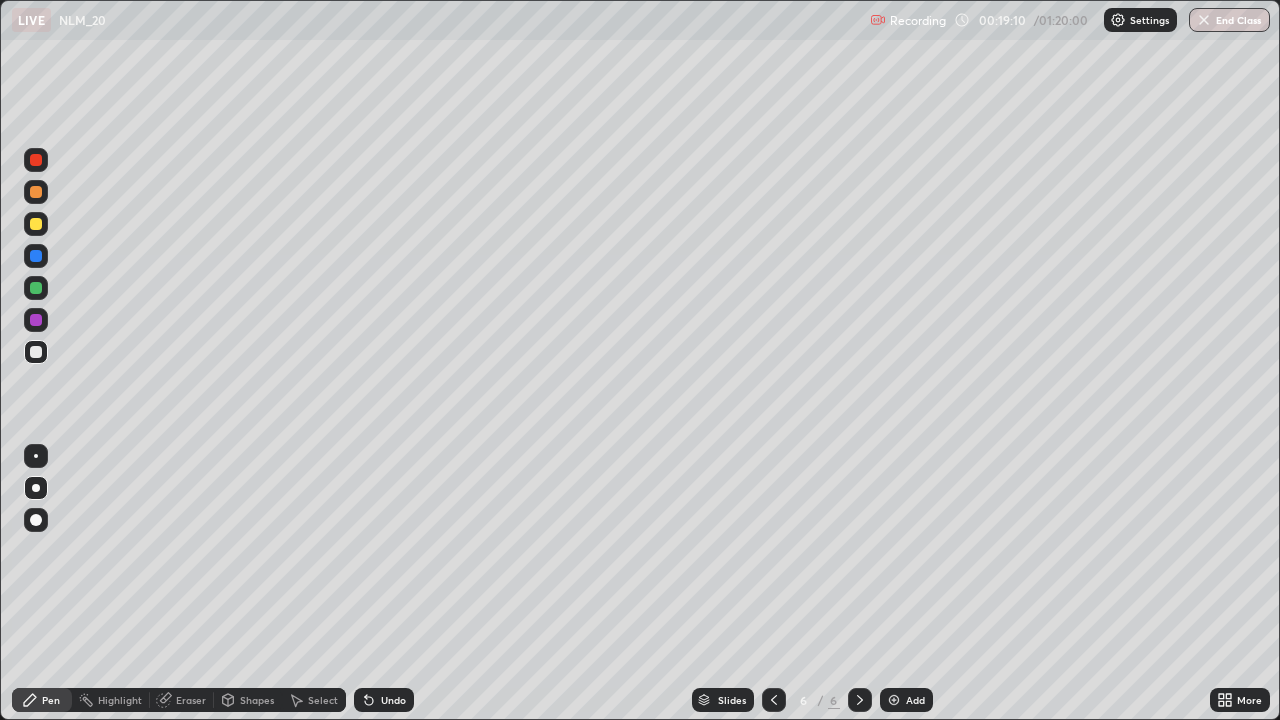 click on "Undo" at bounding box center [384, 700] 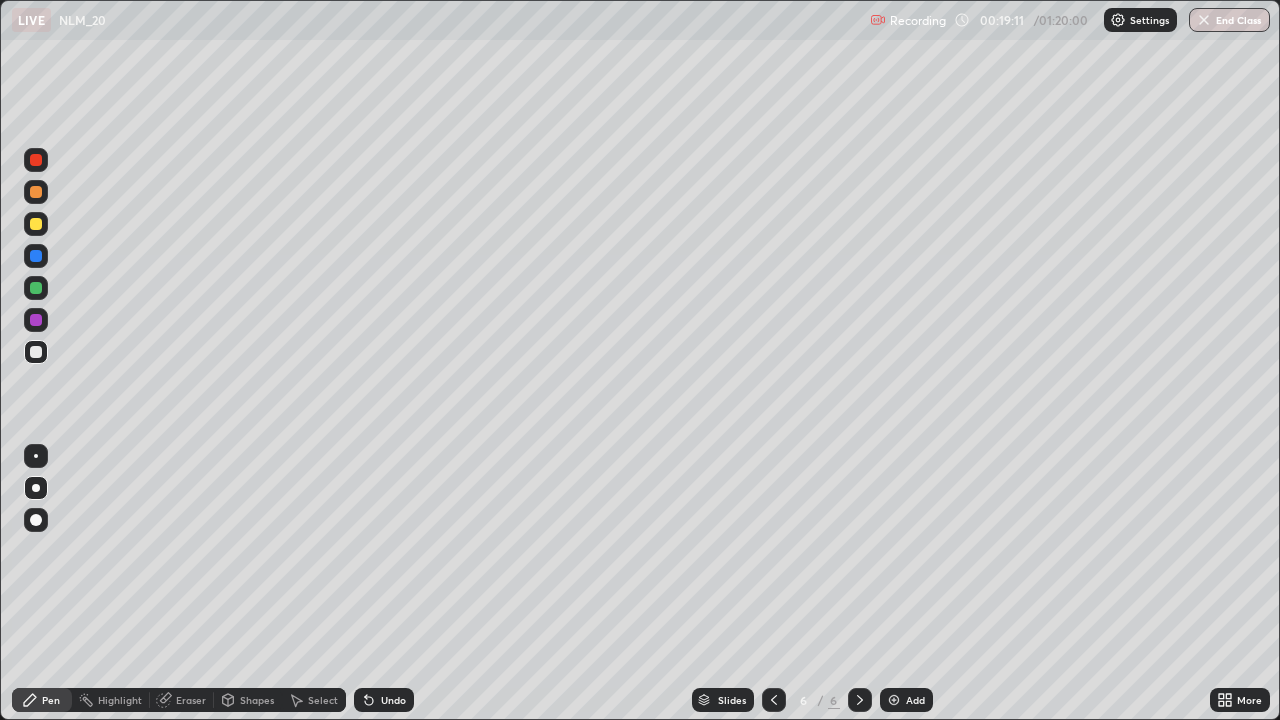 click at bounding box center (36, 224) 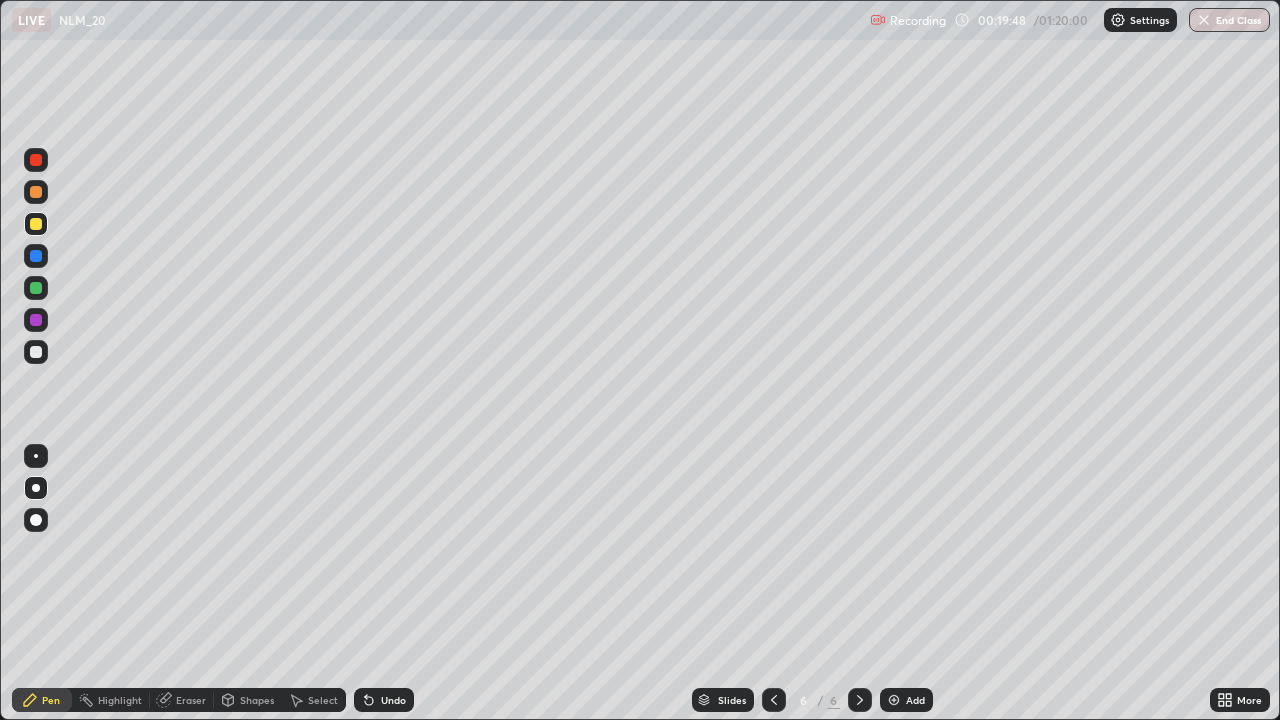 click on "Undo" at bounding box center [384, 700] 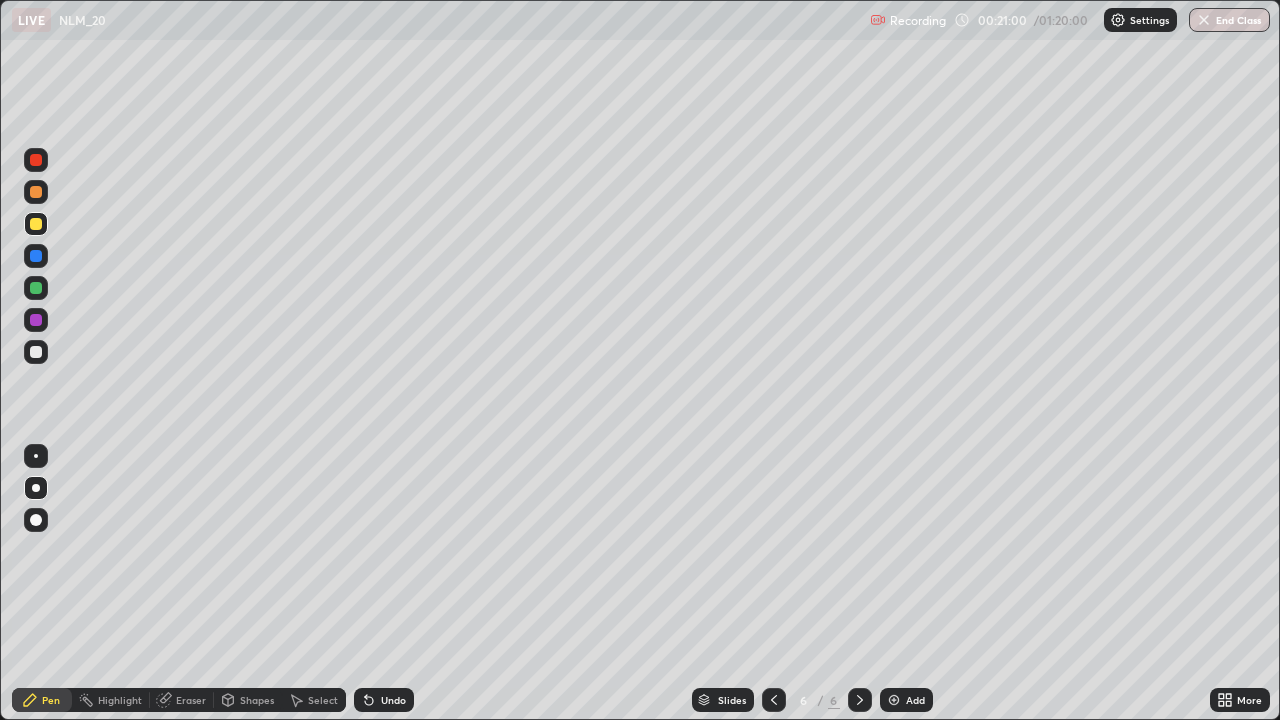 click on "Add" at bounding box center [906, 700] 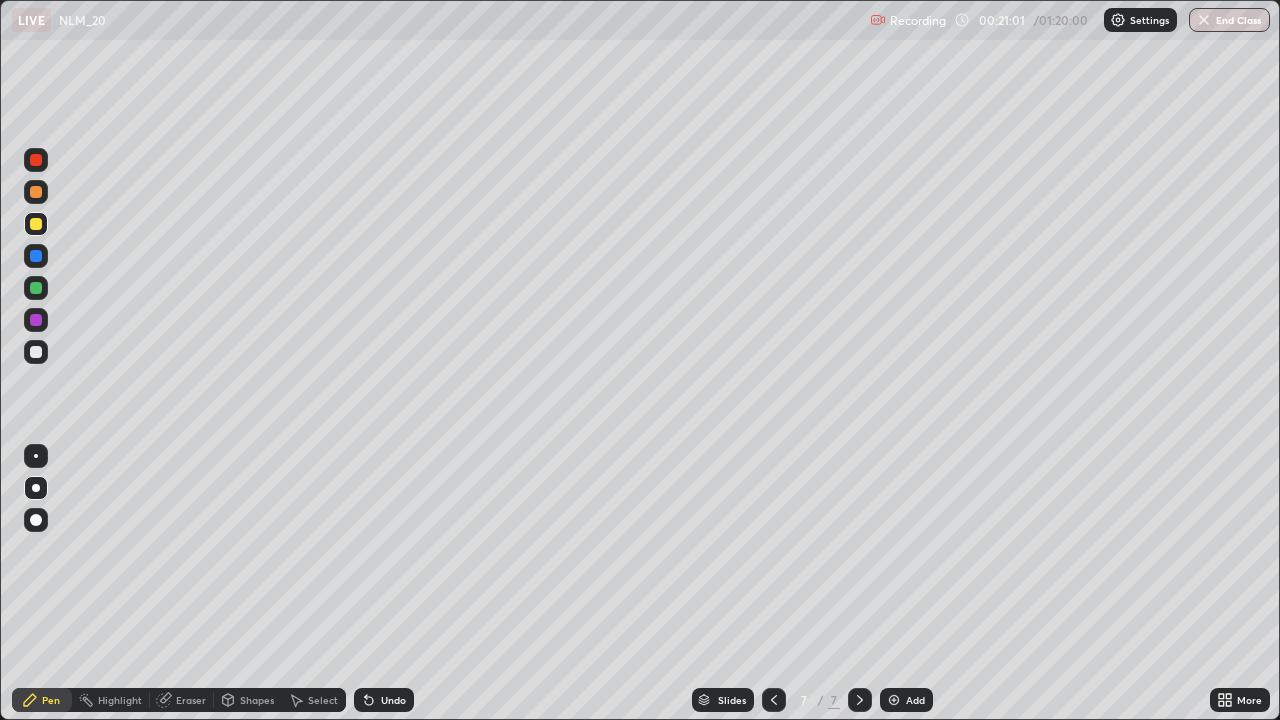 click at bounding box center [36, 224] 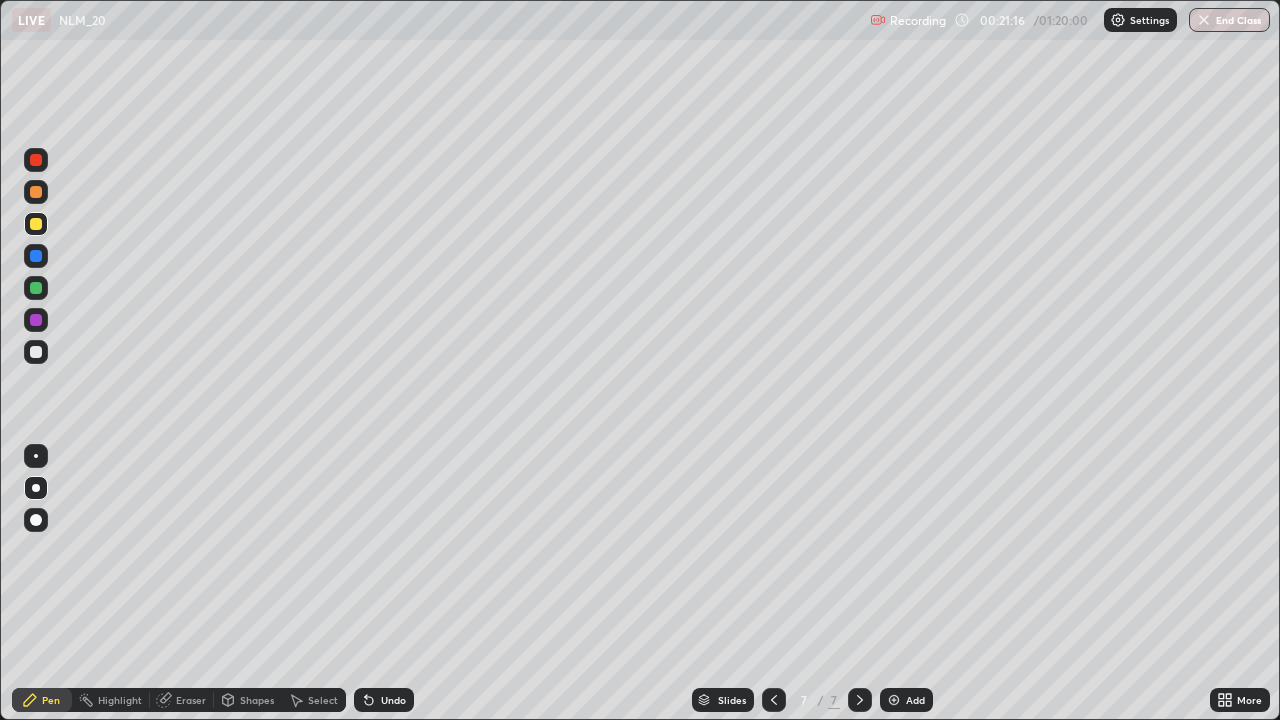 click at bounding box center [36, 352] 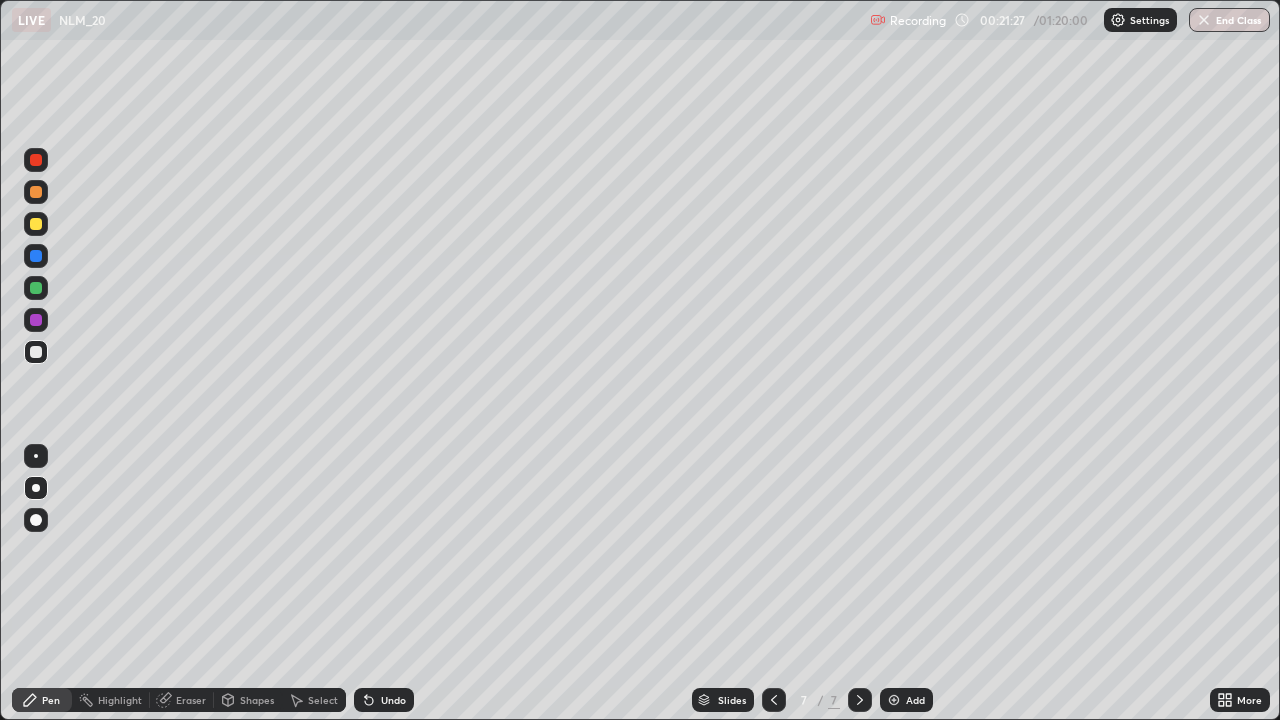 click on "Undo" at bounding box center [393, 700] 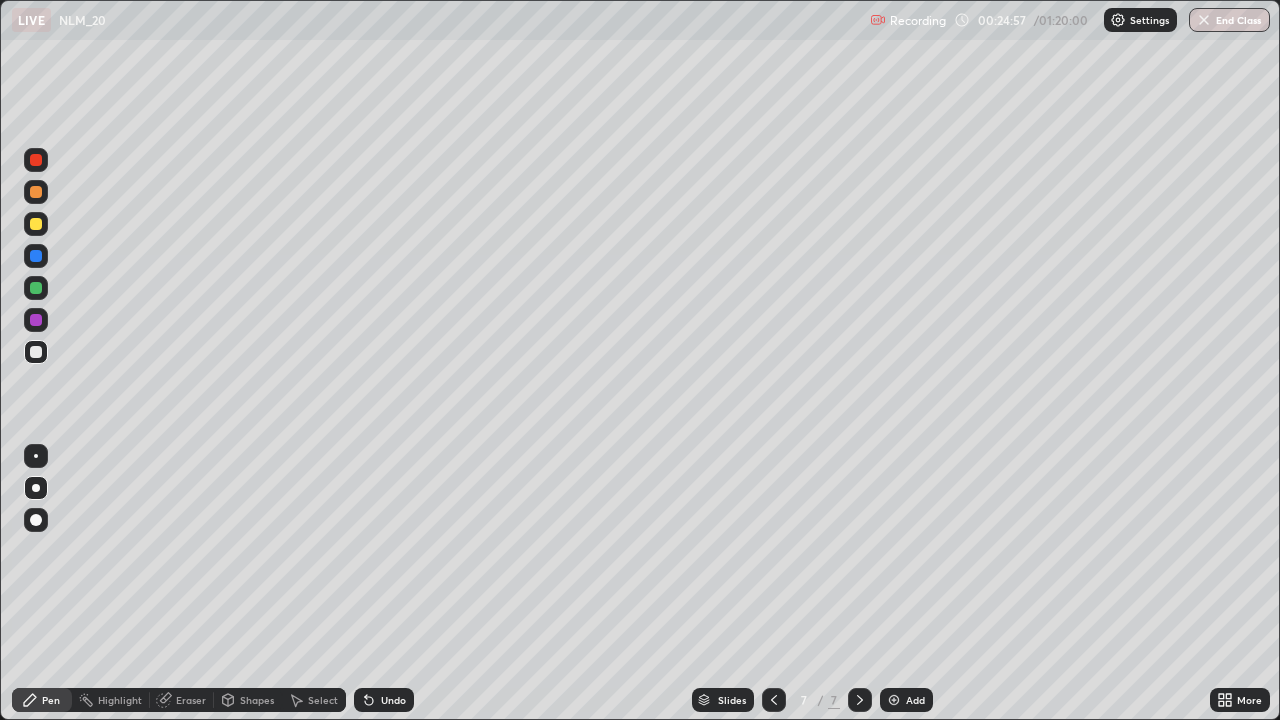 click on "Undo" at bounding box center (393, 700) 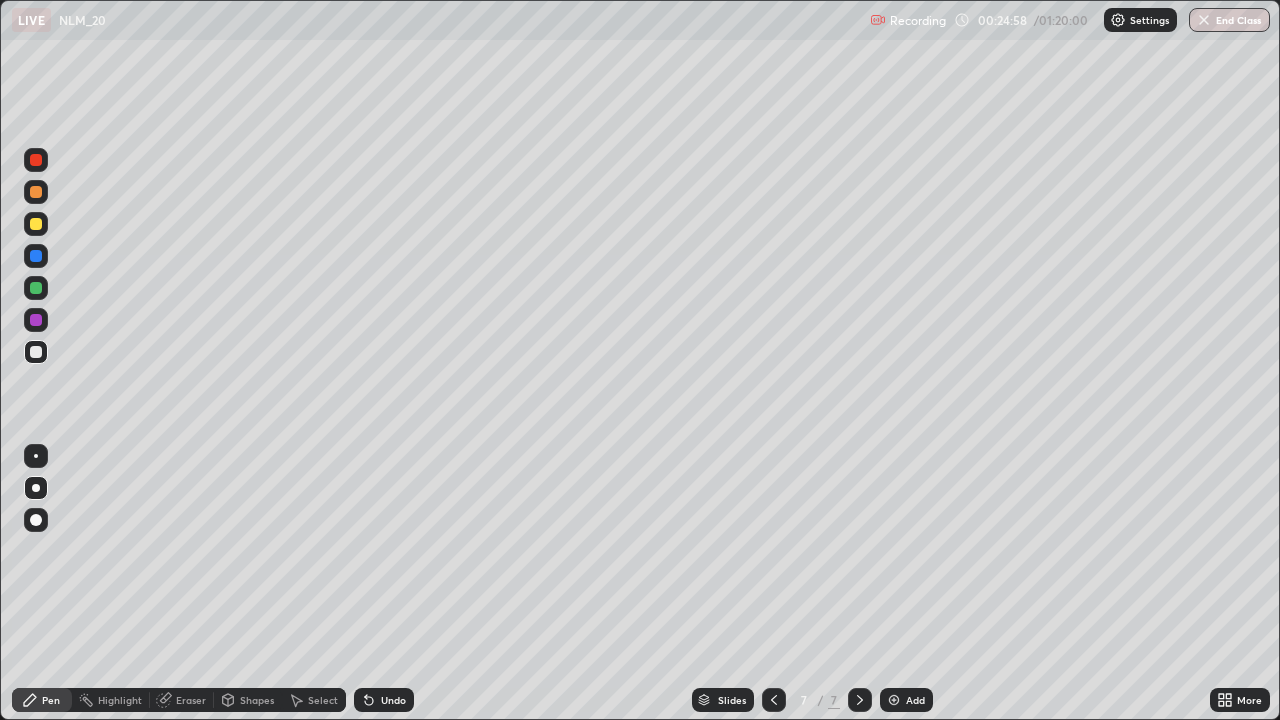 click on "Undo" at bounding box center (384, 700) 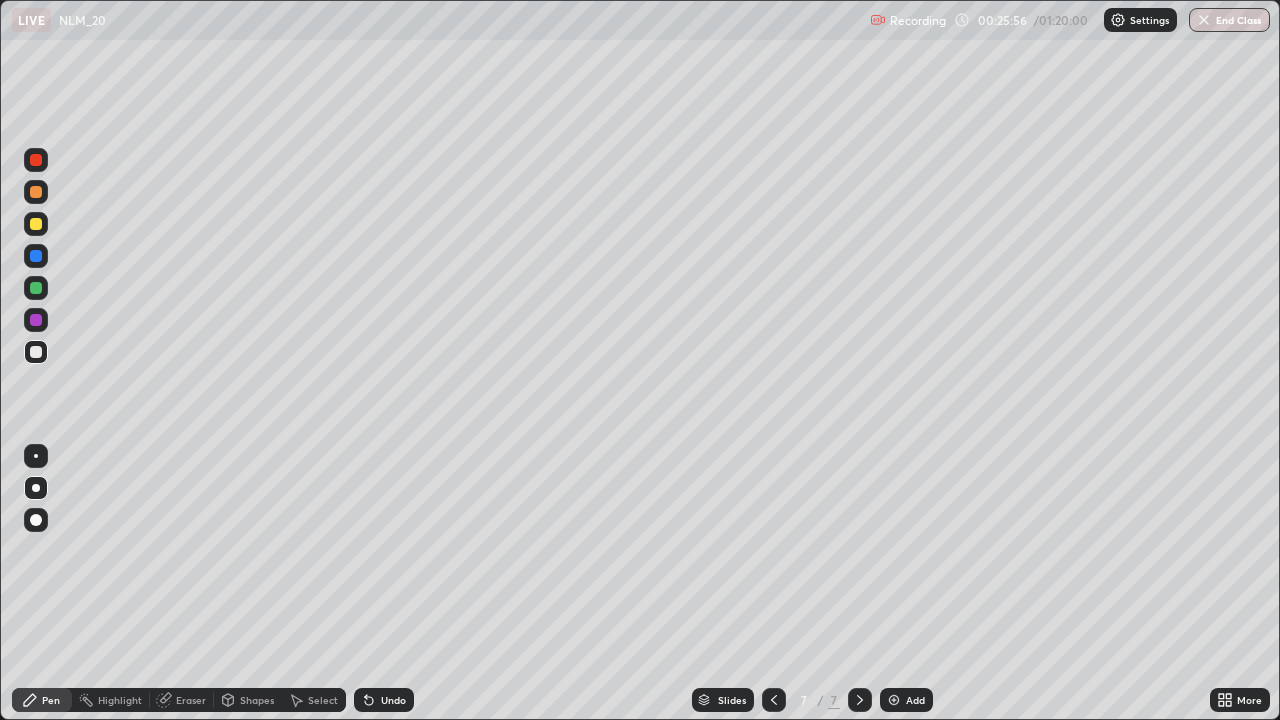 click on "Undo" at bounding box center [393, 700] 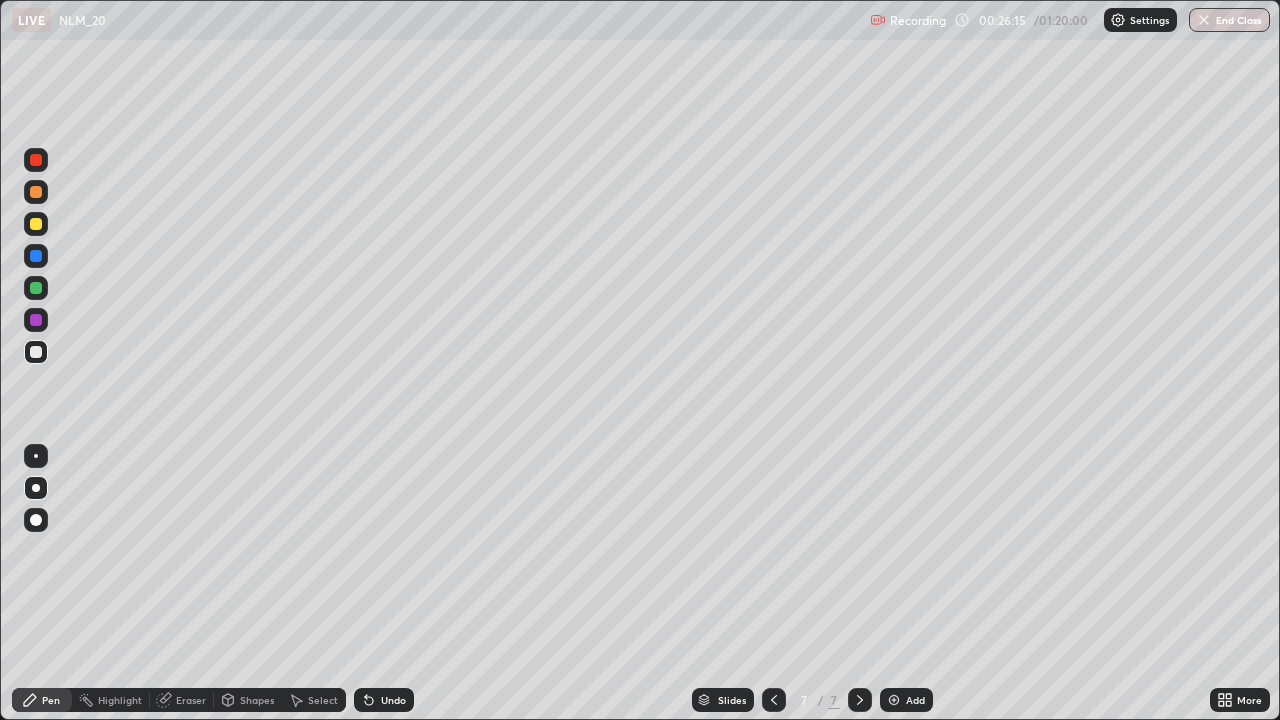 click on "Undo" at bounding box center [384, 700] 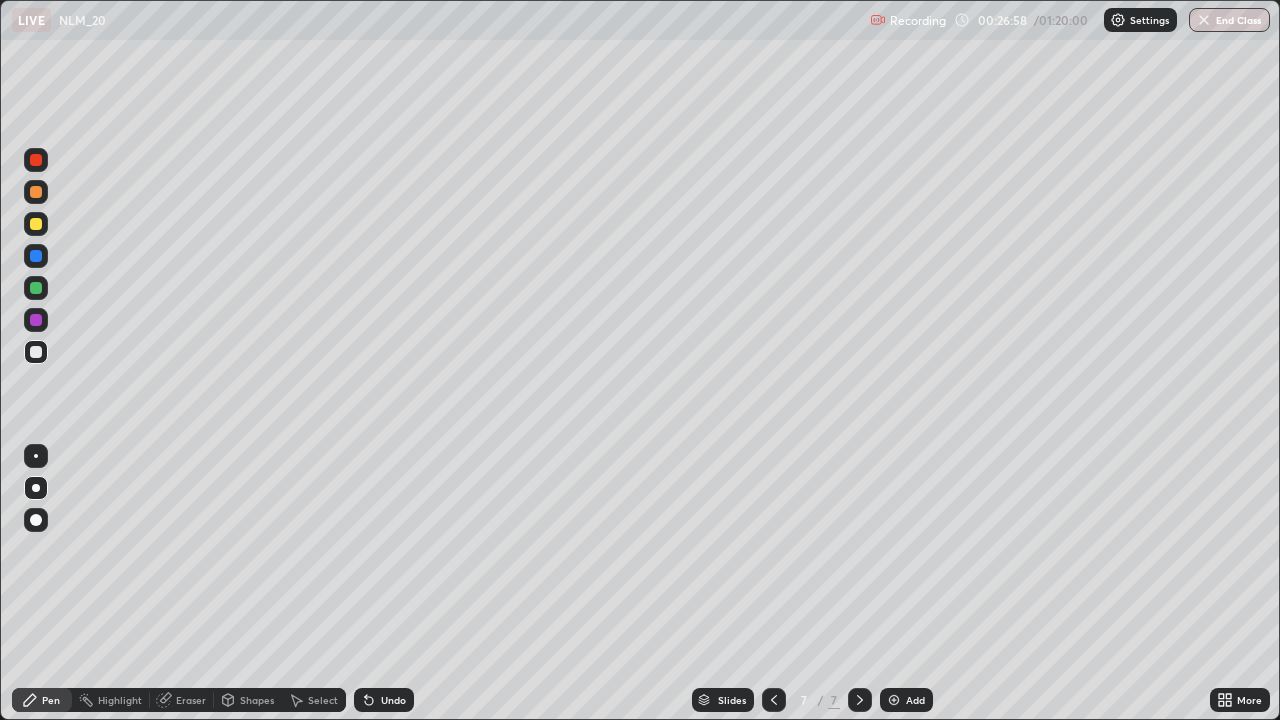 click on "Undo" at bounding box center [393, 700] 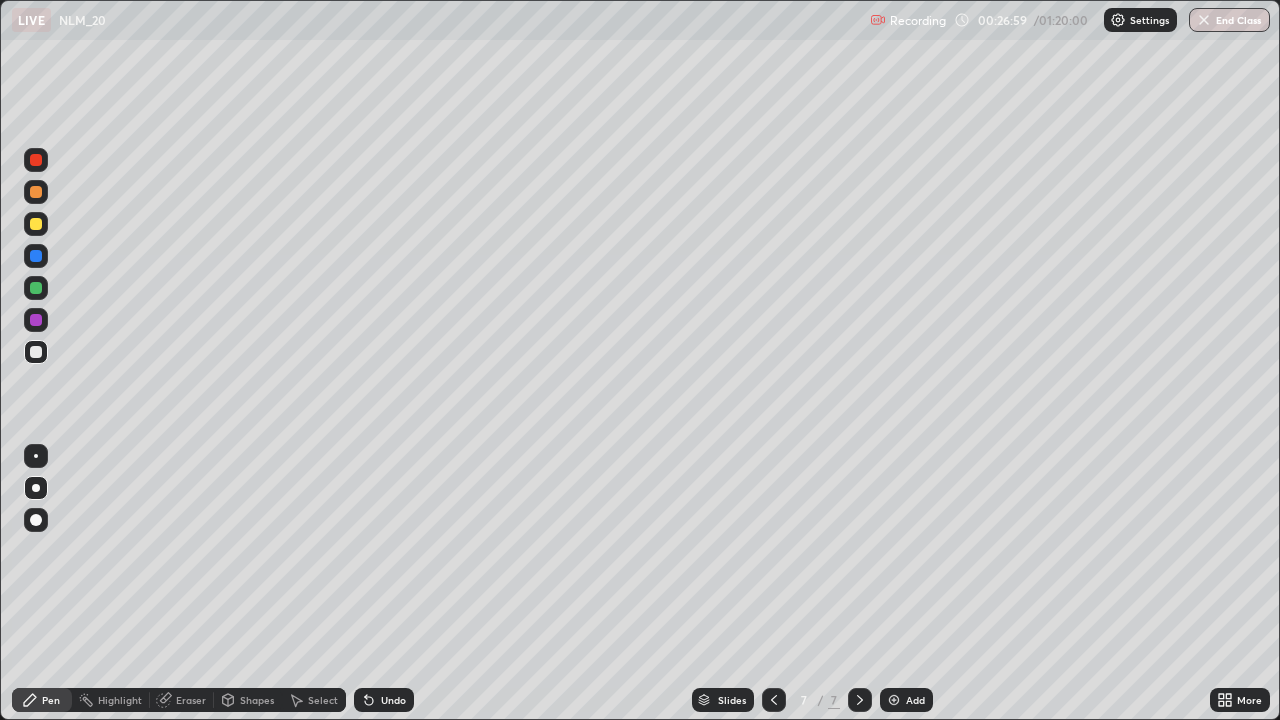 click on "Undo" at bounding box center [393, 700] 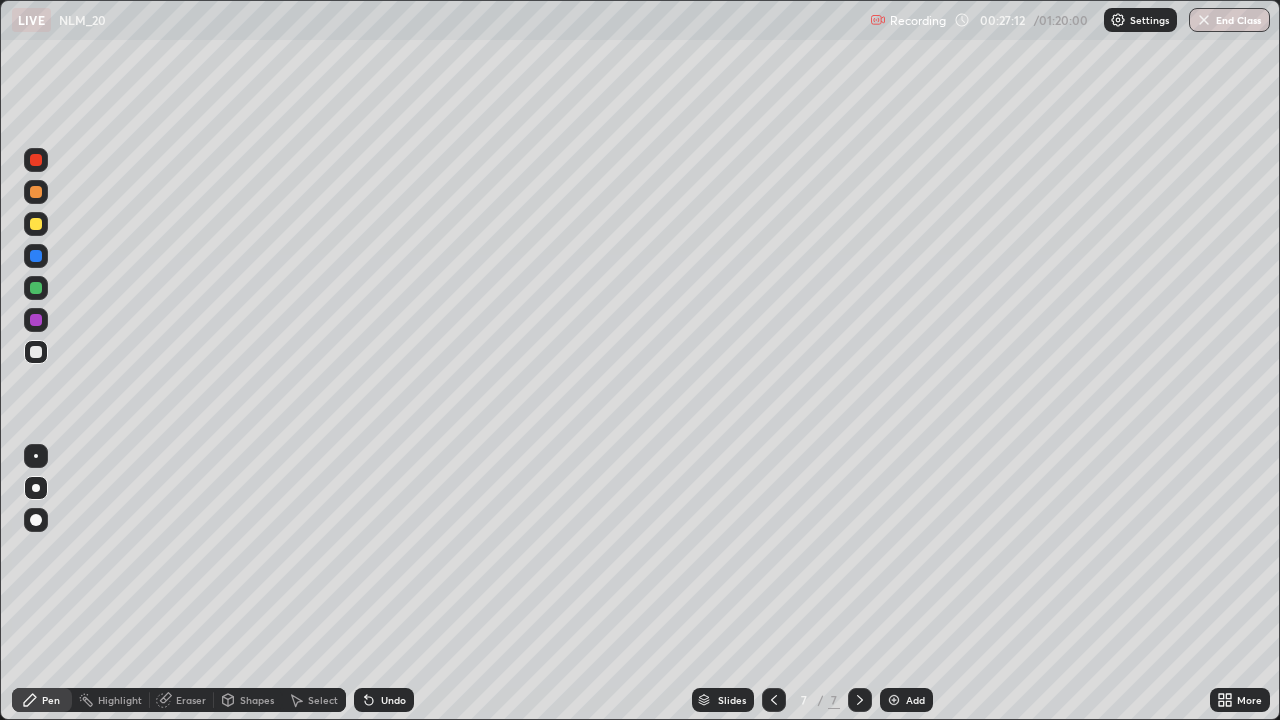 click on "Undo" at bounding box center [393, 700] 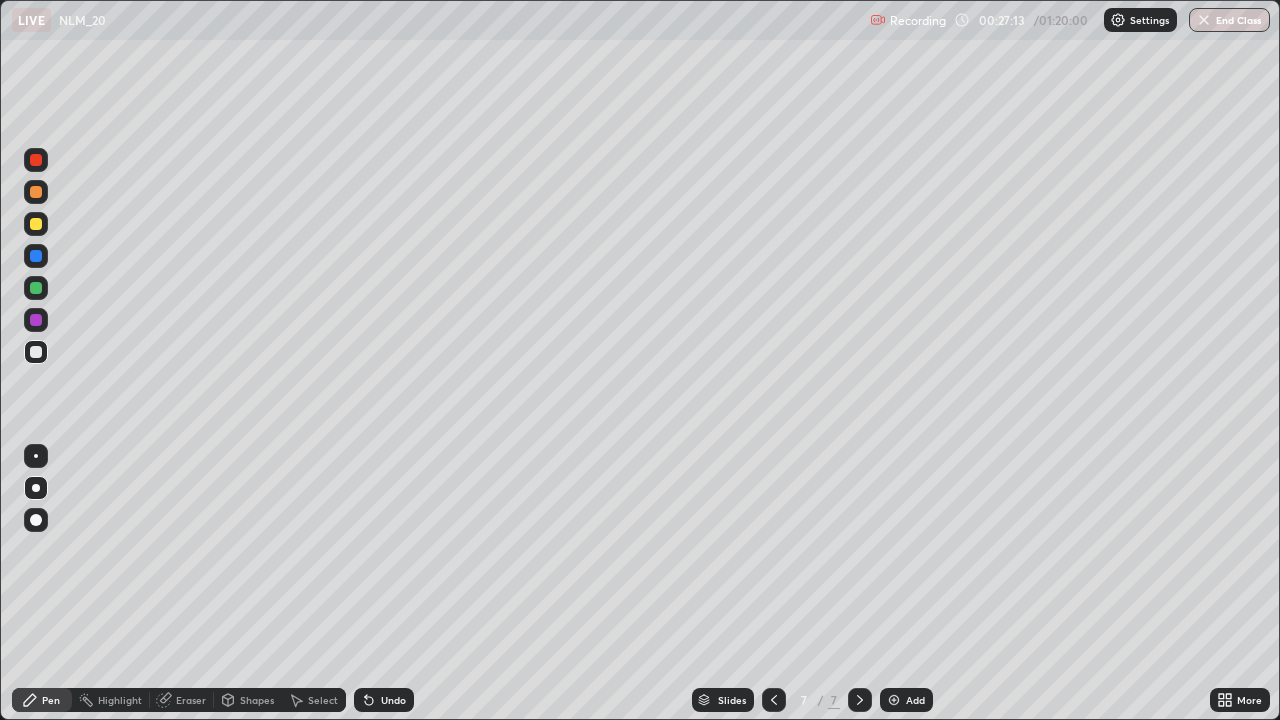 click on "Undo" at bounding box center [384, 700] 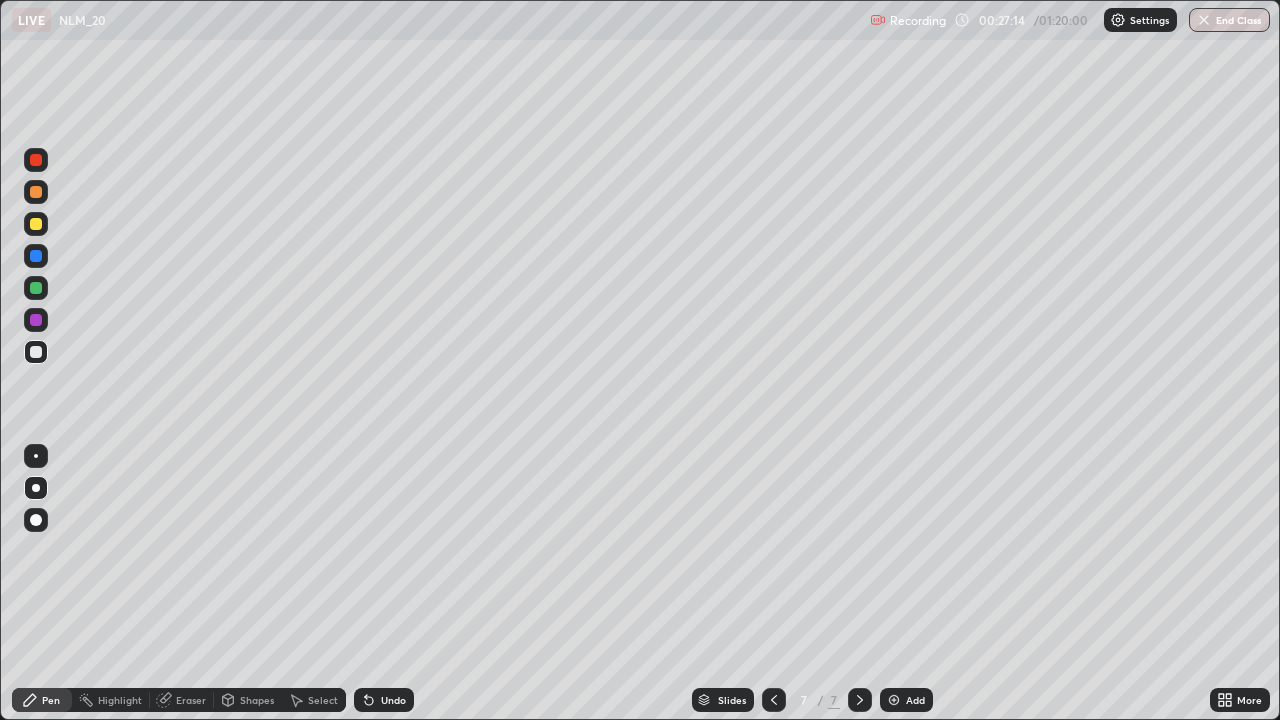 click on "Undo" at bounding box center [393, 700] 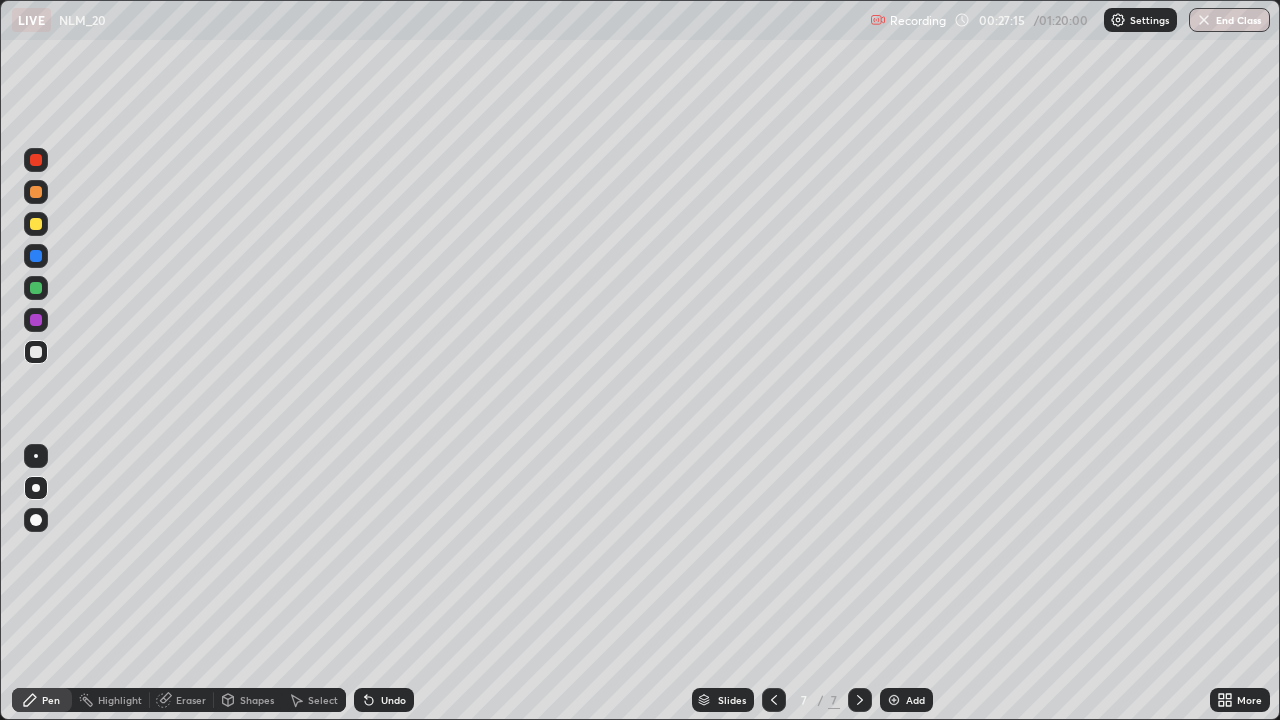 click on "Undo" at bounding box center [393, 700] 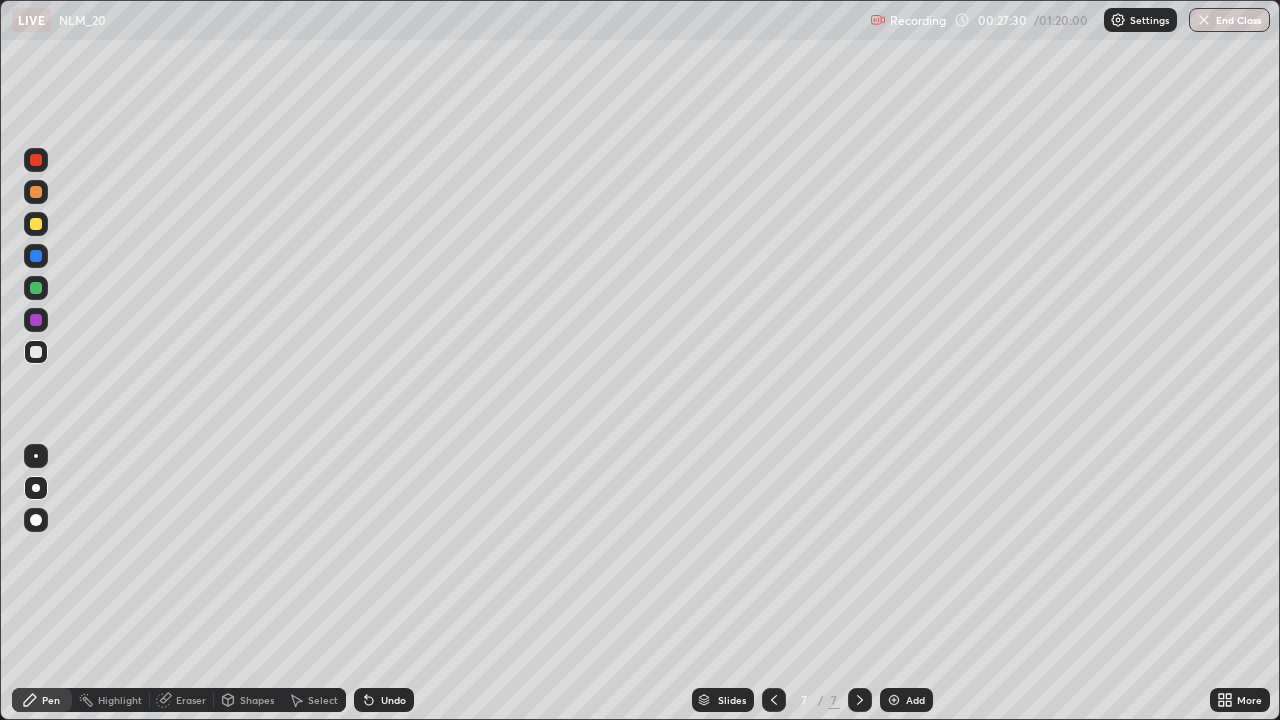click on "Undo" at bounding box center [384, 700] 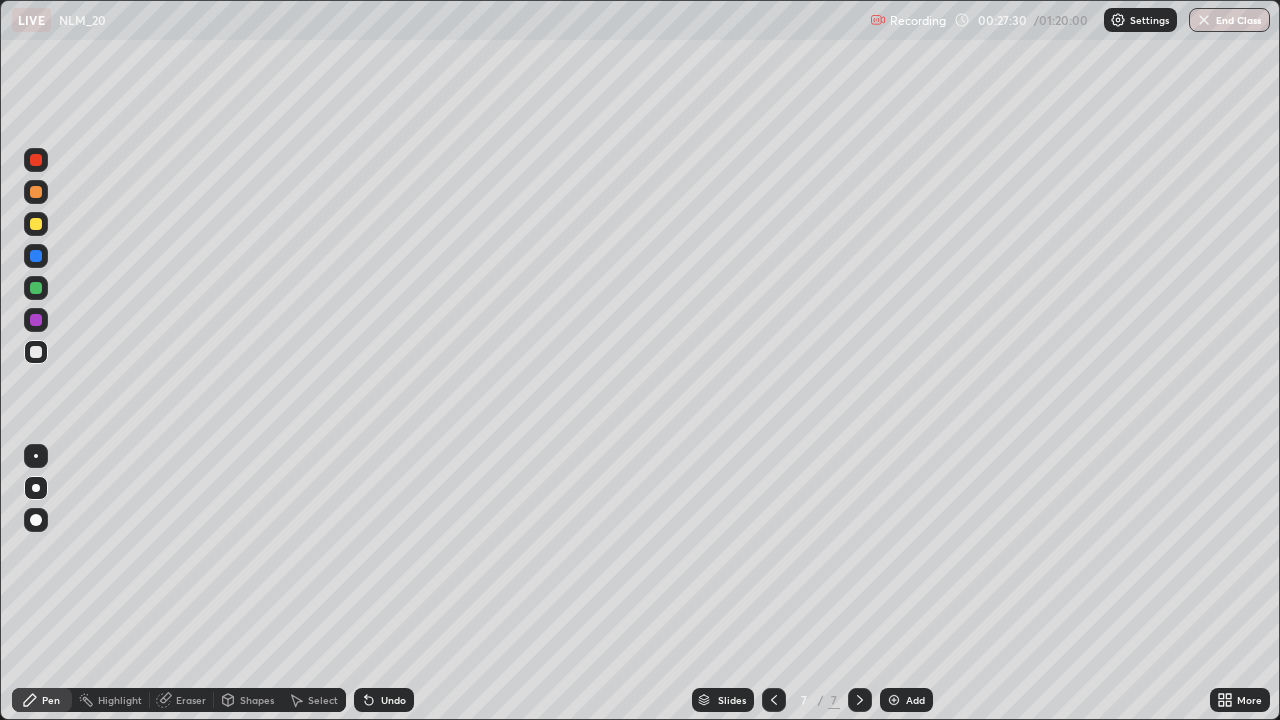 click on "Undo" at bounding box center (384, 700) 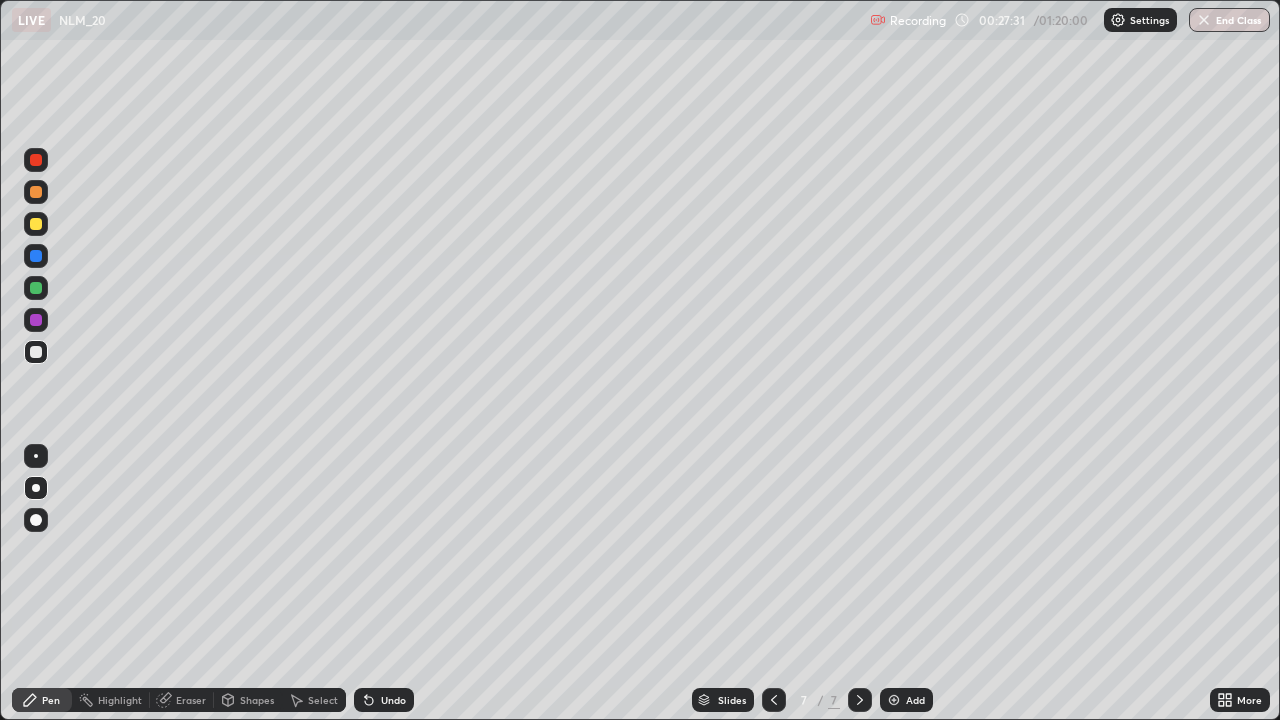 click on "Undo" at bounding box center [384, 700] 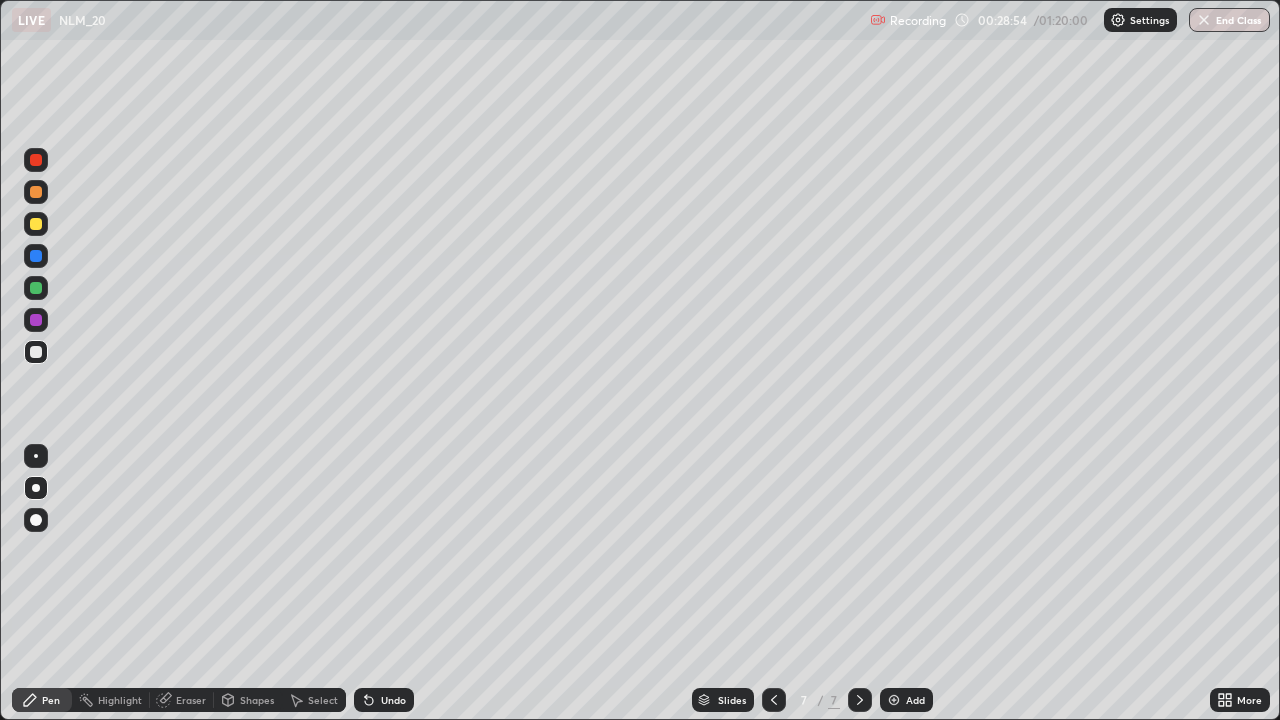 click on "Add" at bounding box center [906, 700] 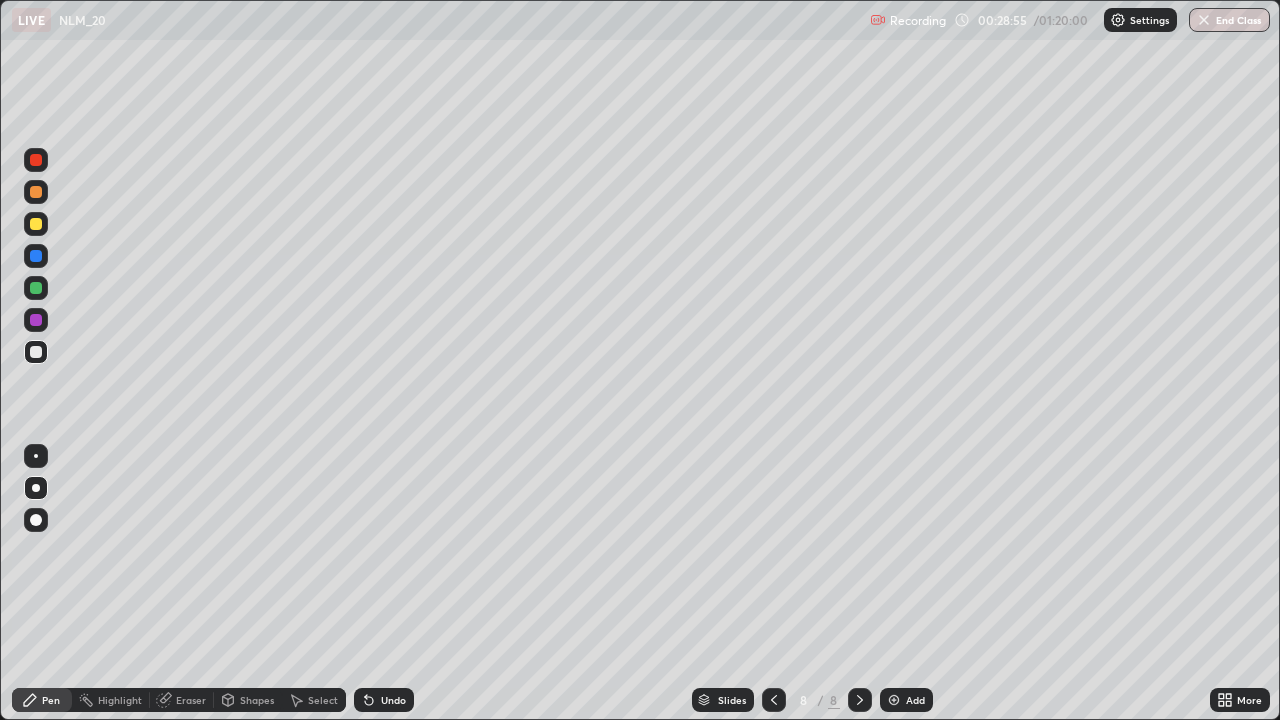 click at bounding box center (36, 224) 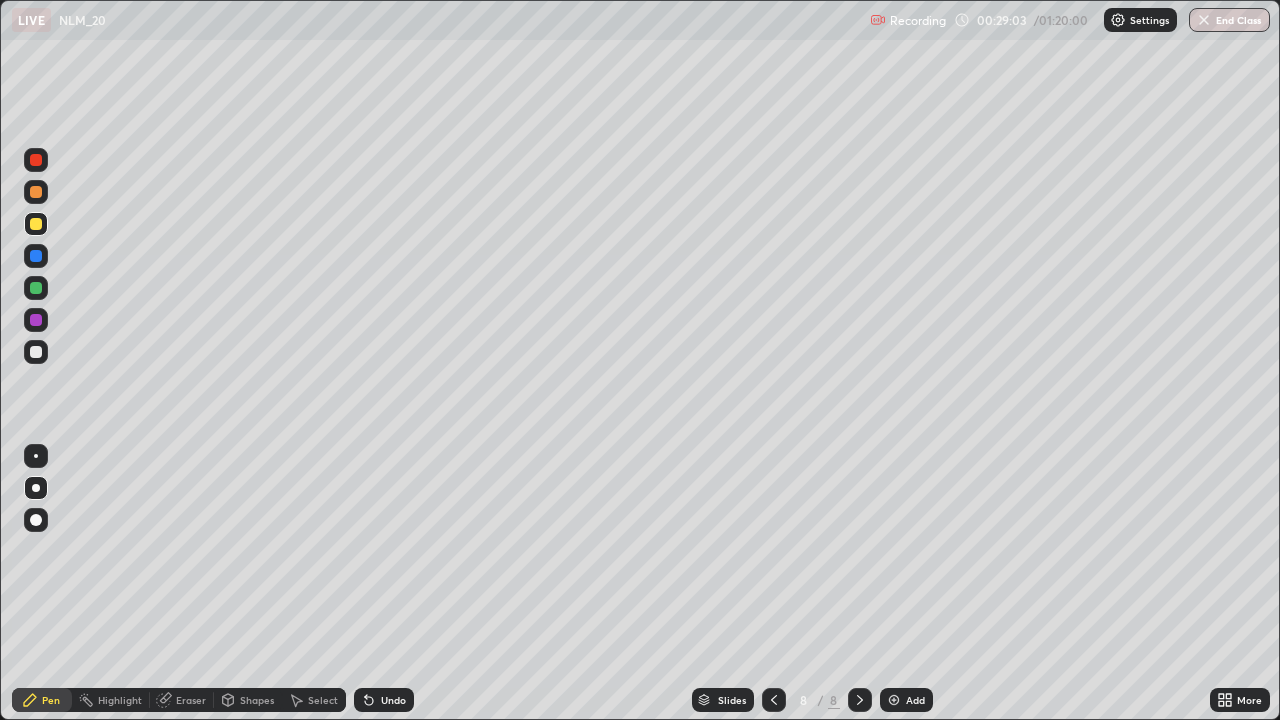 click on "Undo" at bounding box center [384, 700] 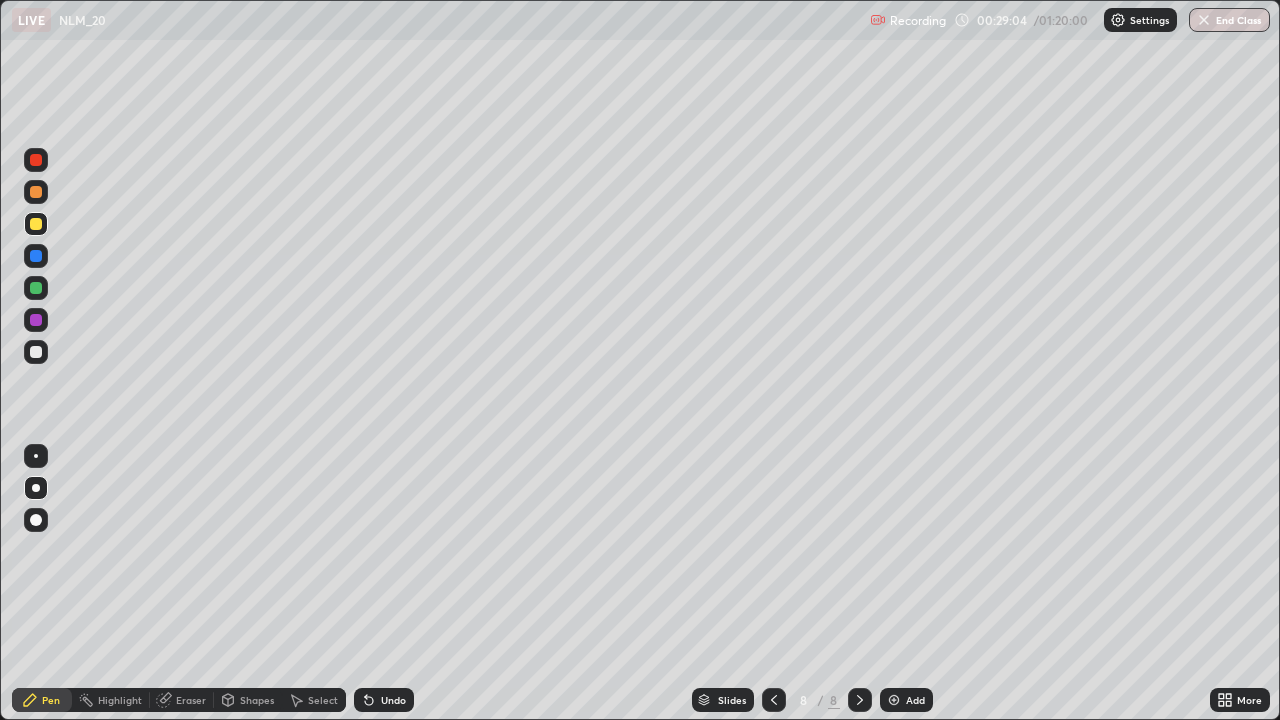 click on "Shapes" at bounding box center [257, 700] 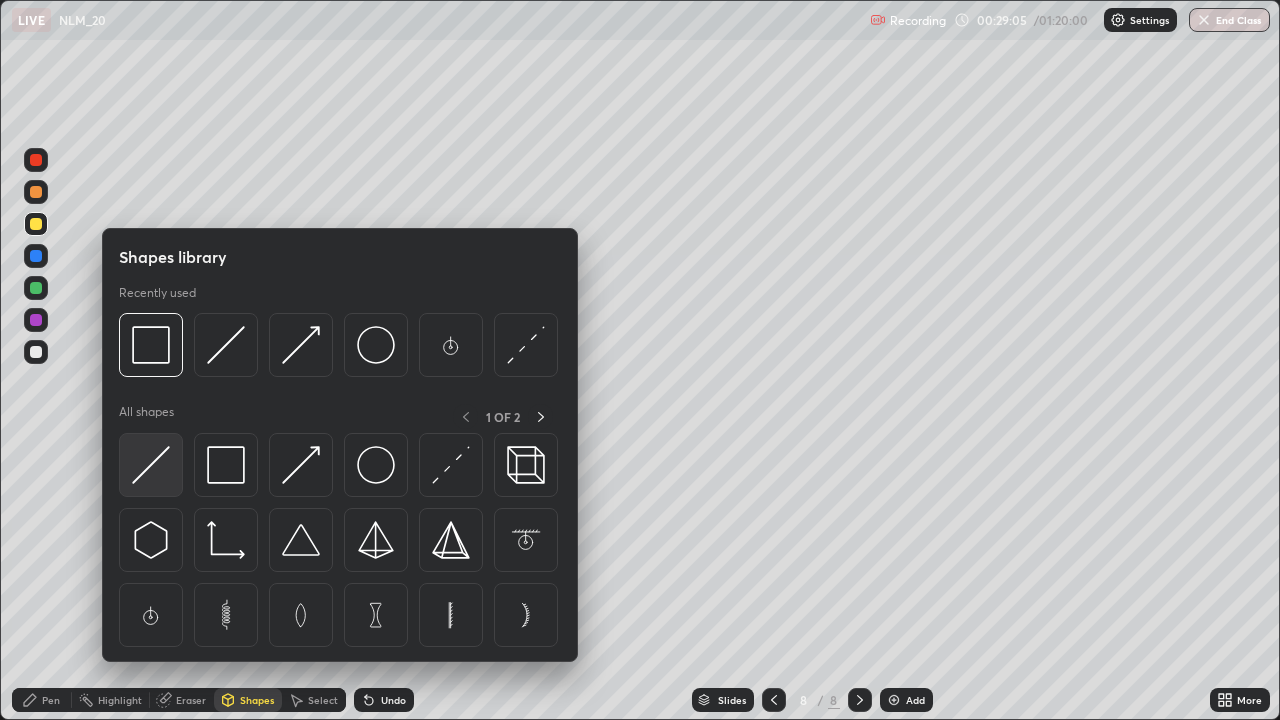 click at bounding box center (151, 465) 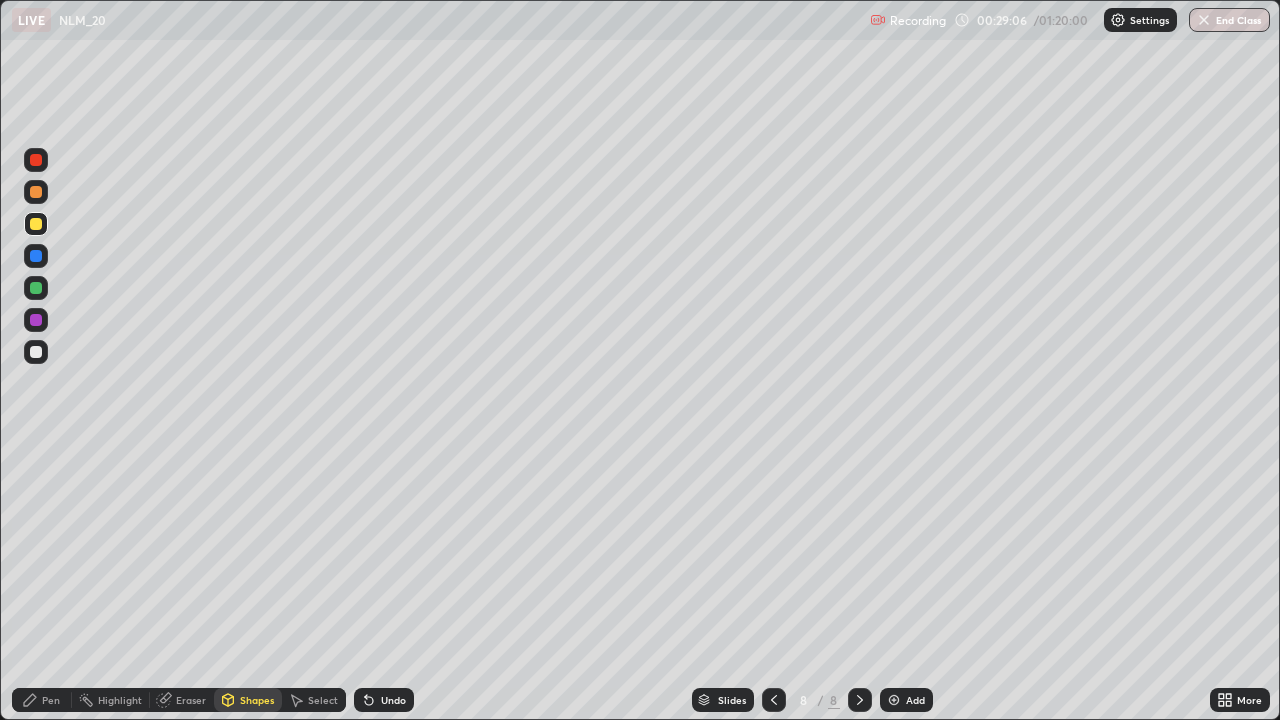click at bounding box center (36, 224) 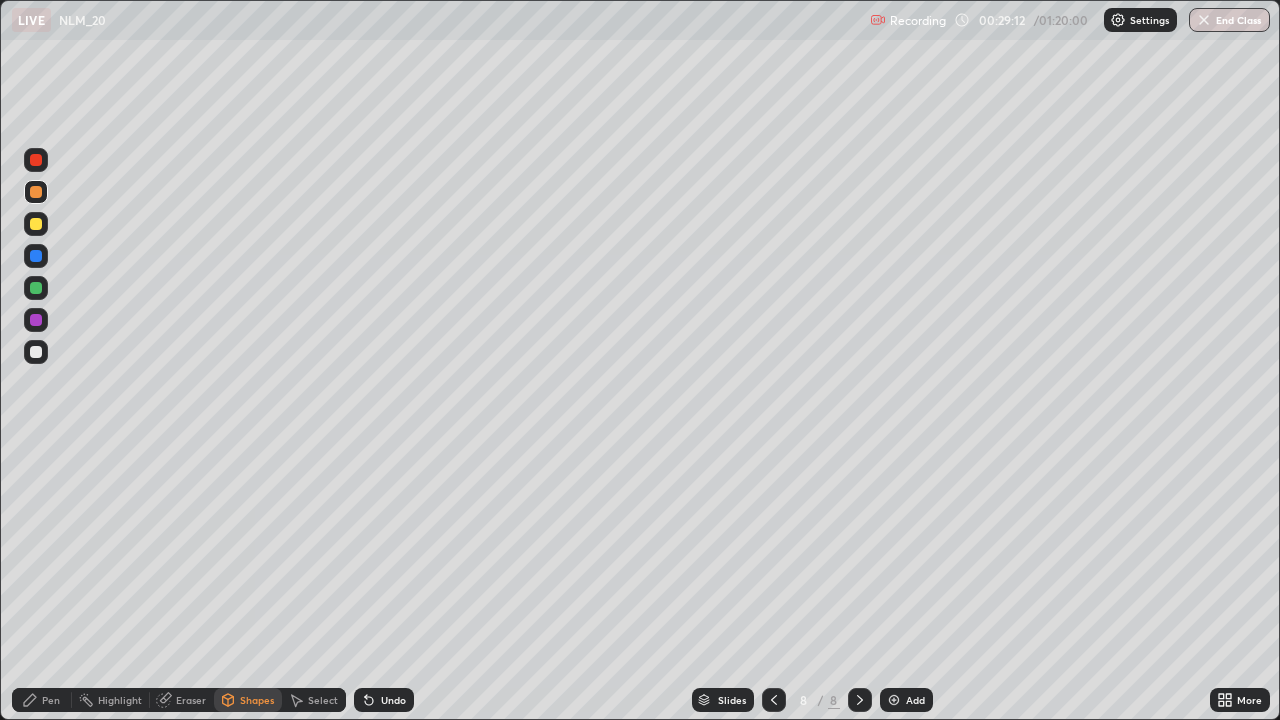 click on "Select" at bounding box center [314, 700] 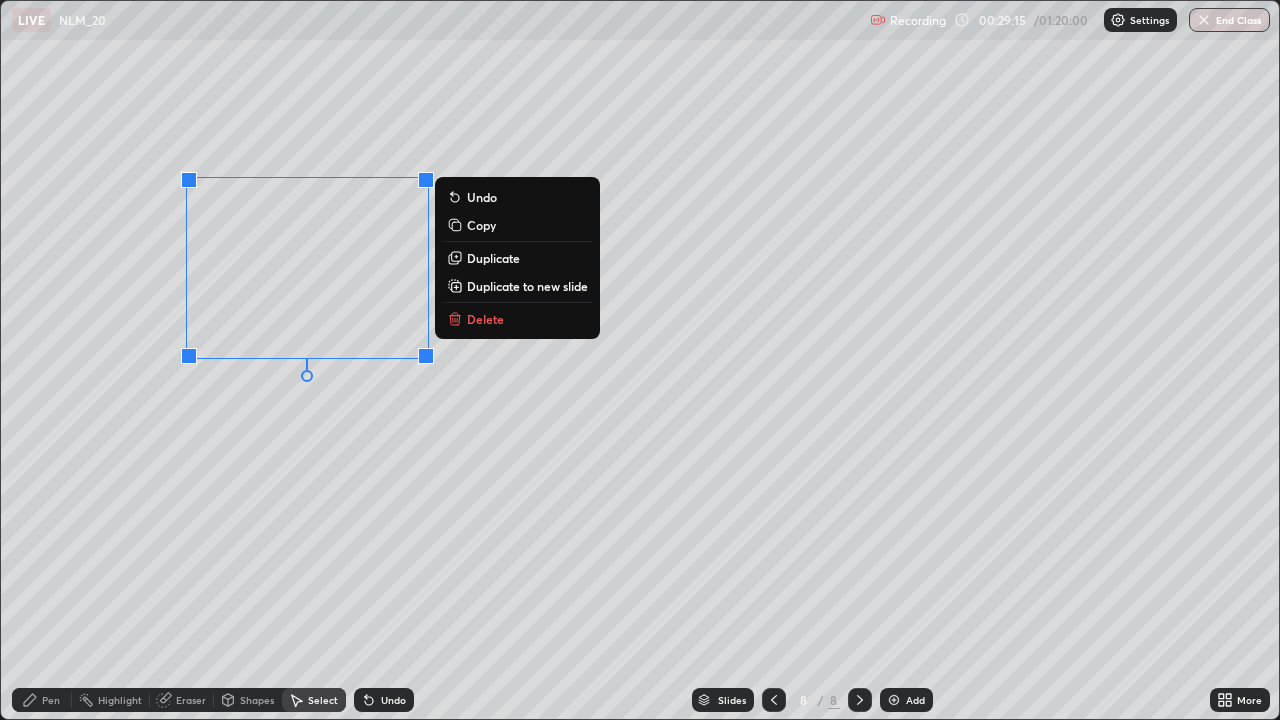 click on "Duplicate" at bounding box center [493, 258] 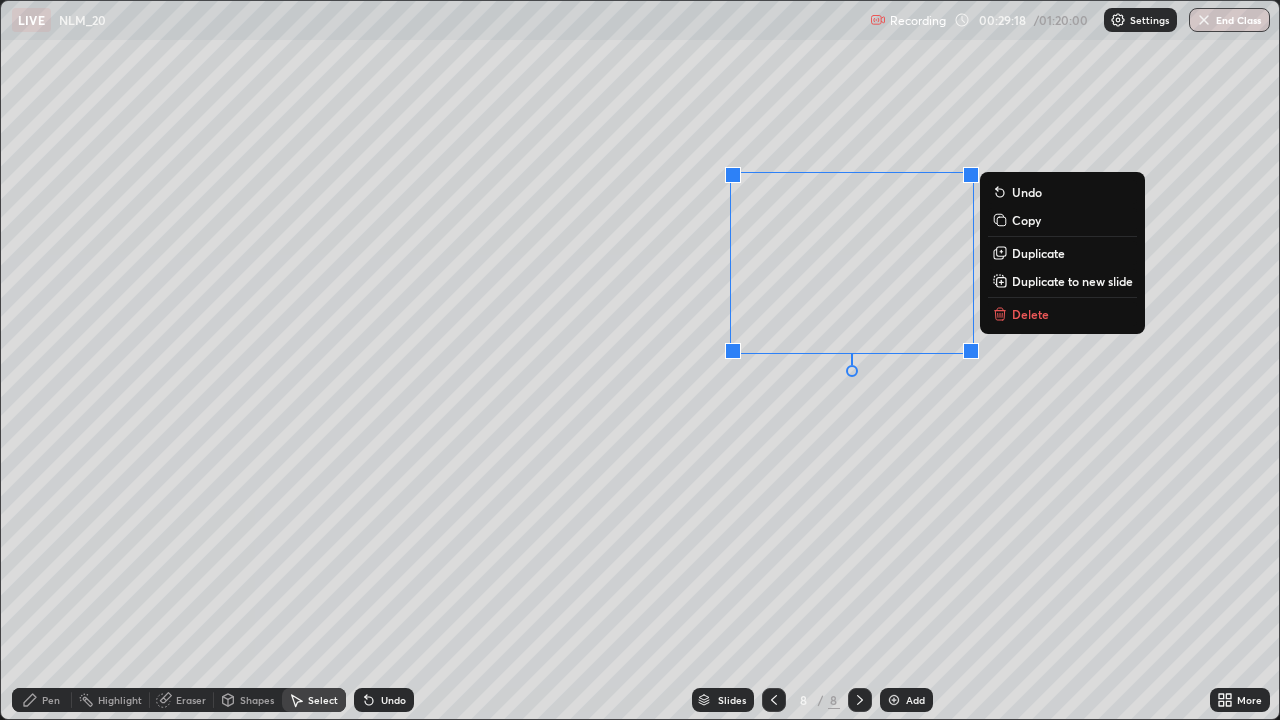 click on "Pen" at bounding box center [51, 700] 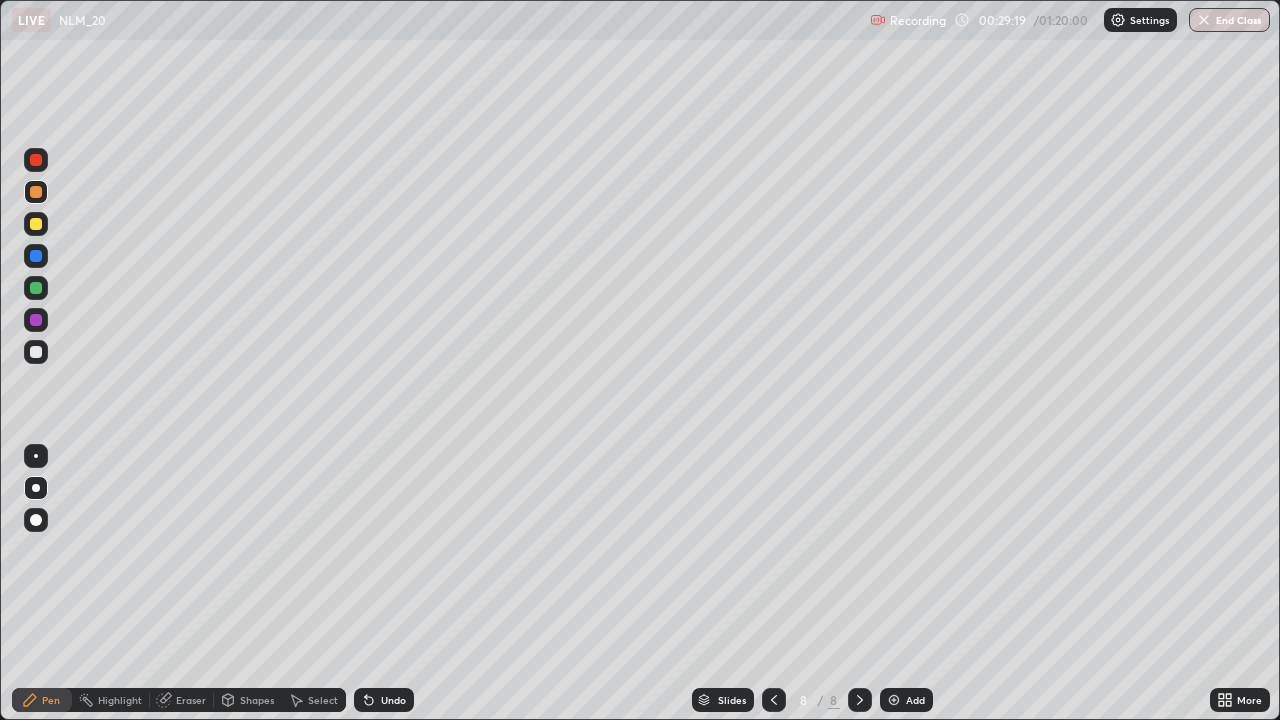 click at bounding box center (36, 352) 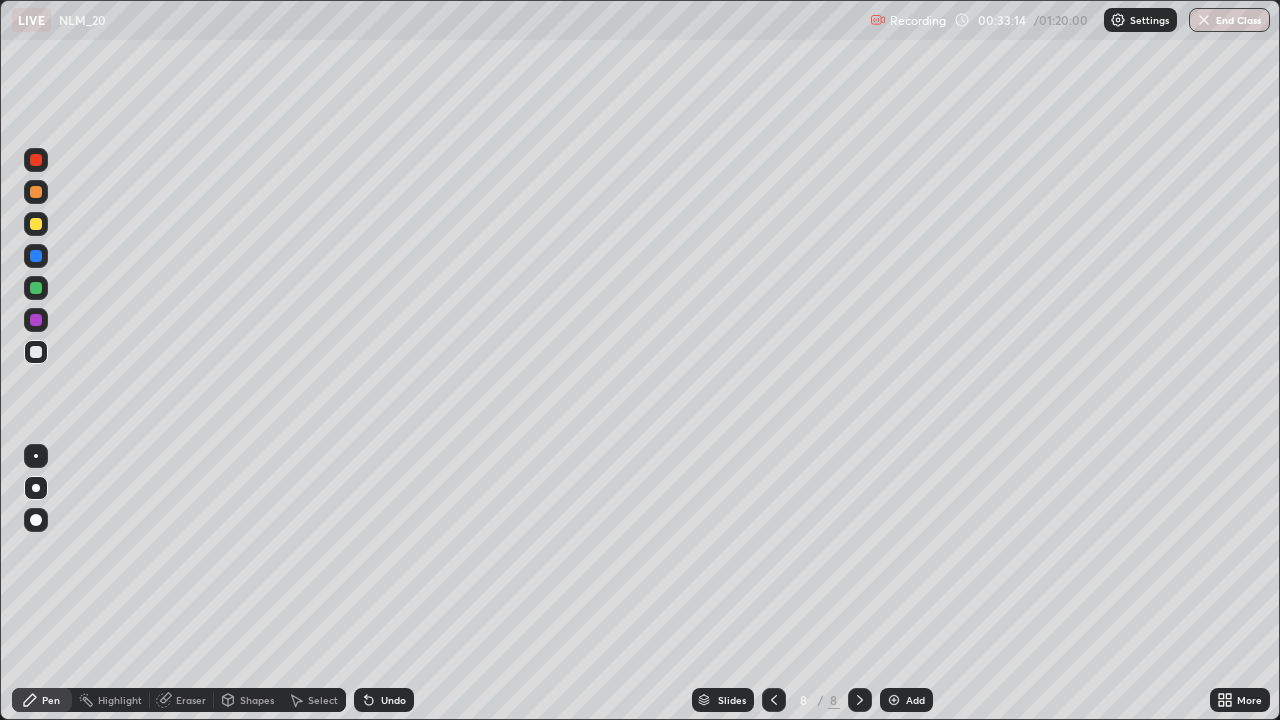 click on "Undo" at bounding box center (384, 700) 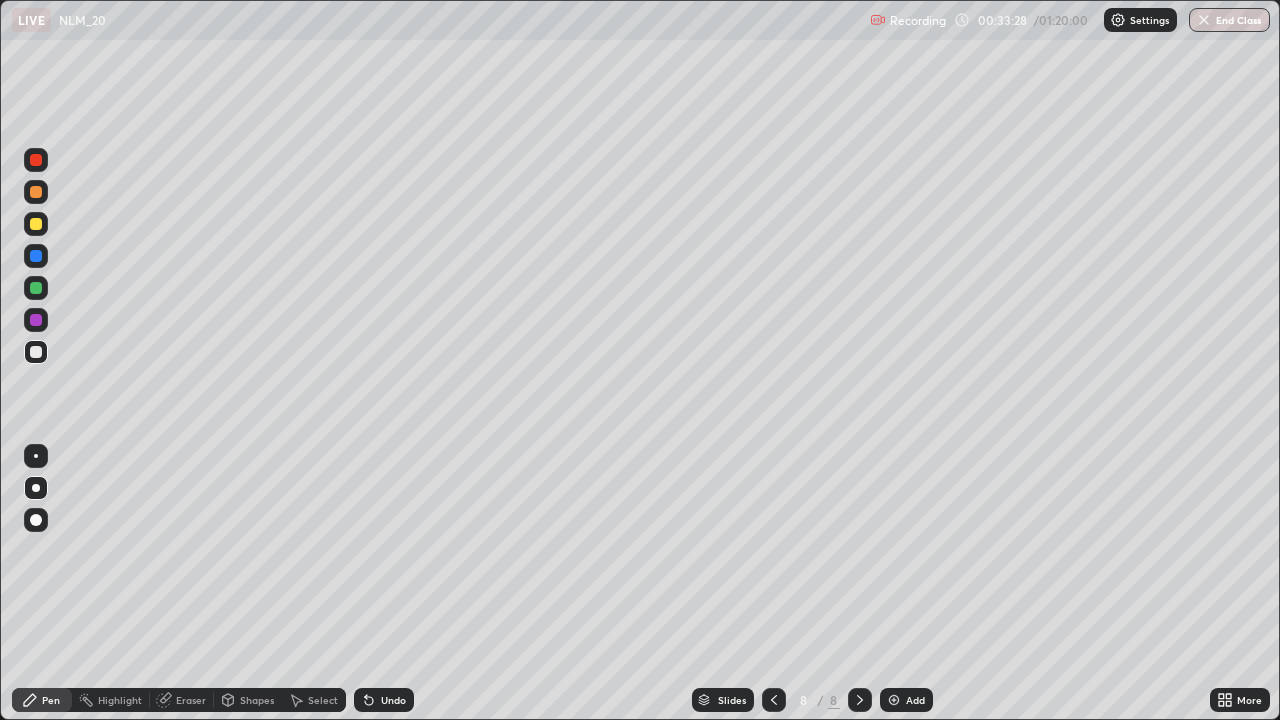 click on "Undo" at bounding box center (384, 700) 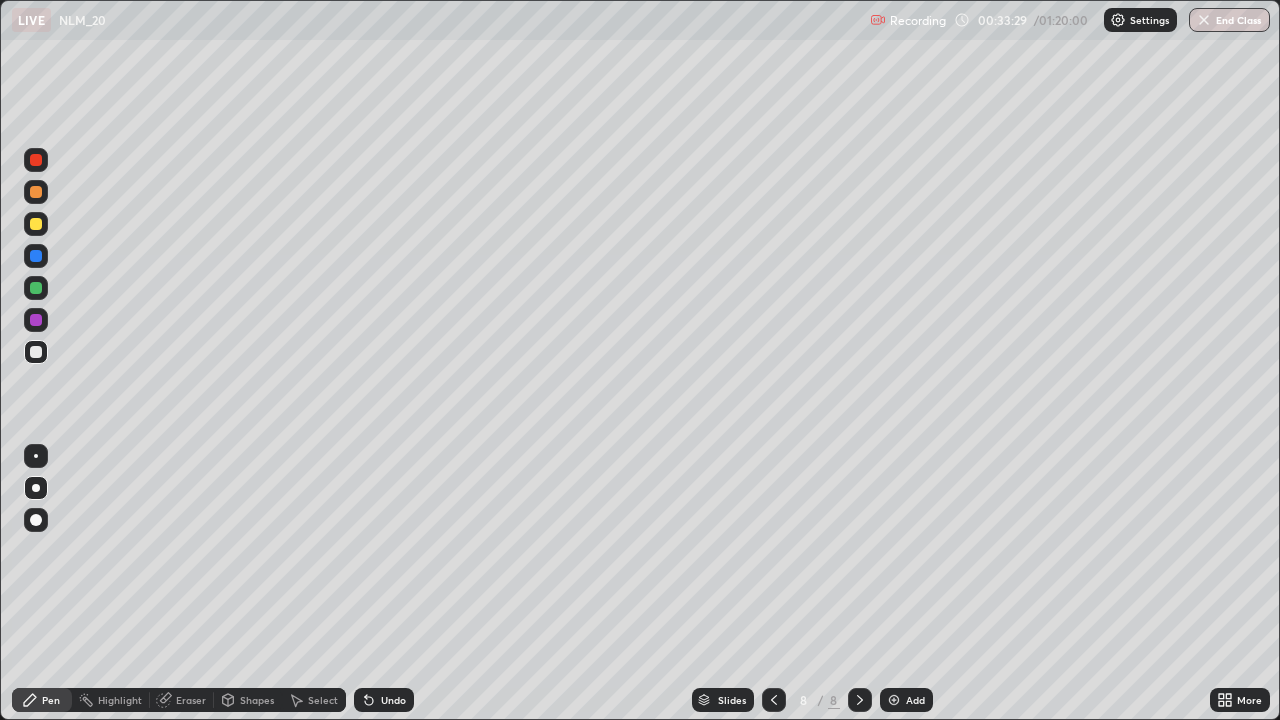 click on "Undo" at bounding box center [393, 700] 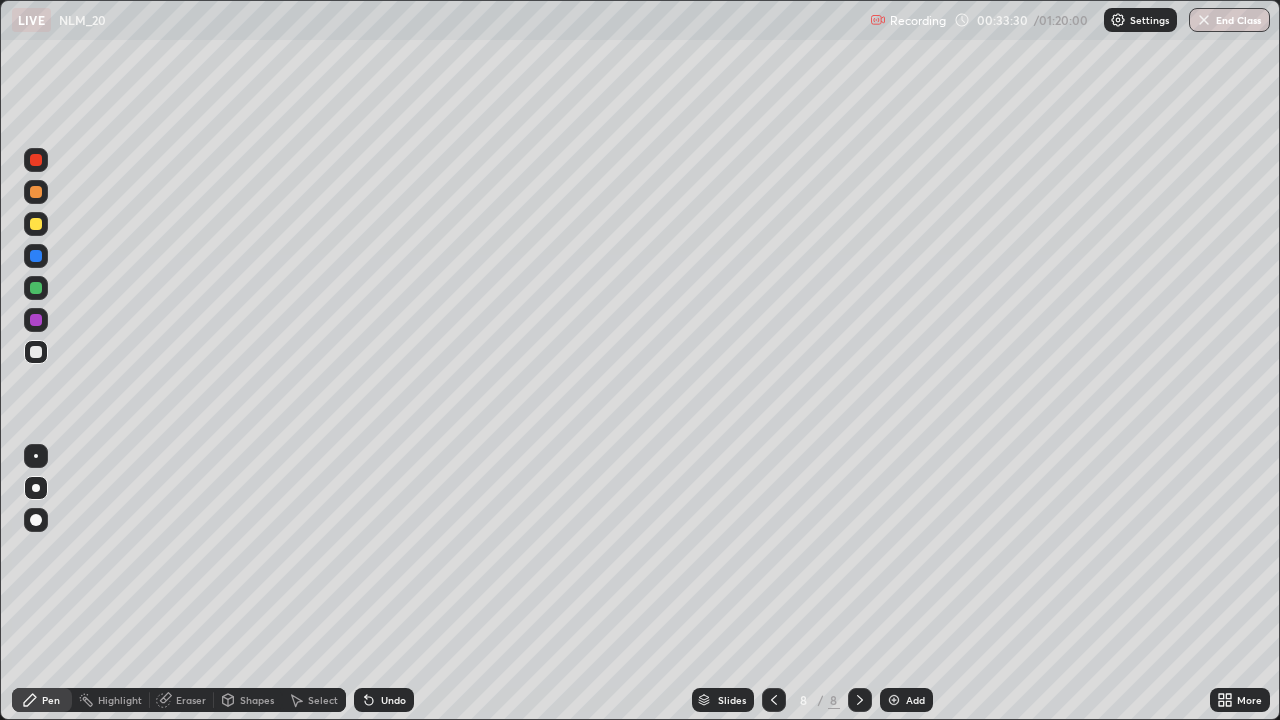 click on "Undo" at bounding box center [384, 700] 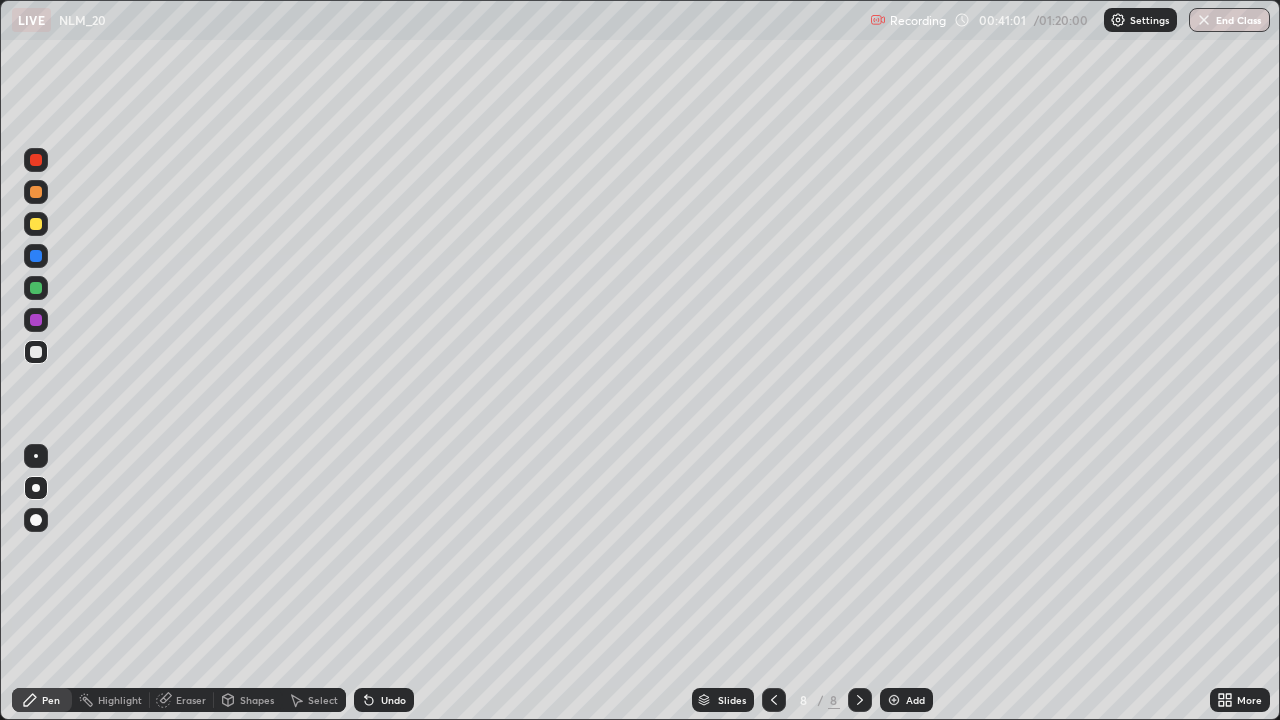 click at bounding box center (894, 700) 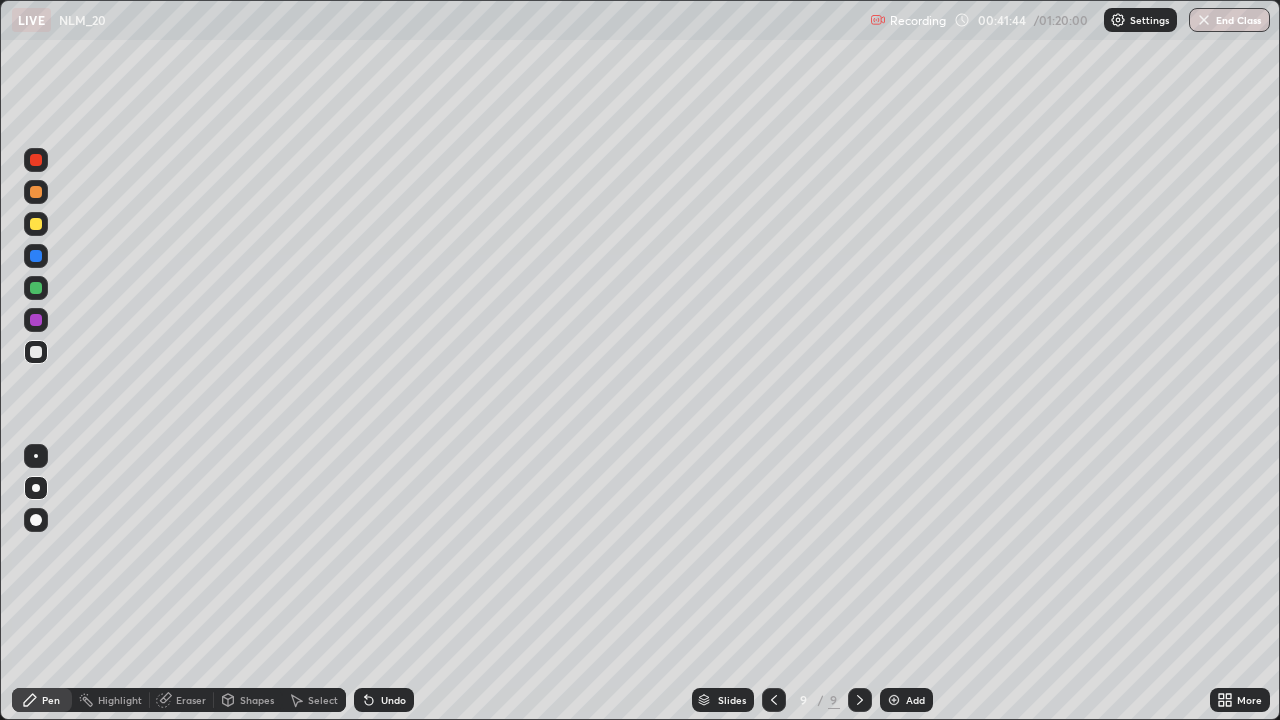 click at bounding box center (36, 224) 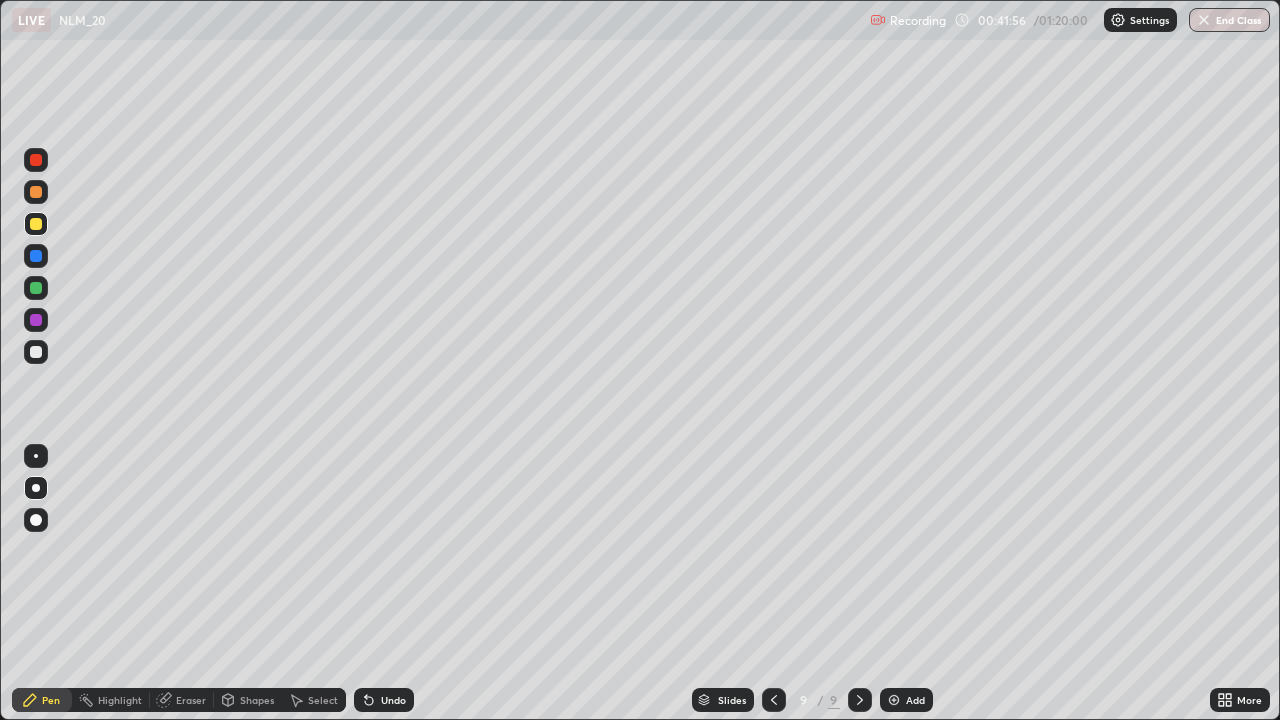 click at bounding box center (36, 352) 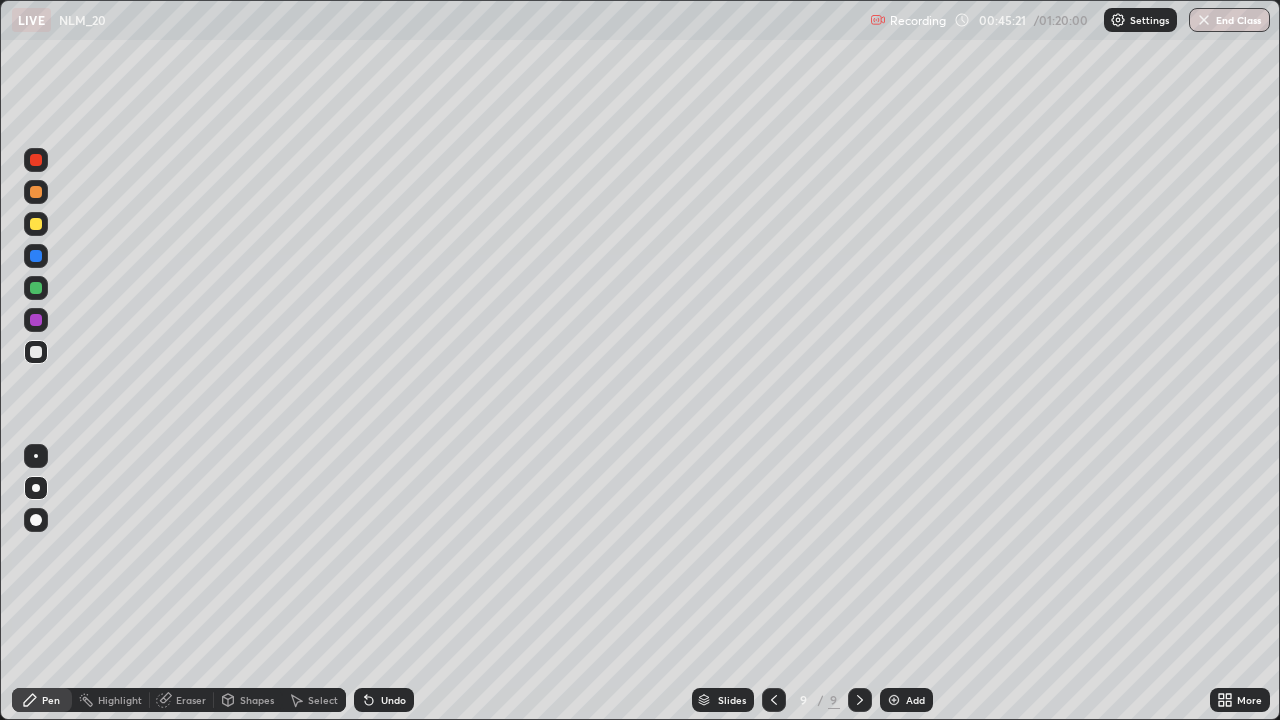 click 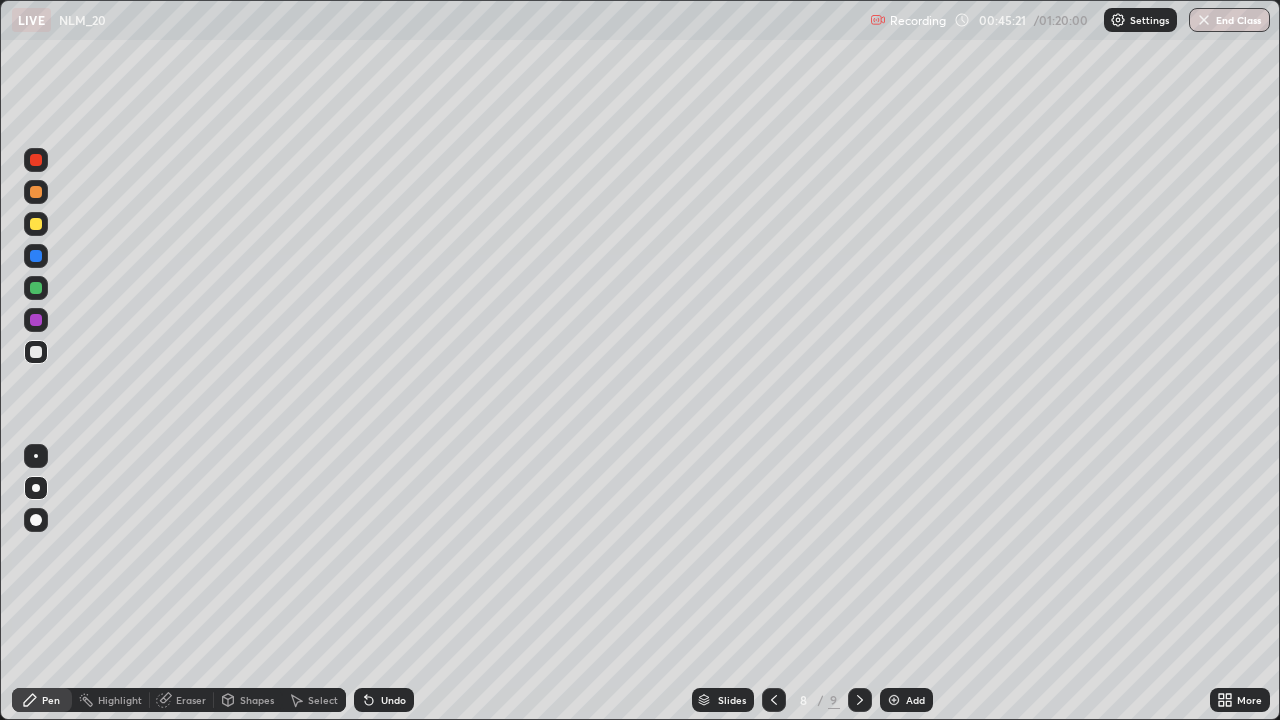 click at bounding box center [774, 700] 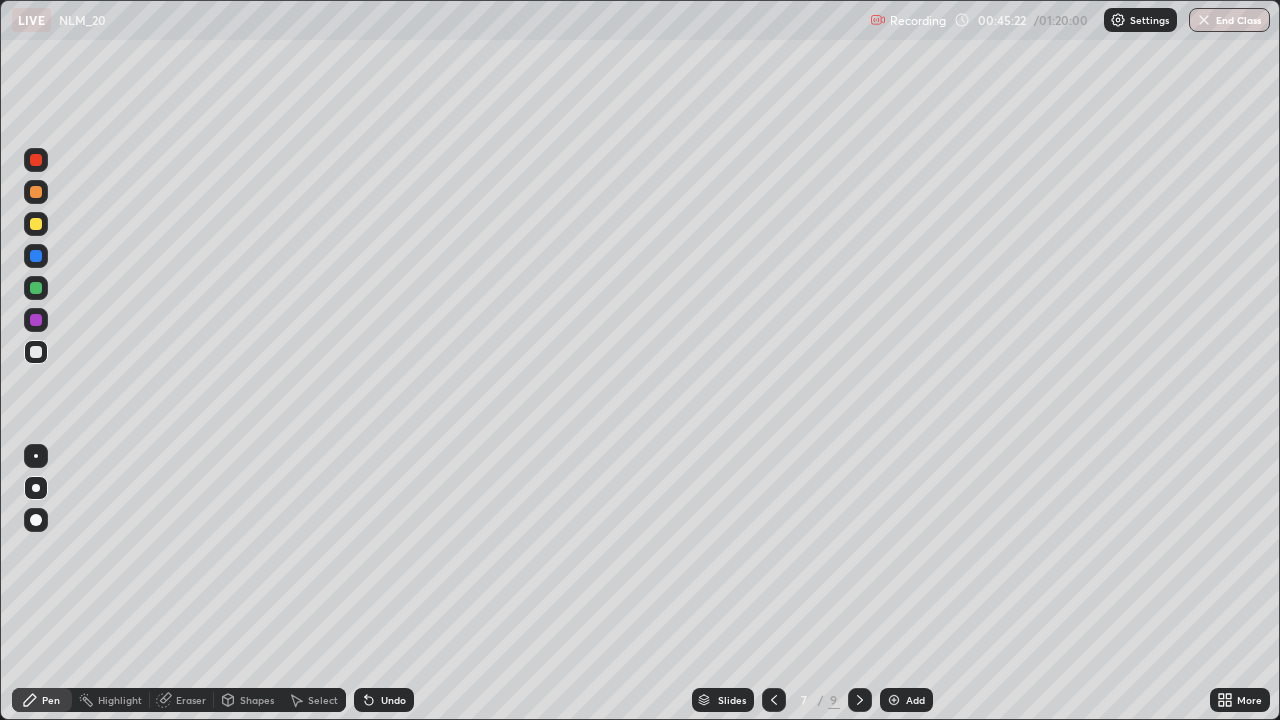 click 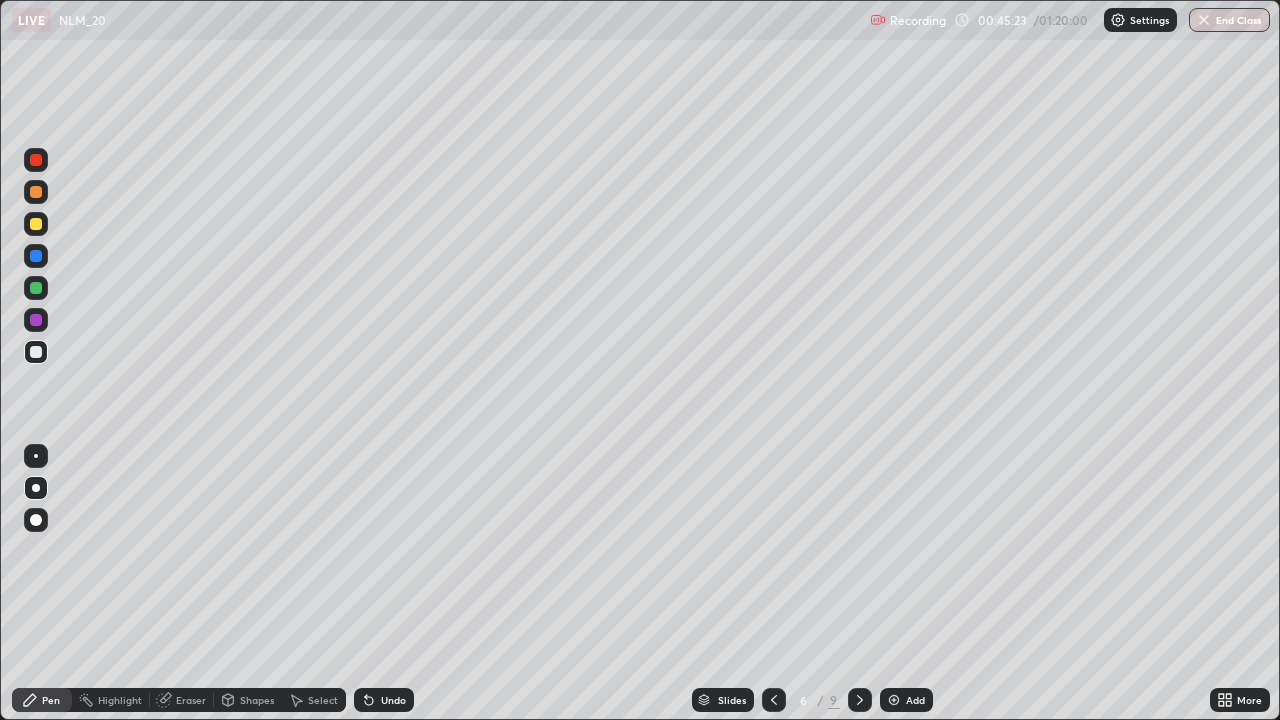 click 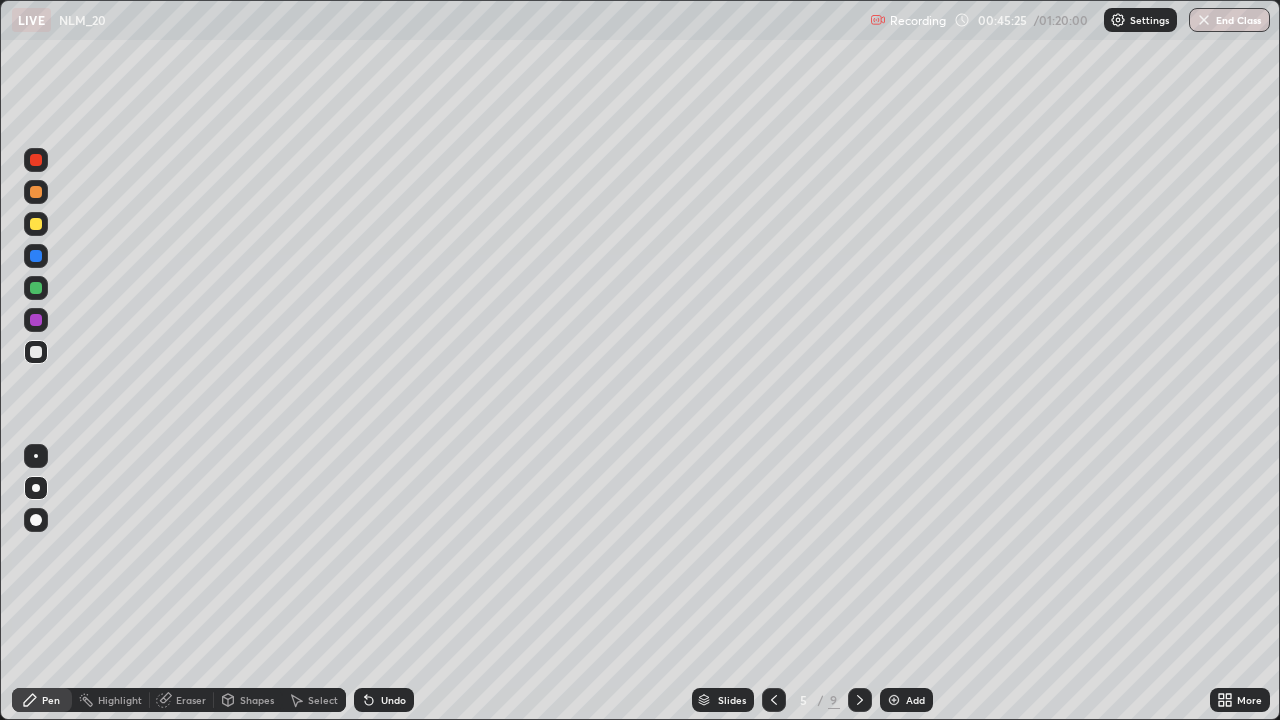 click 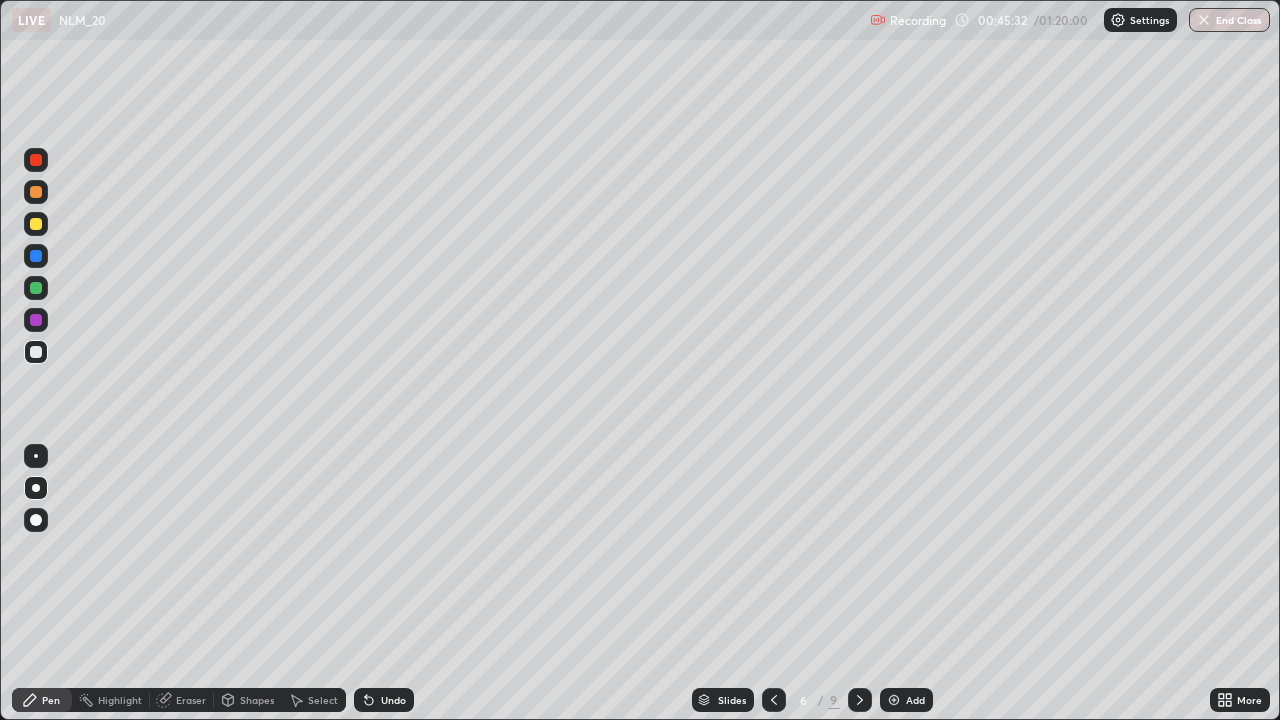 click at bounding box center (36, 256) 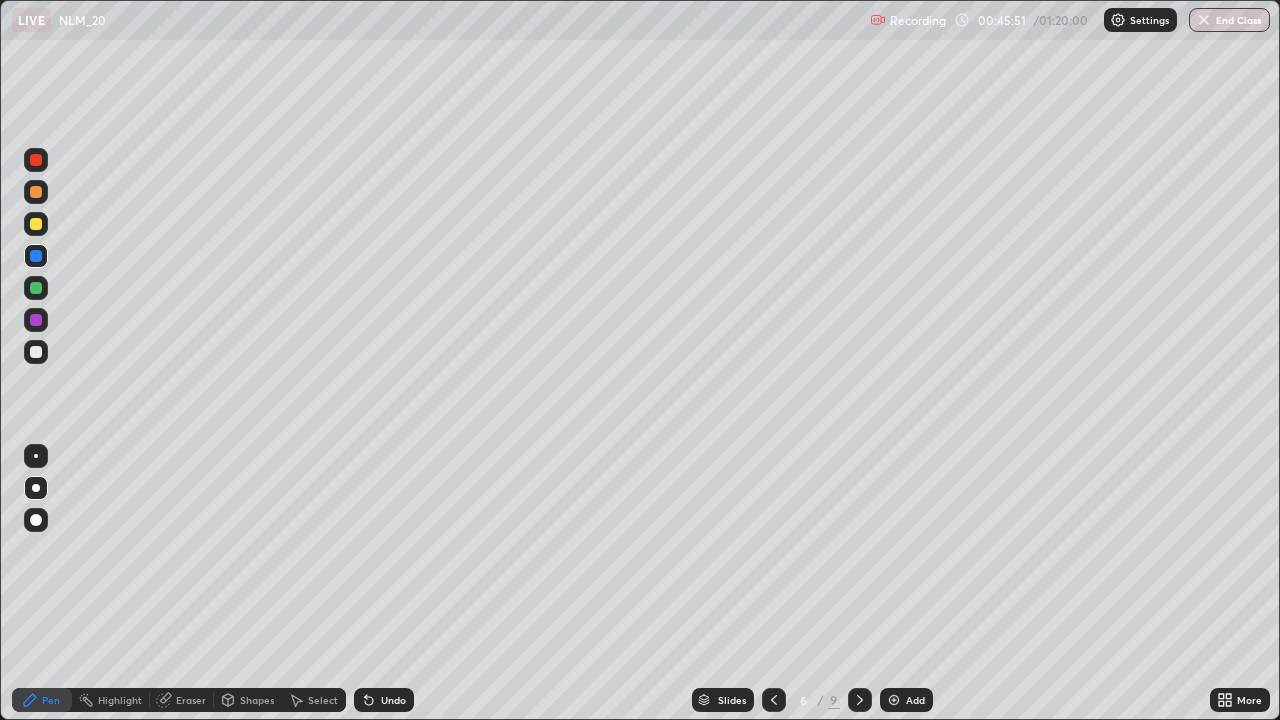 click at bounding box center [860, 700] 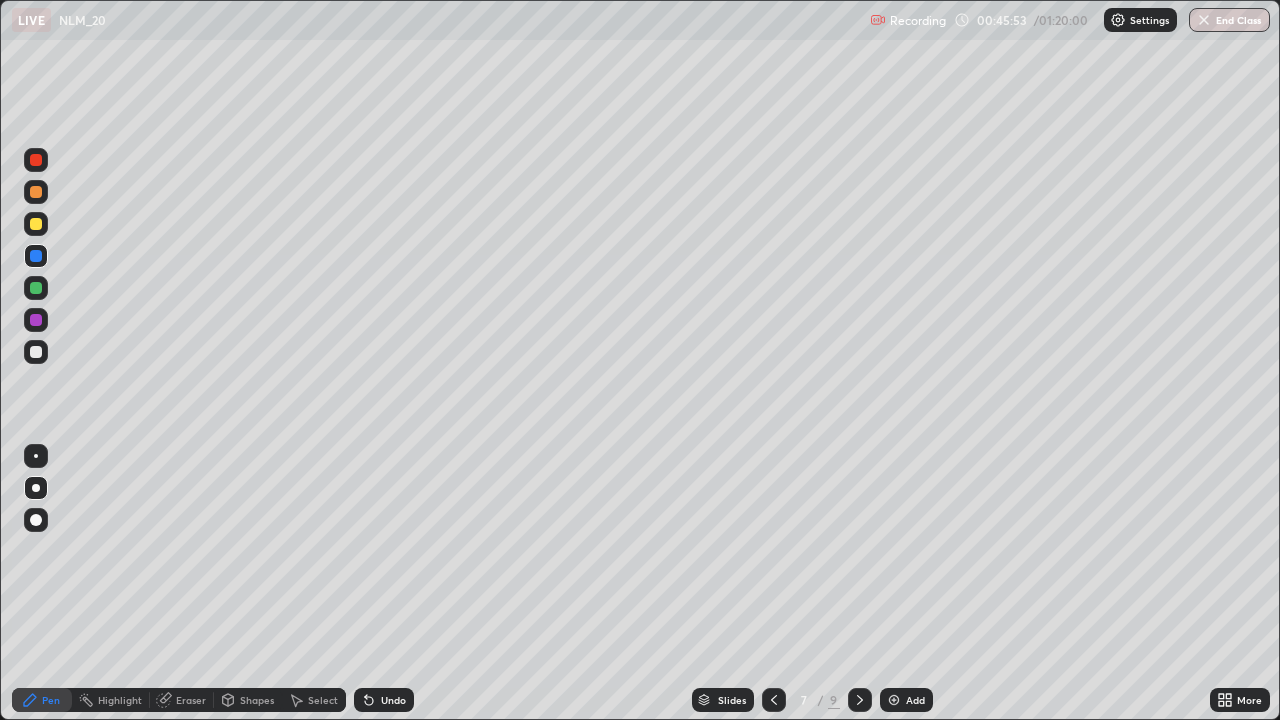 click 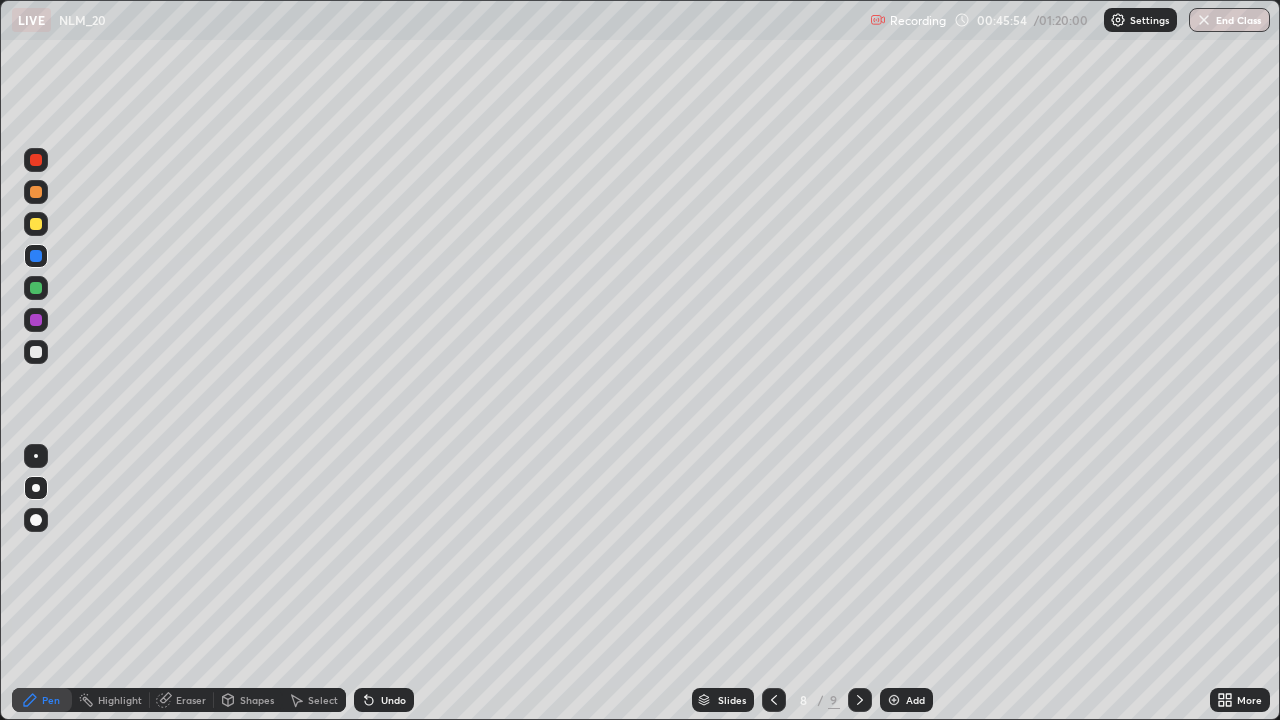 click 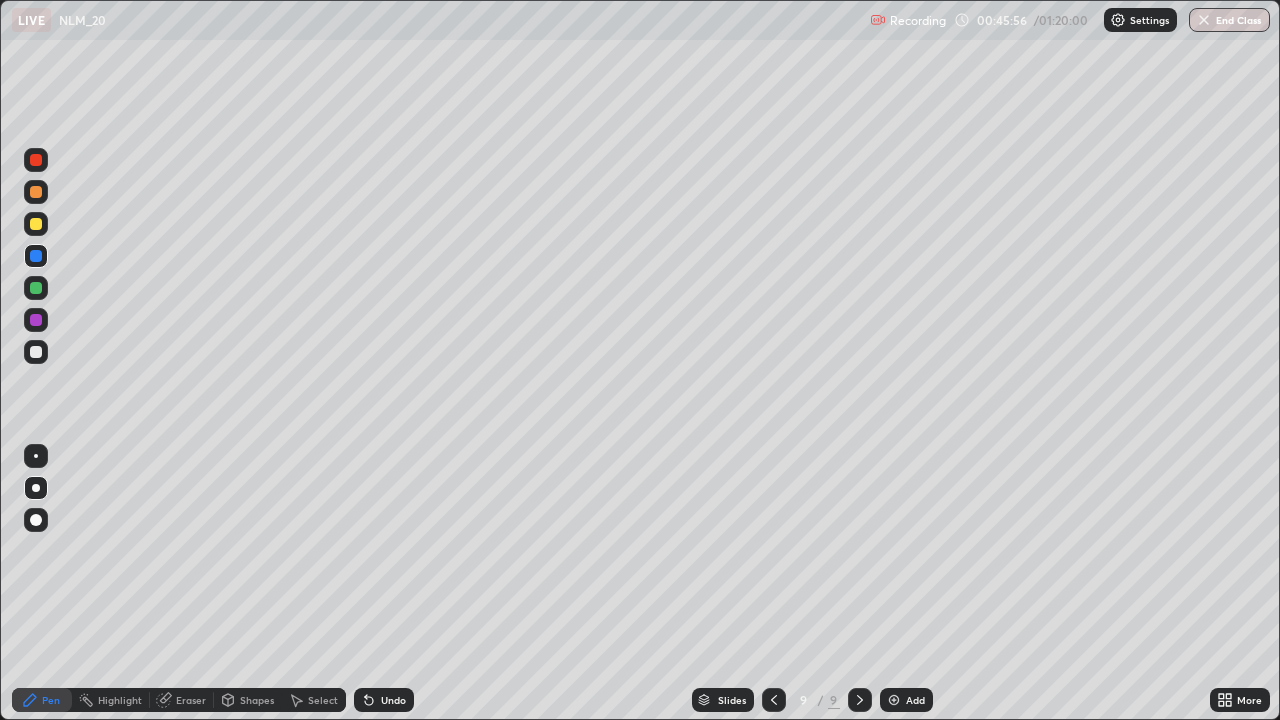 click on "Add" at bounding box center [906, 700] 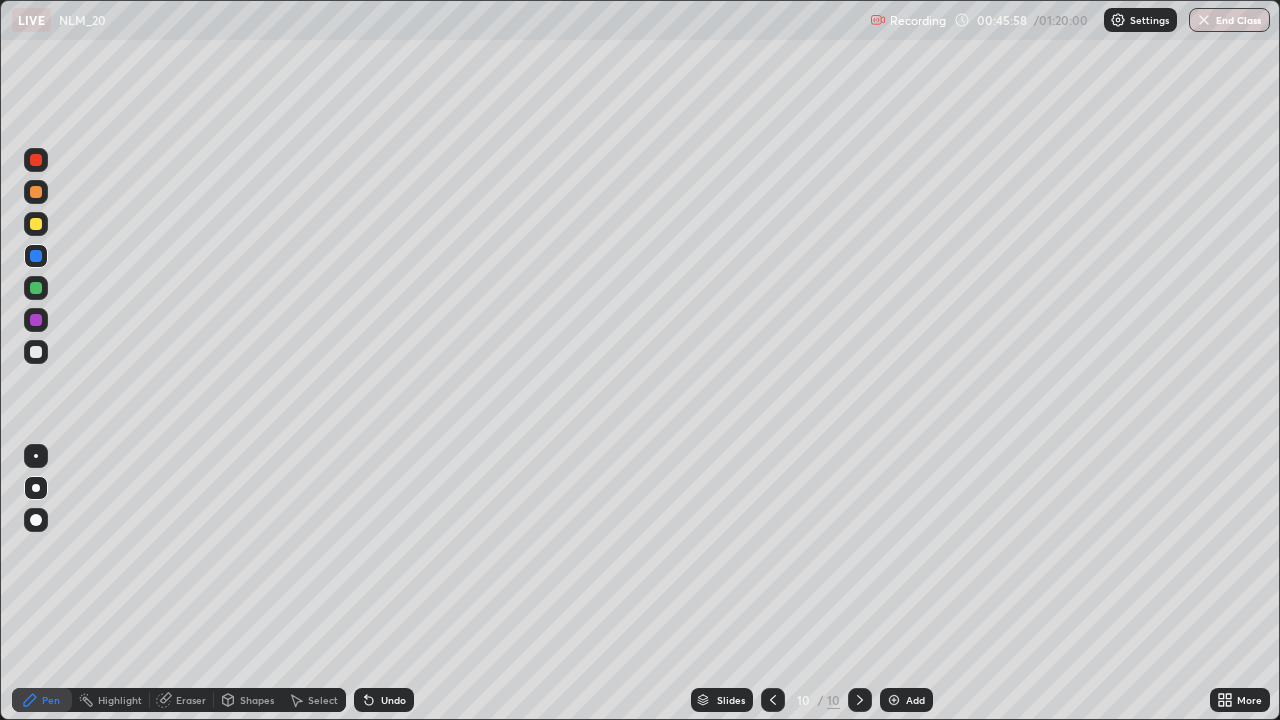 click at bounding box center [36, 224] 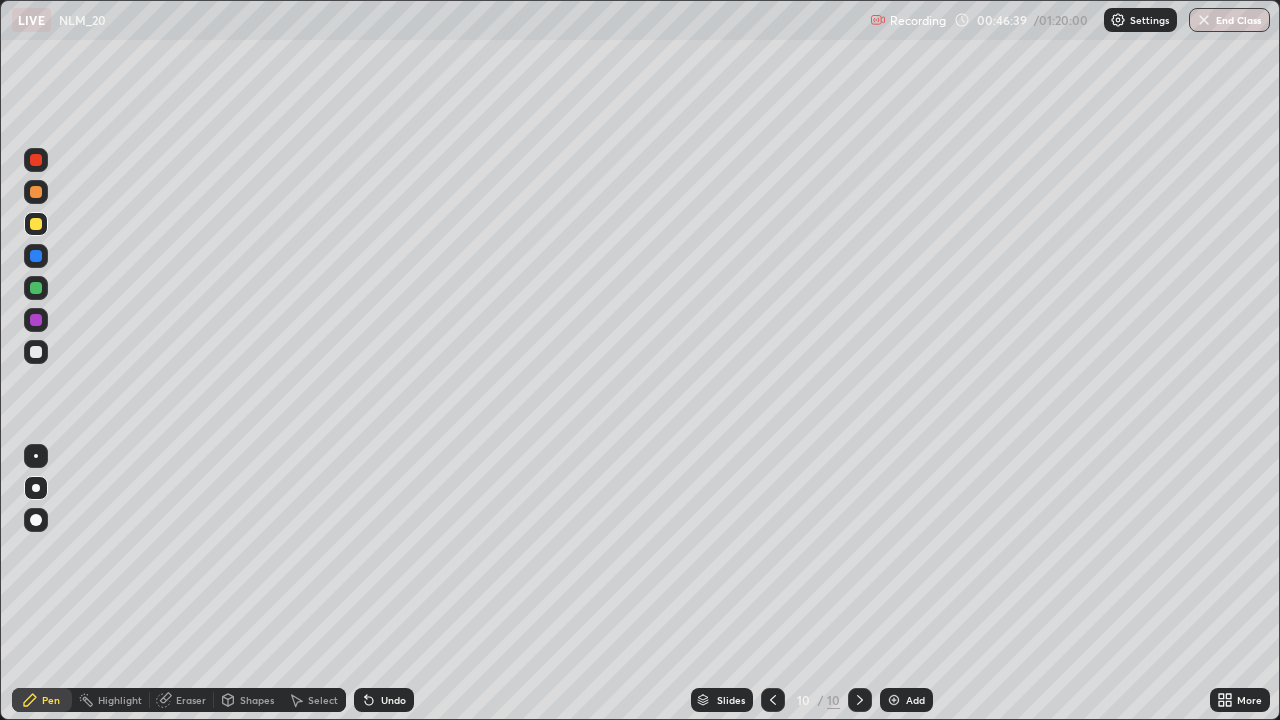 click at bounding box center (36, 352) 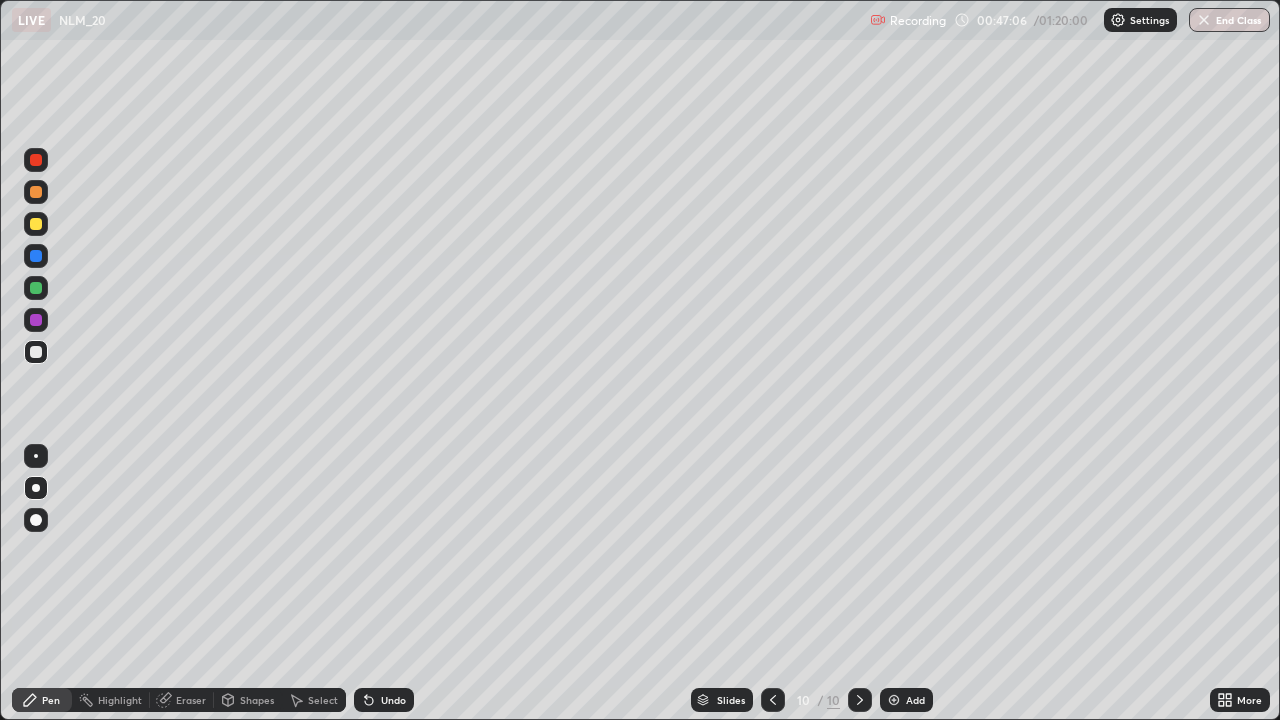 click on "Shapes" at bounding box center (248, 700) 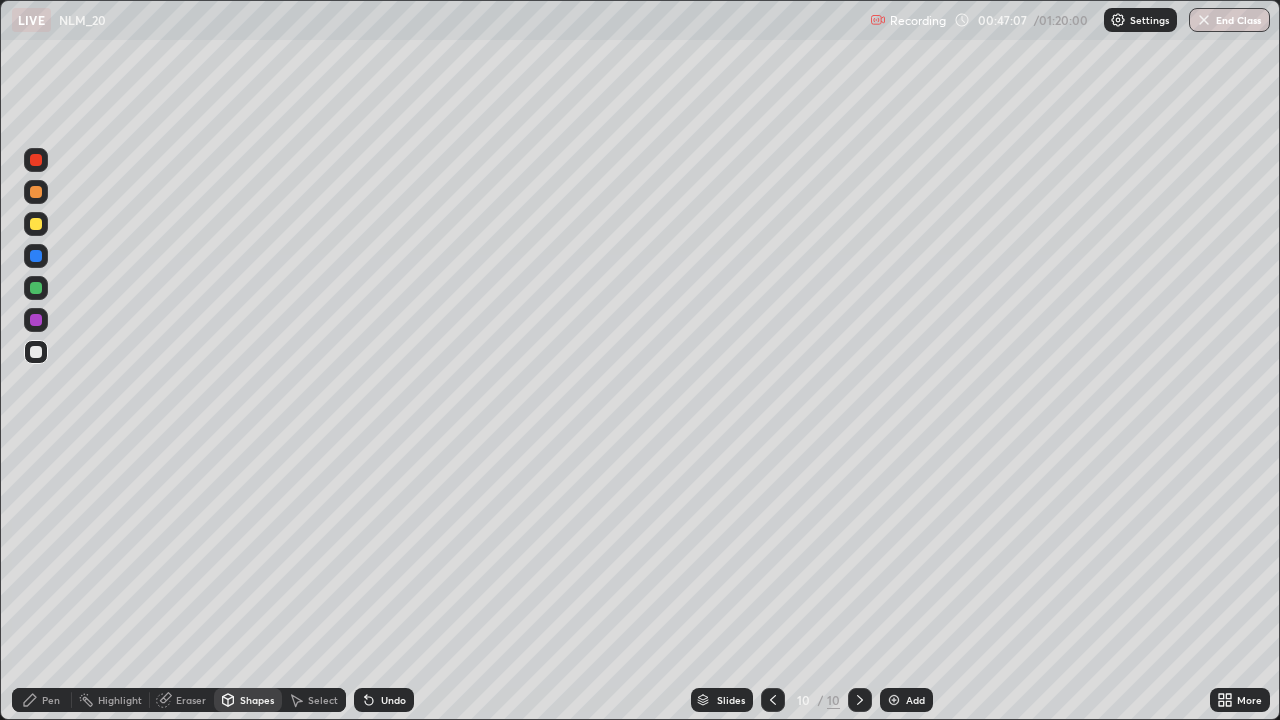 click on "Select" at bounding box center [323, 700] 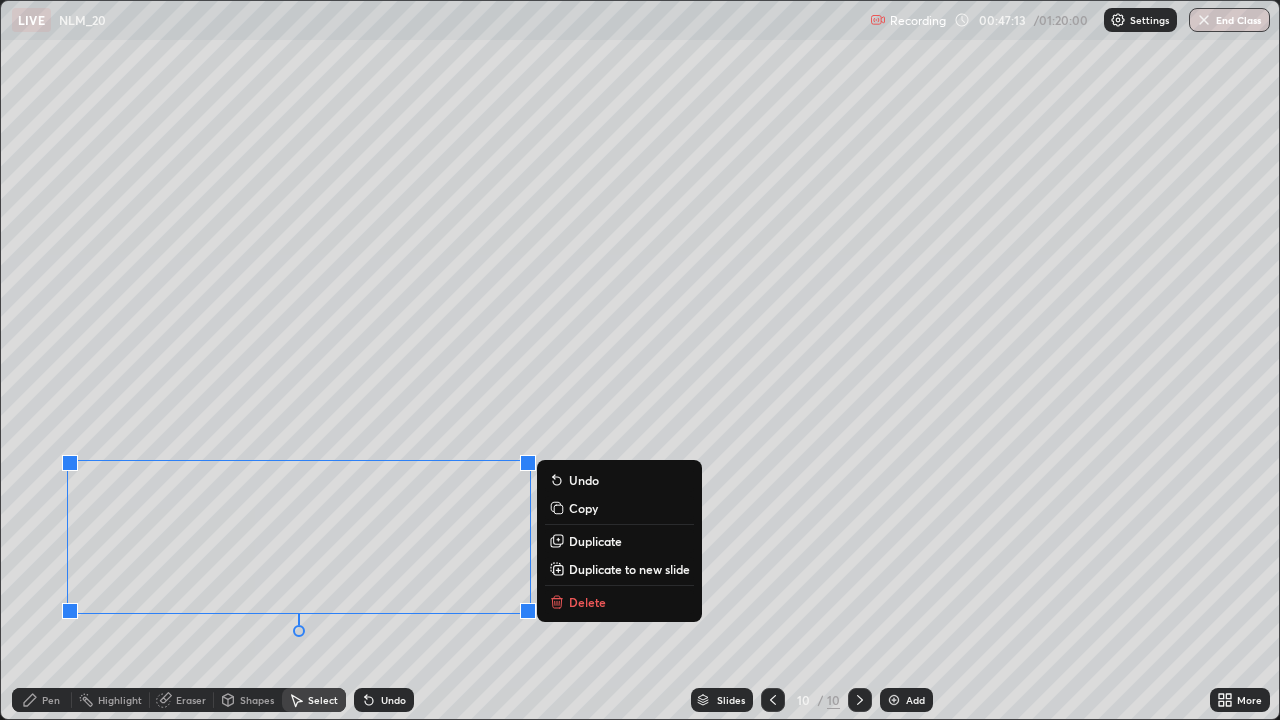 click on "Pen" at bounding box center [51, 700] 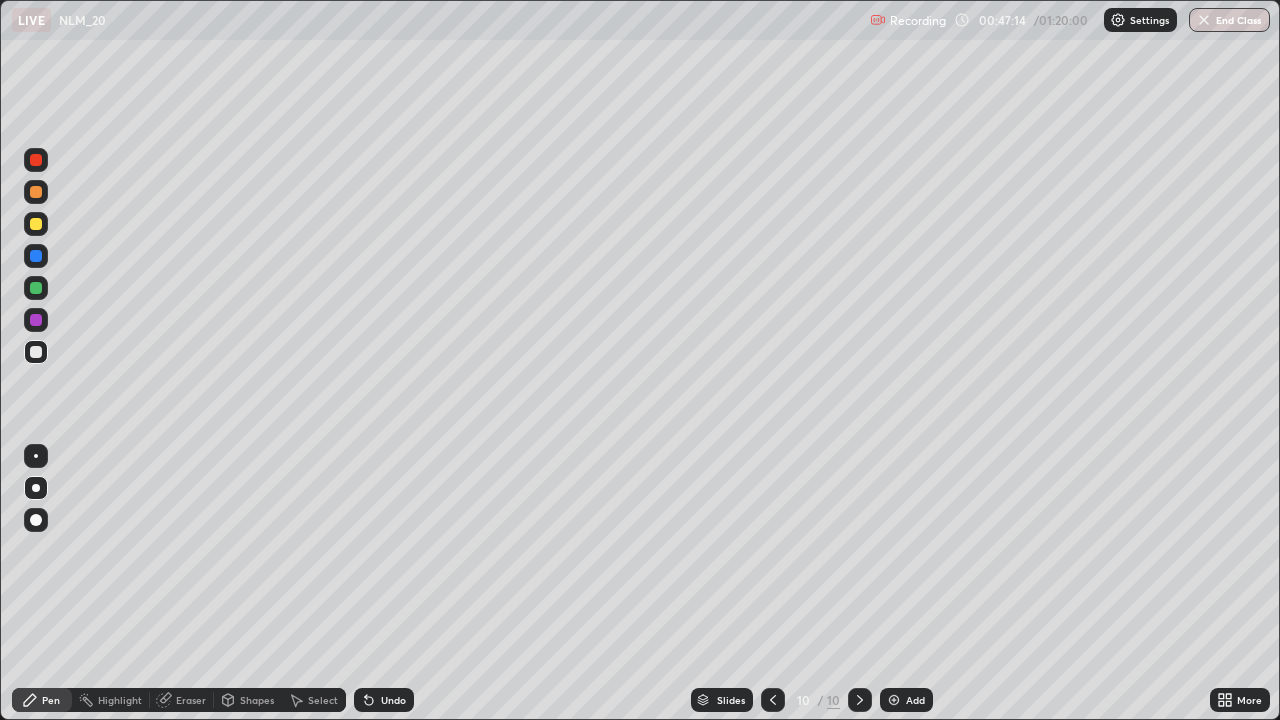 click at bounding box center [36, 224] 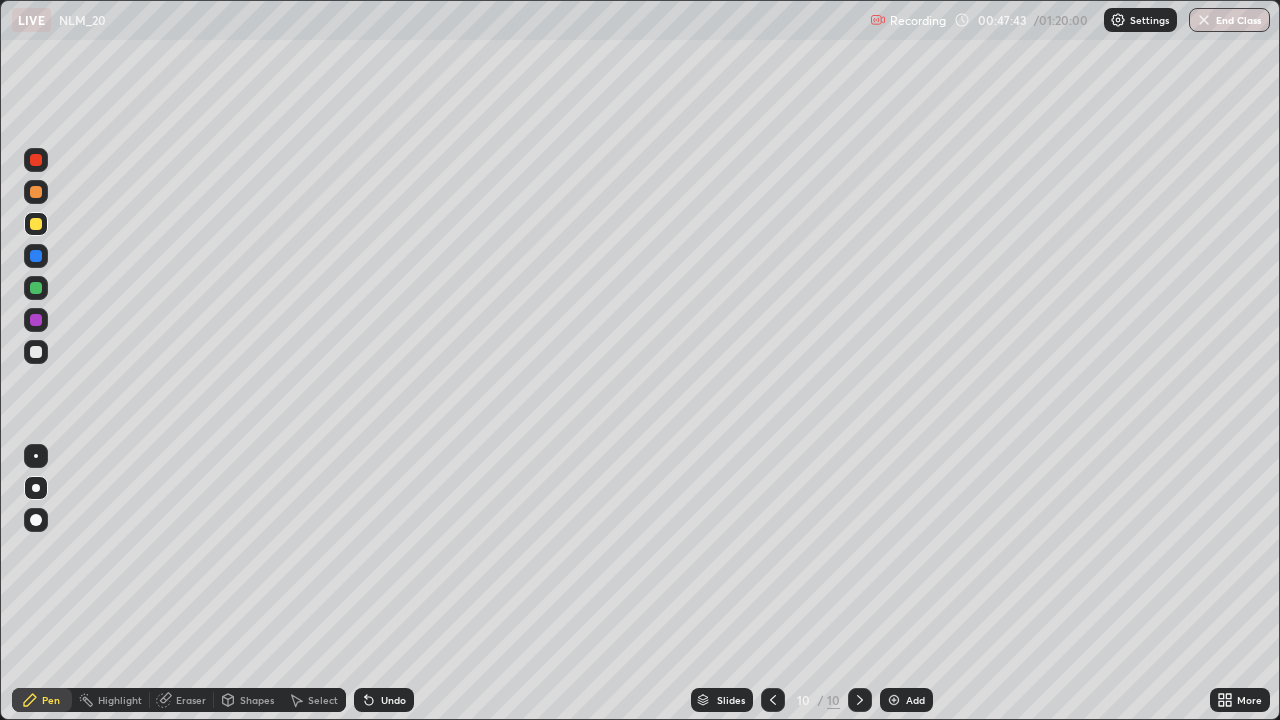 click at bounding box center [36, 160] 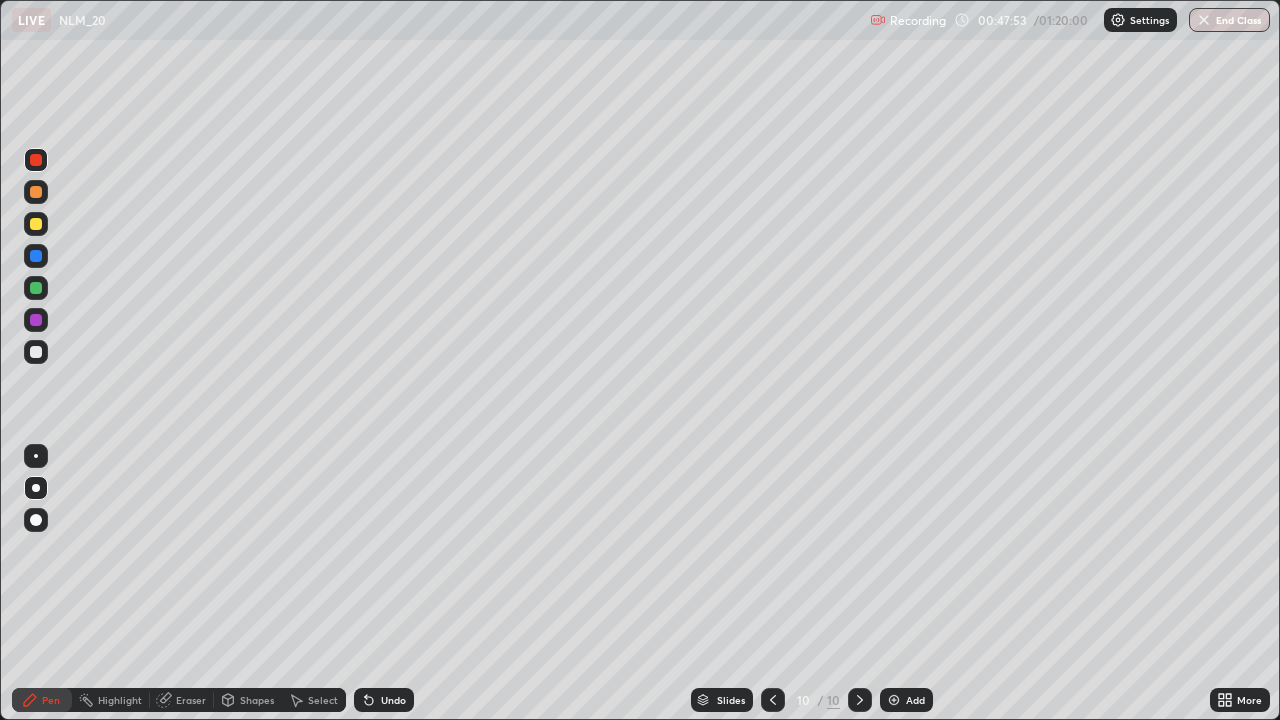 click at bounding box center (36, 224) 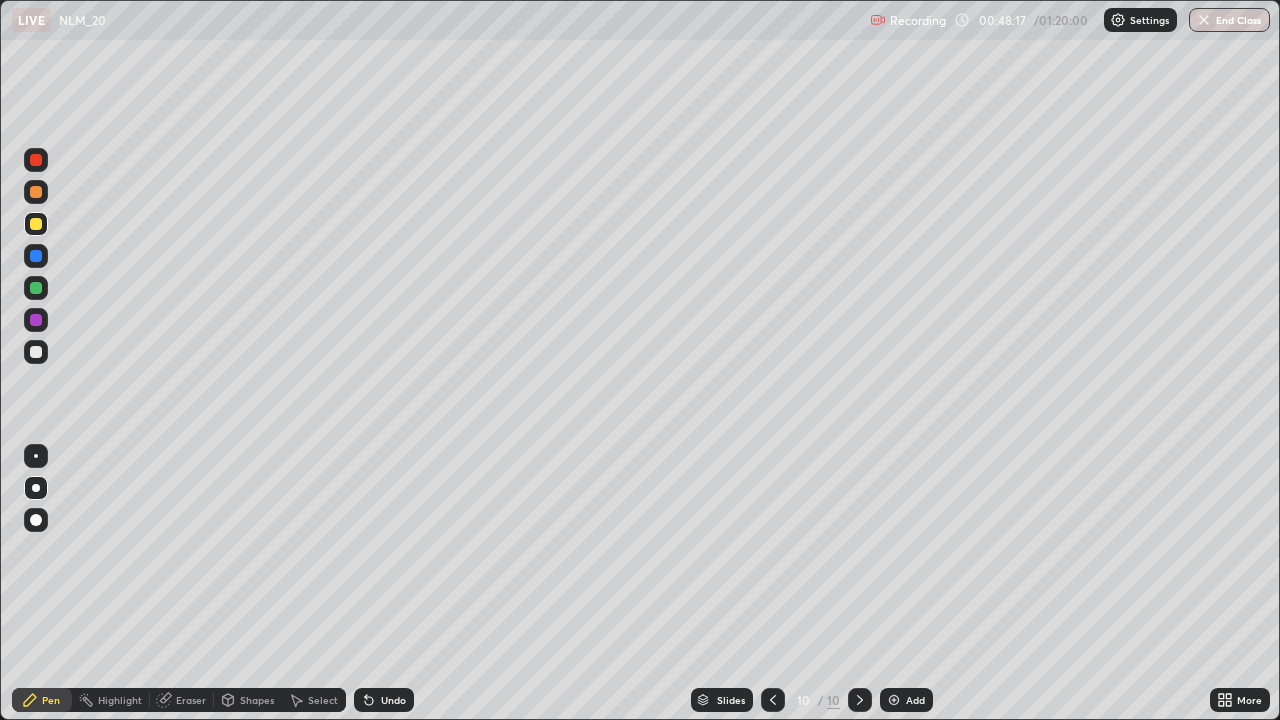 click at bounding box center (36, 160) 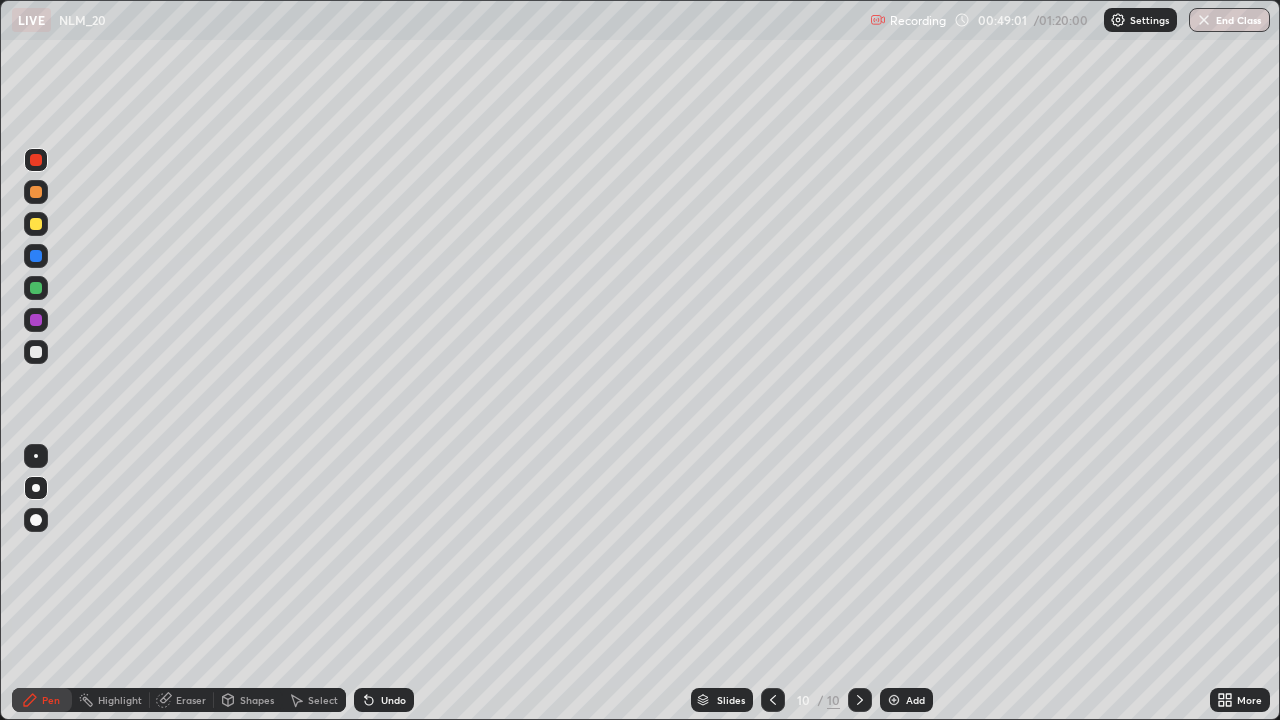 click at bounding box center [36, 352] 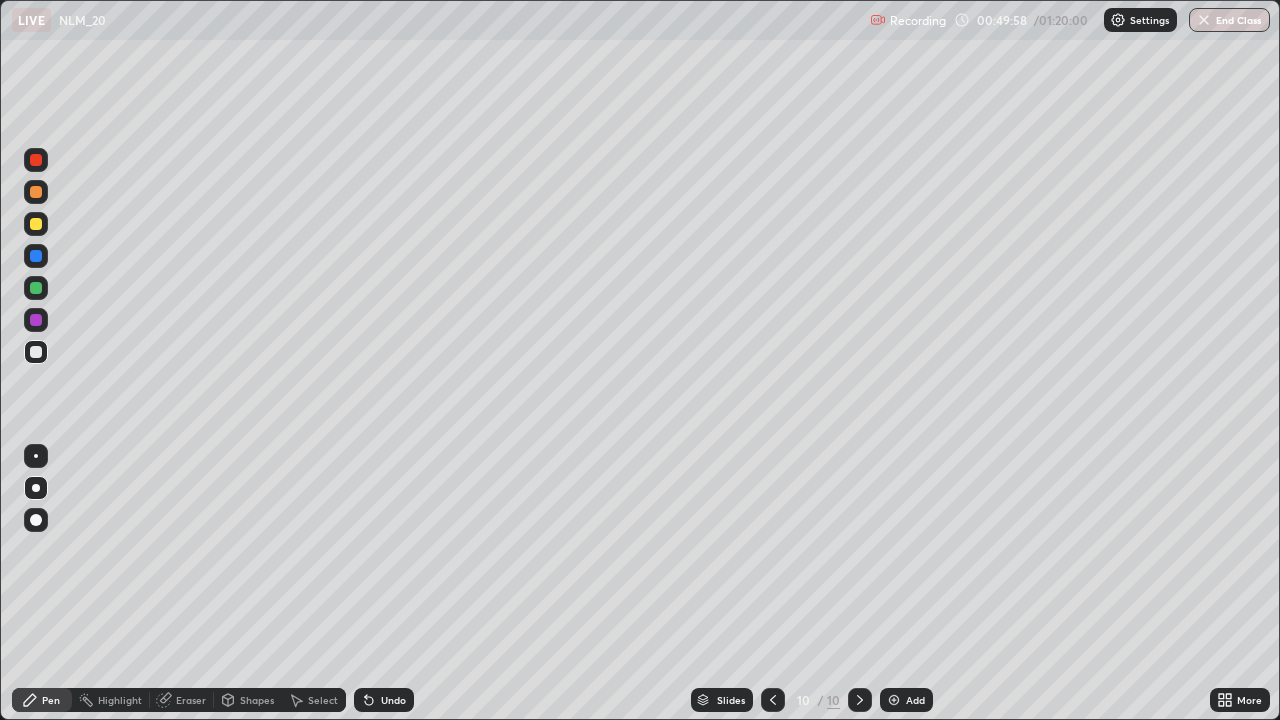 click on "Eraser" at bounding box center (182, 700) 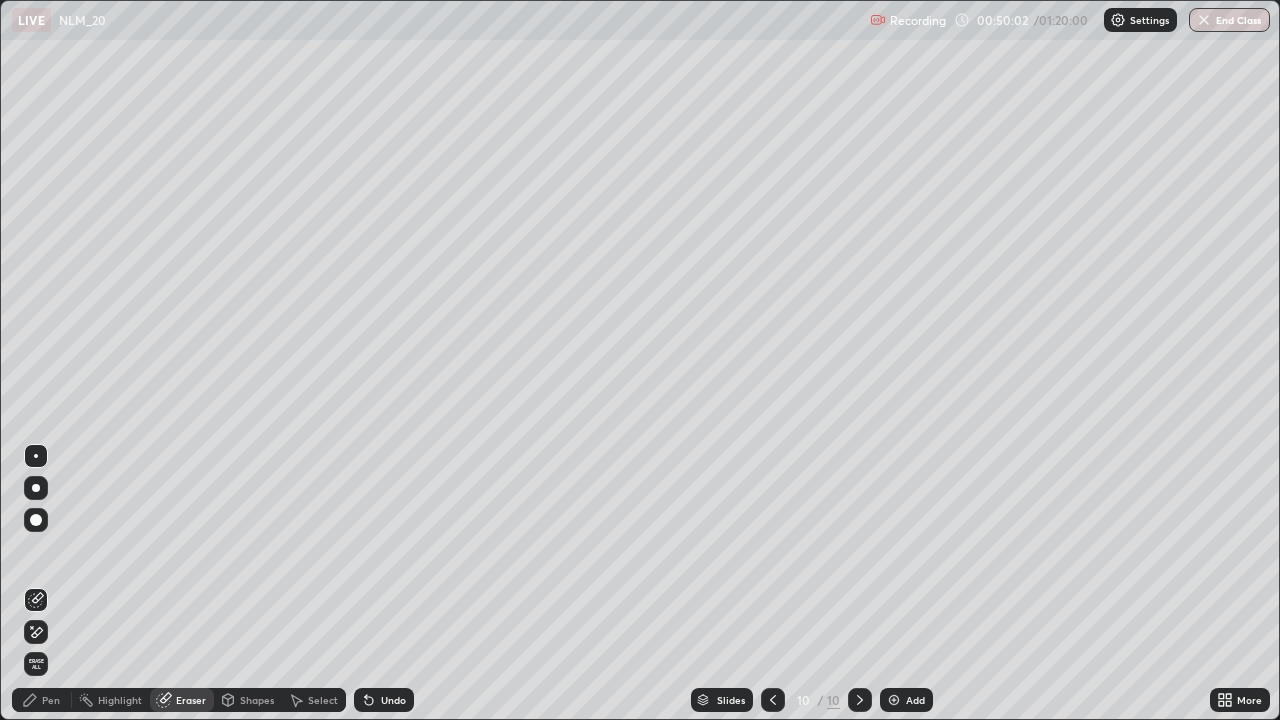 click on "Pen" at bounding box center [51, 700] 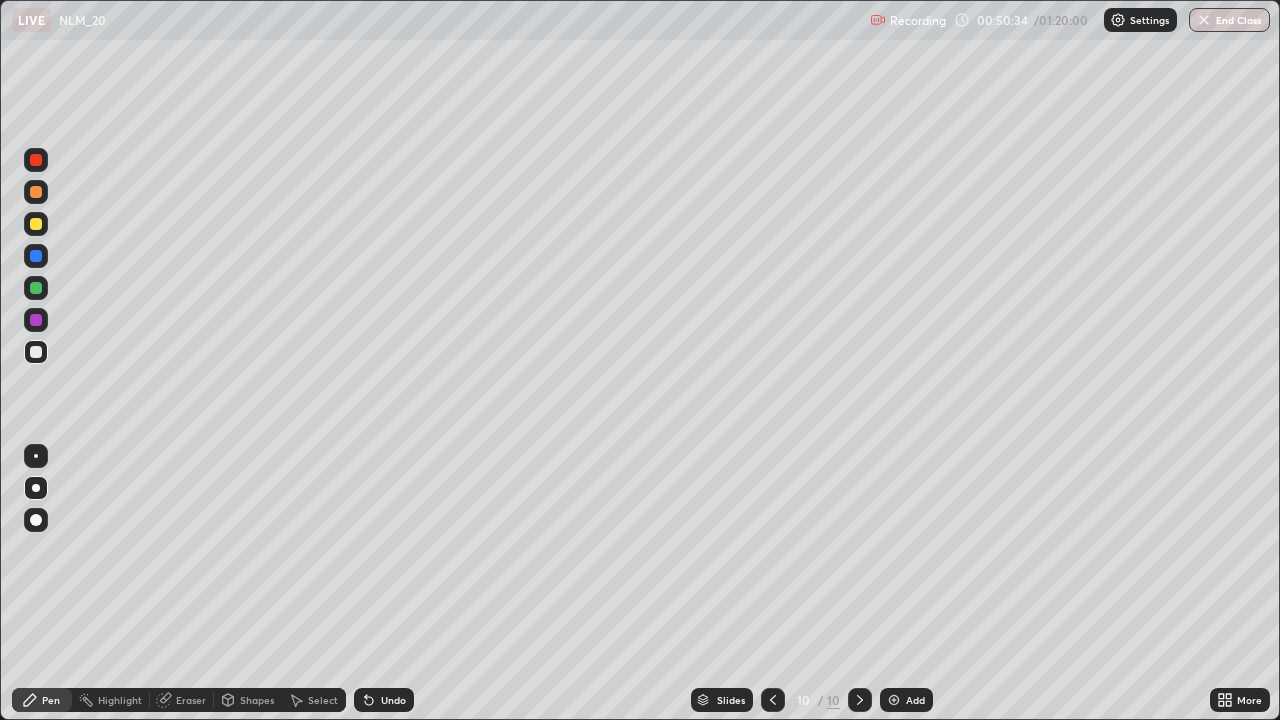 click 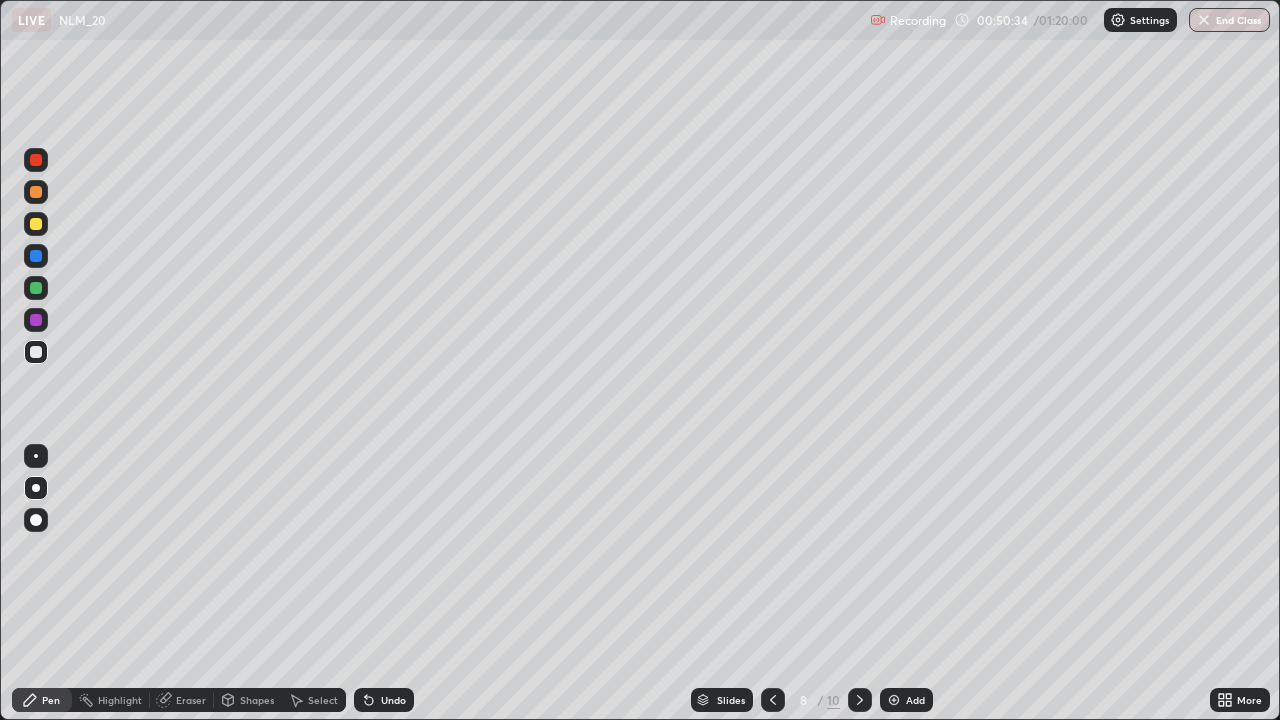 click 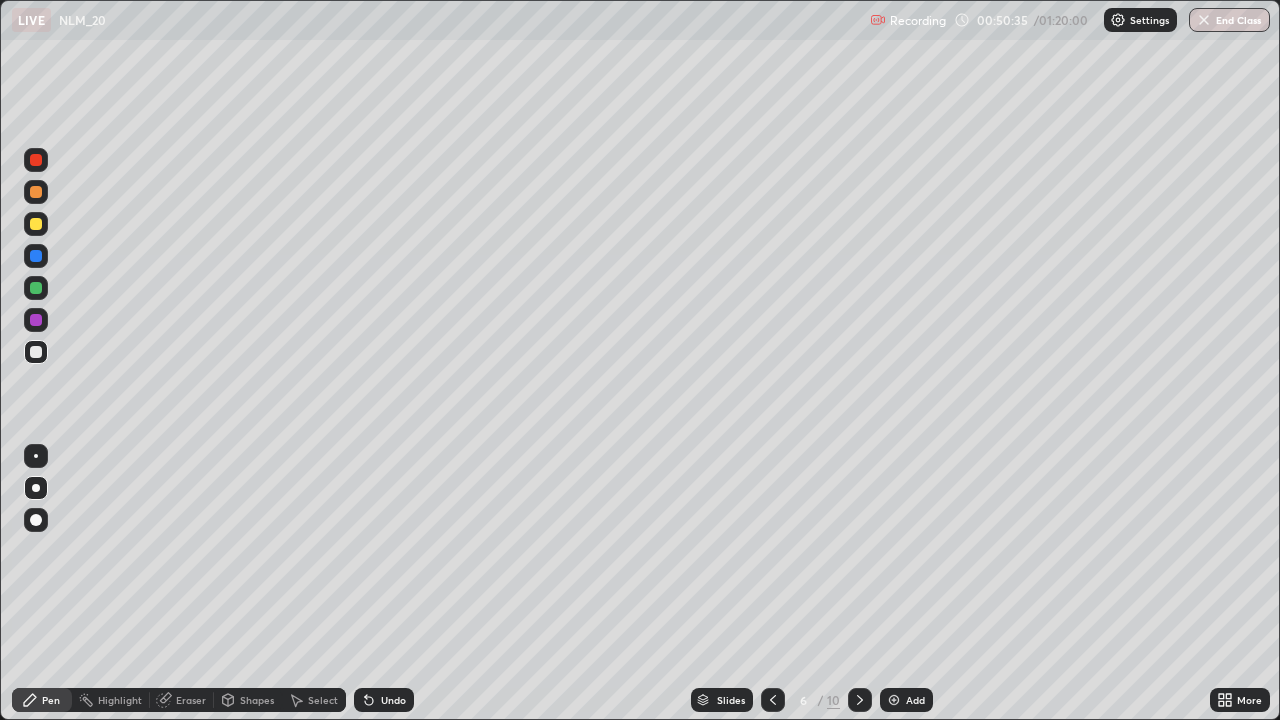 click at bounding box center [773, 700] 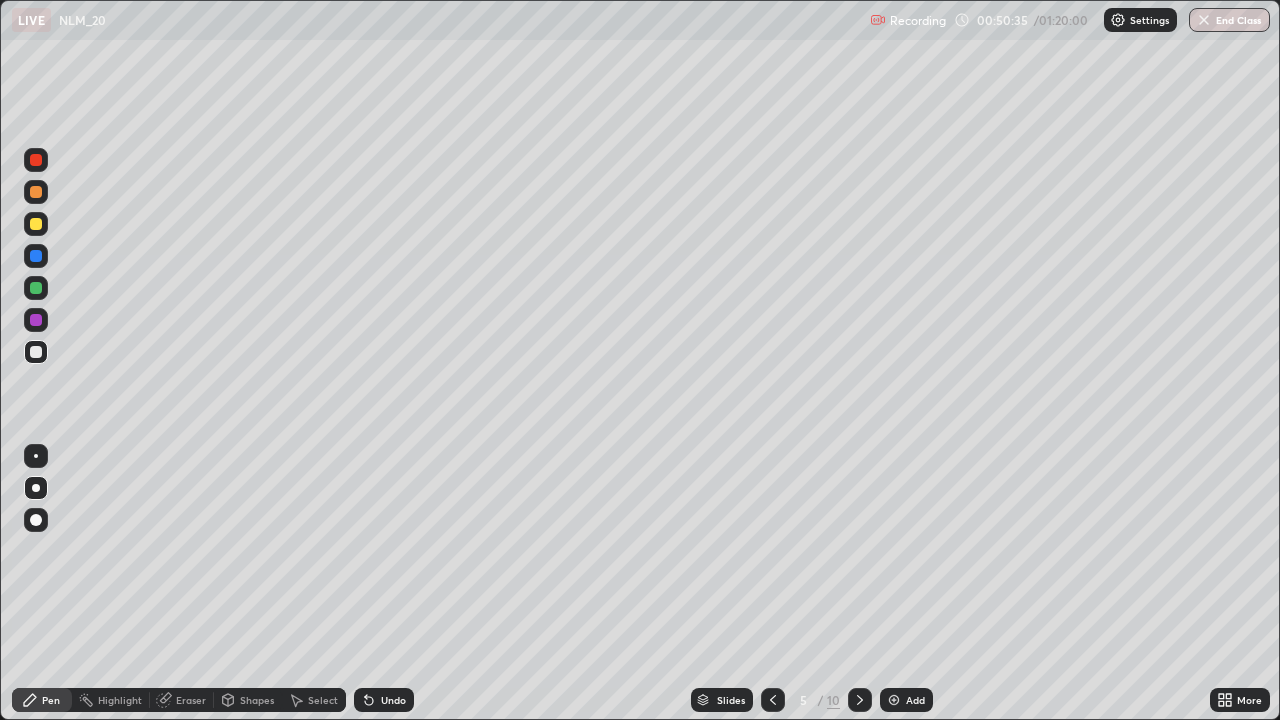 click 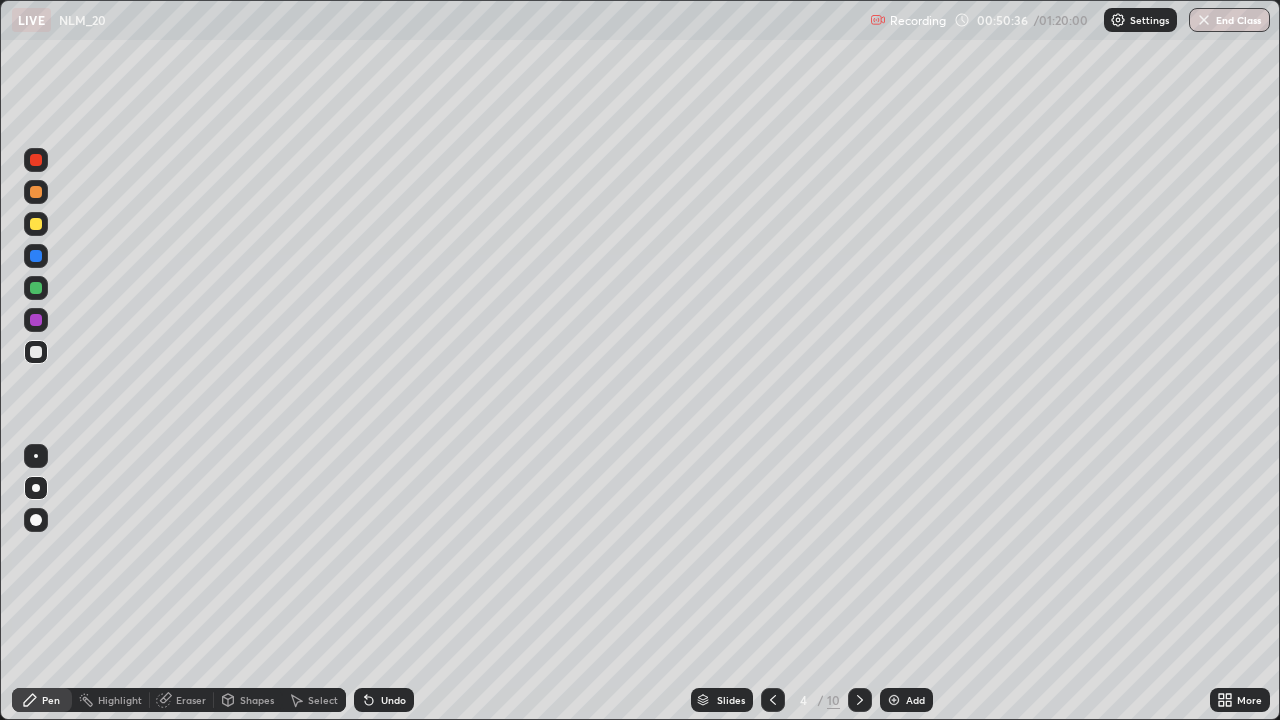 click 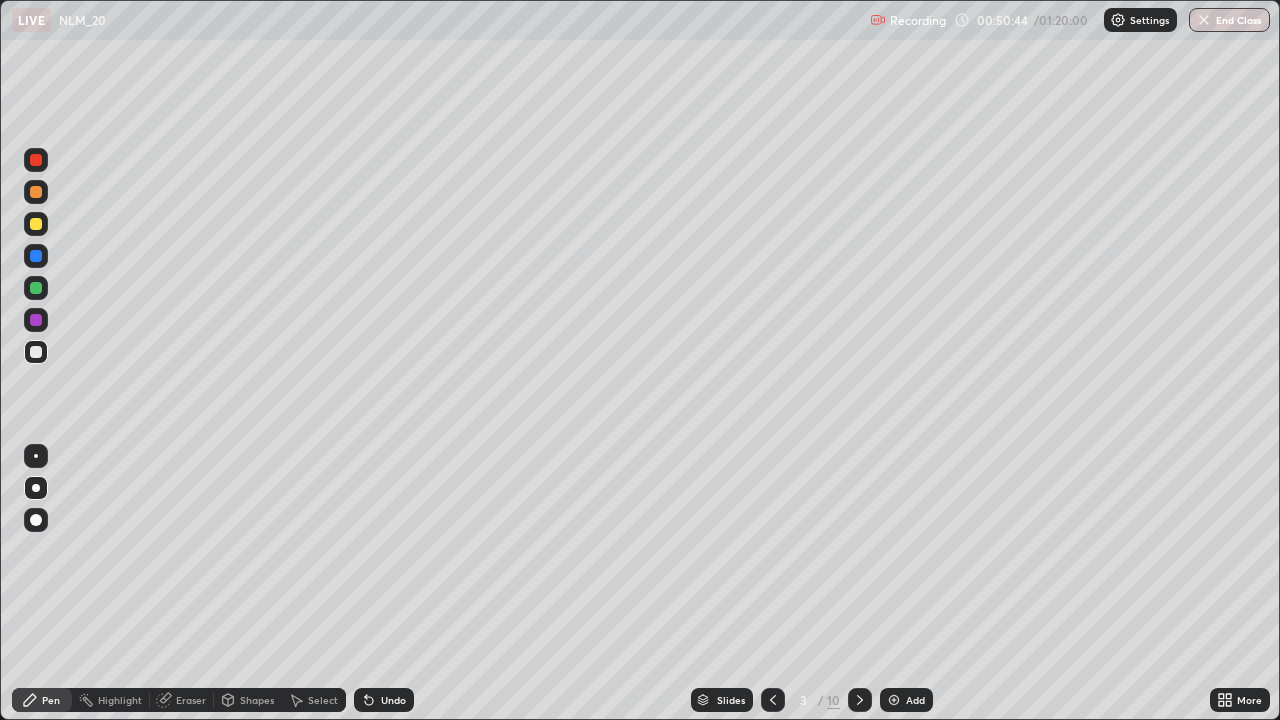 click 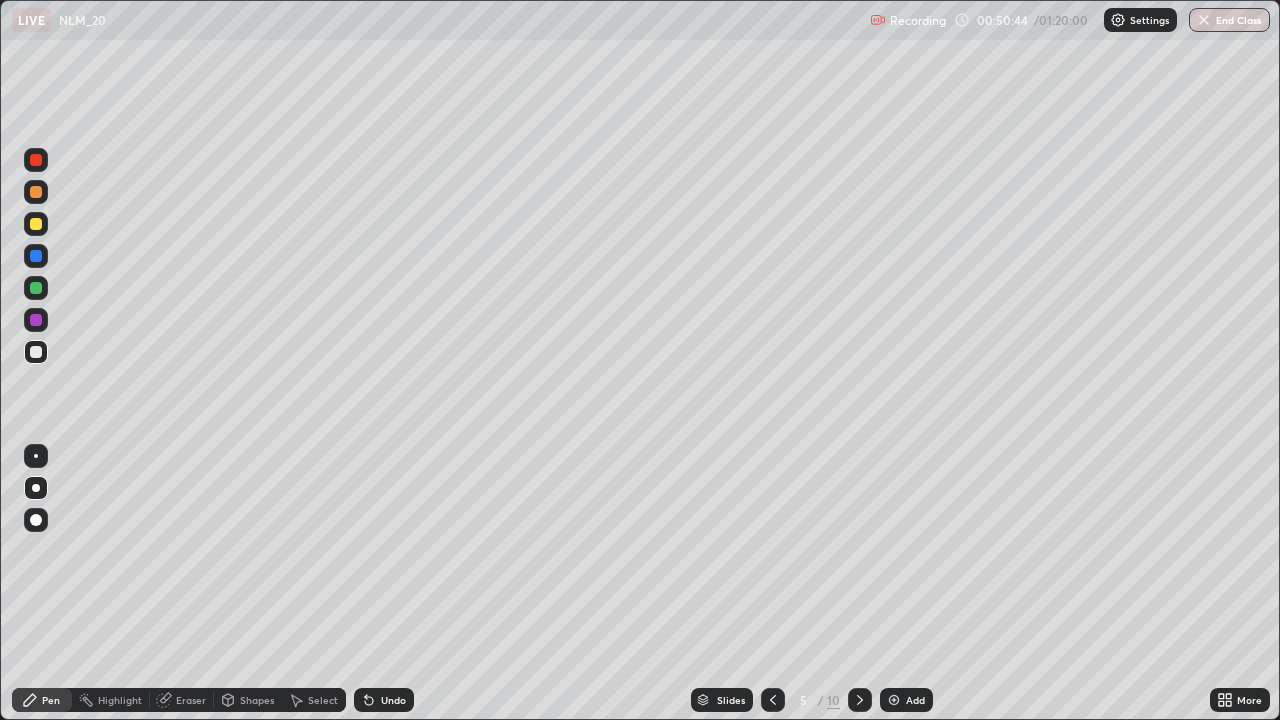 click 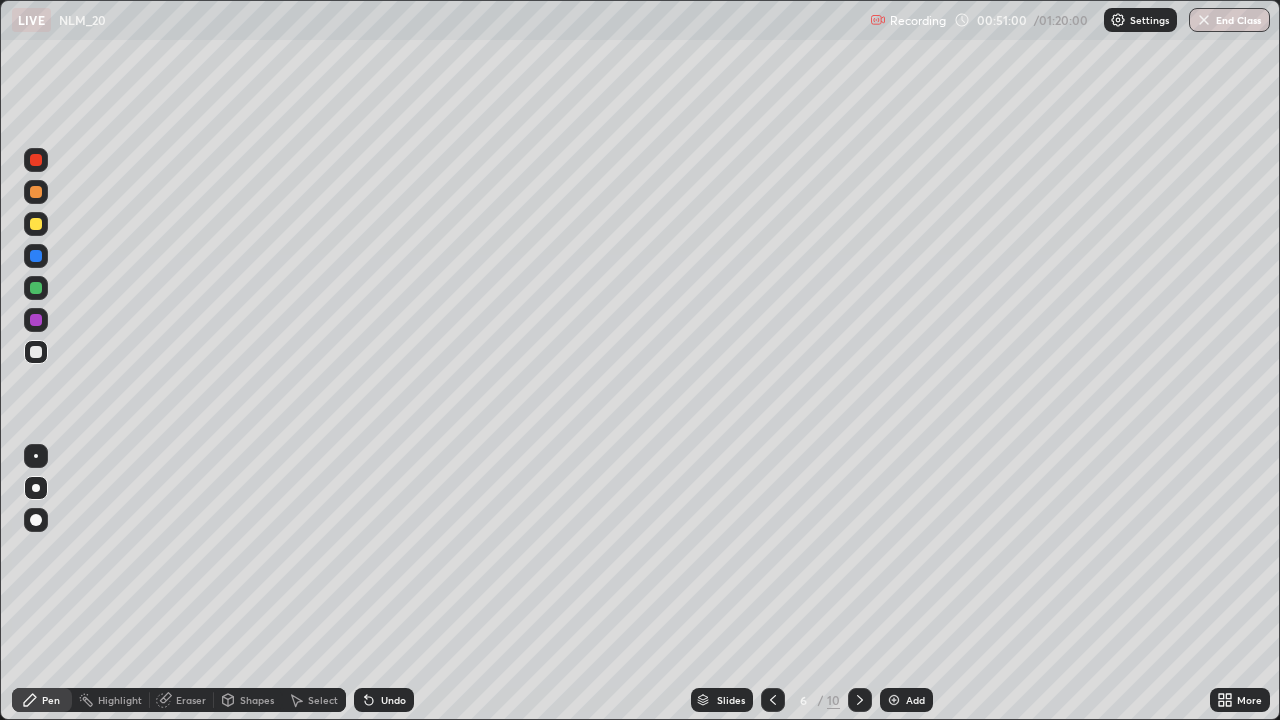 click 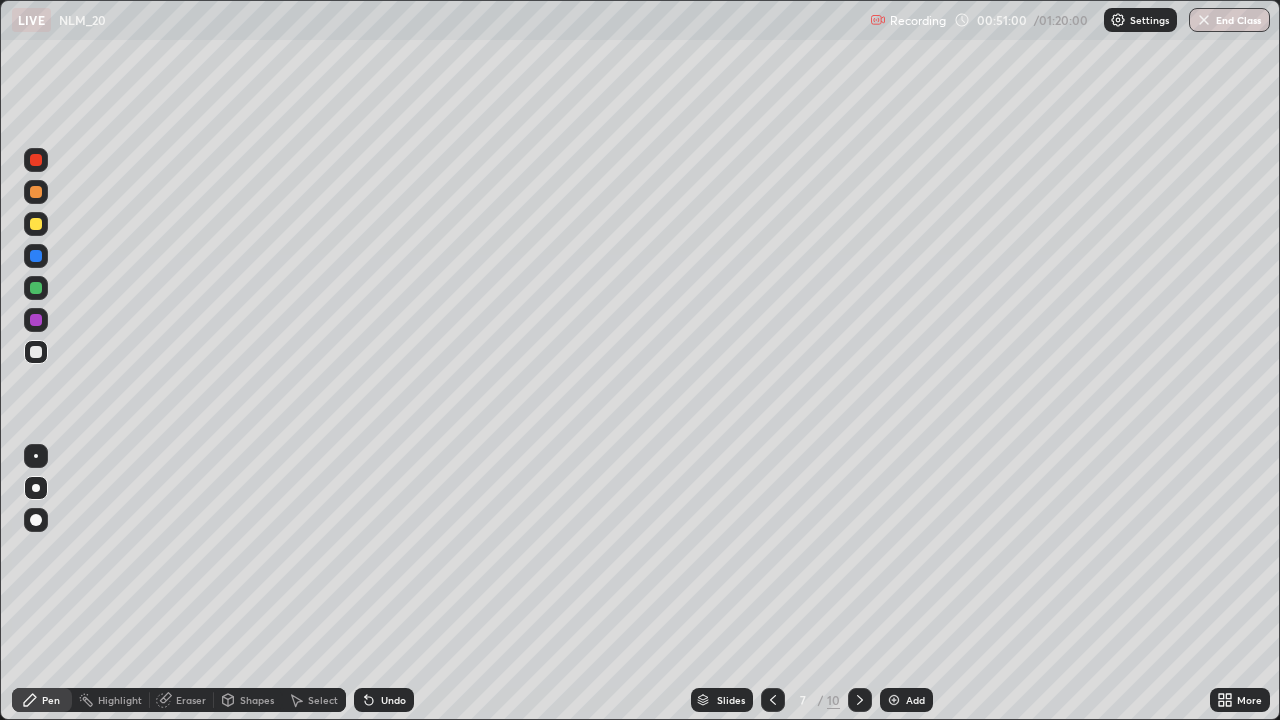 click 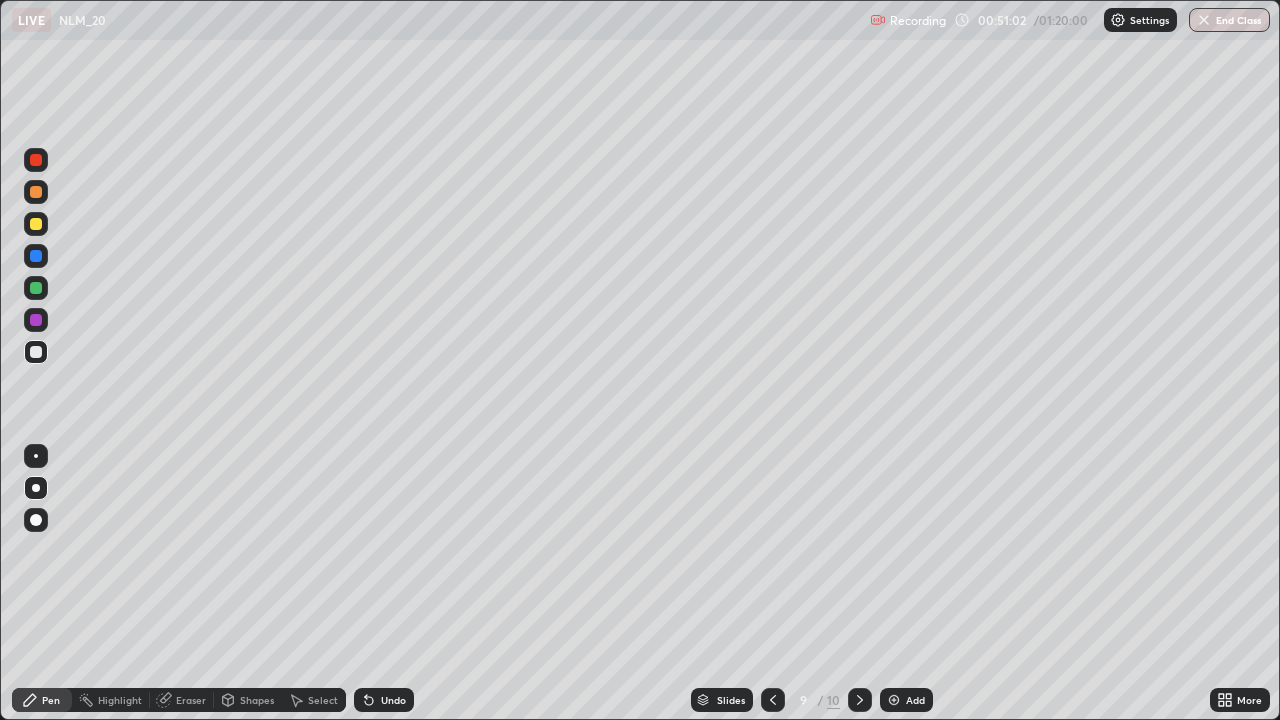 click 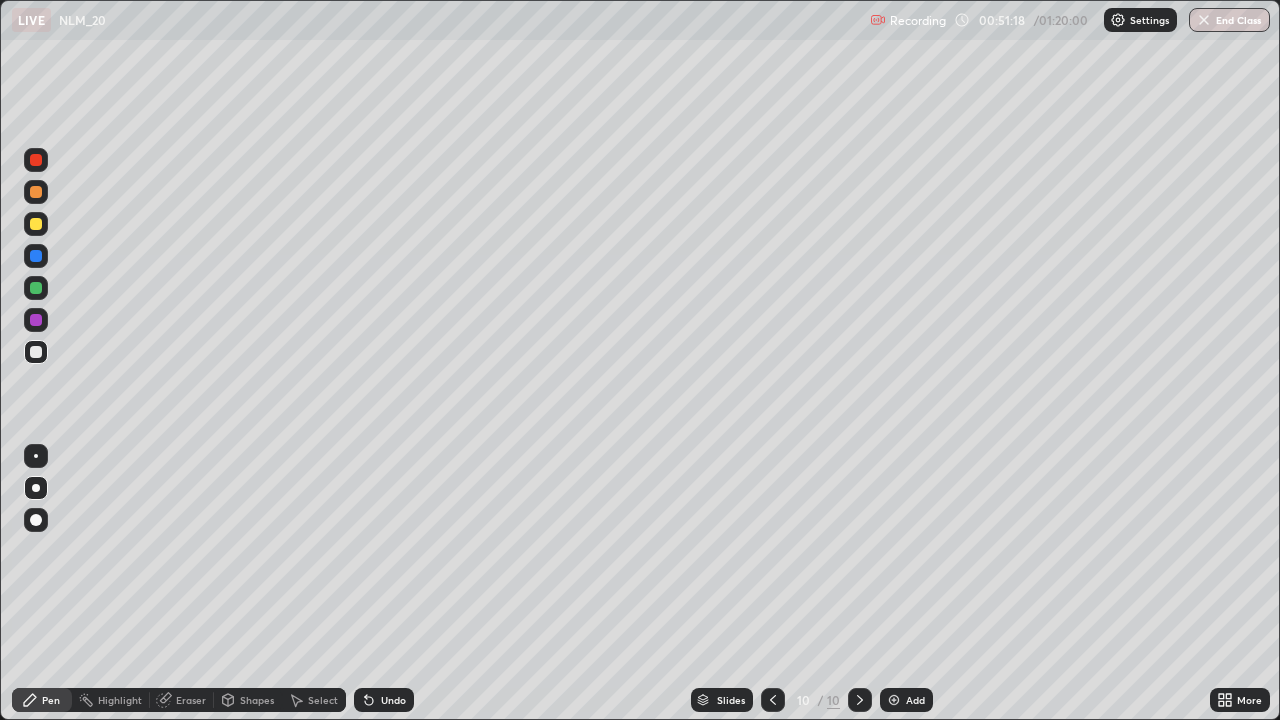 click at bounding box center (36, 224) 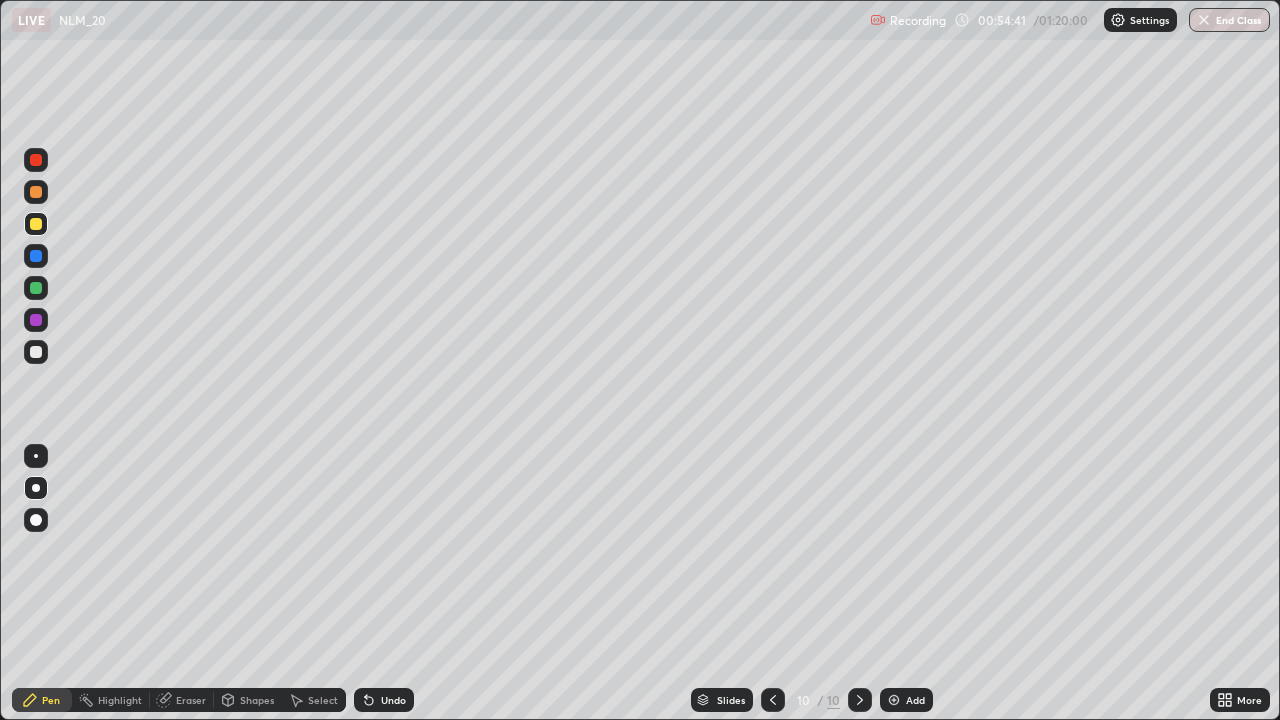 click at bounding box center (36, 352) 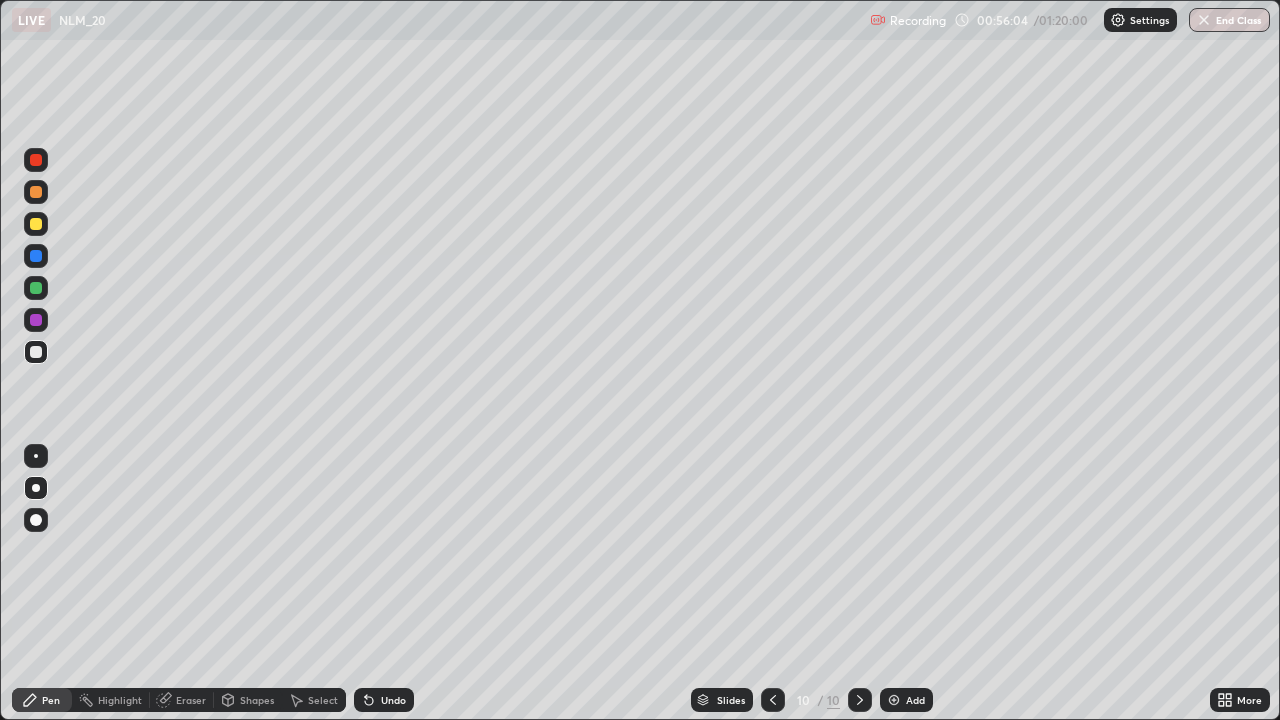 click at bounding box center [894, 700] 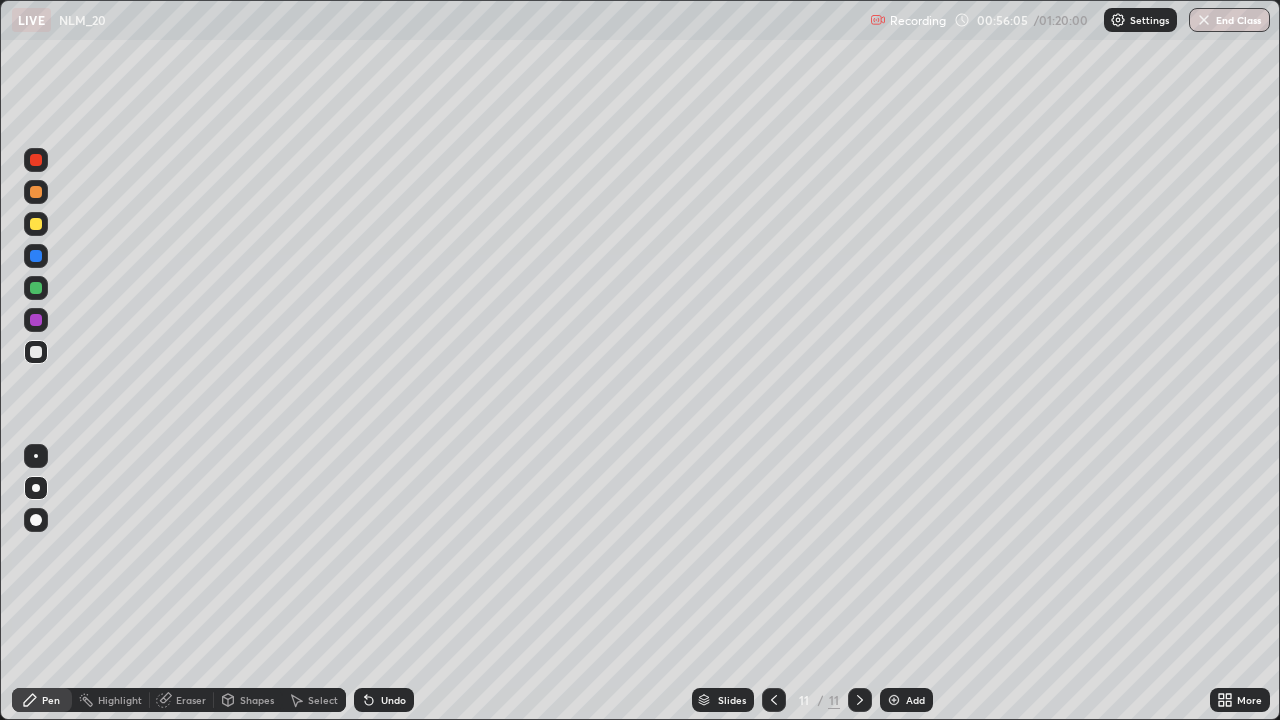 click at bounding box center [36, 224] 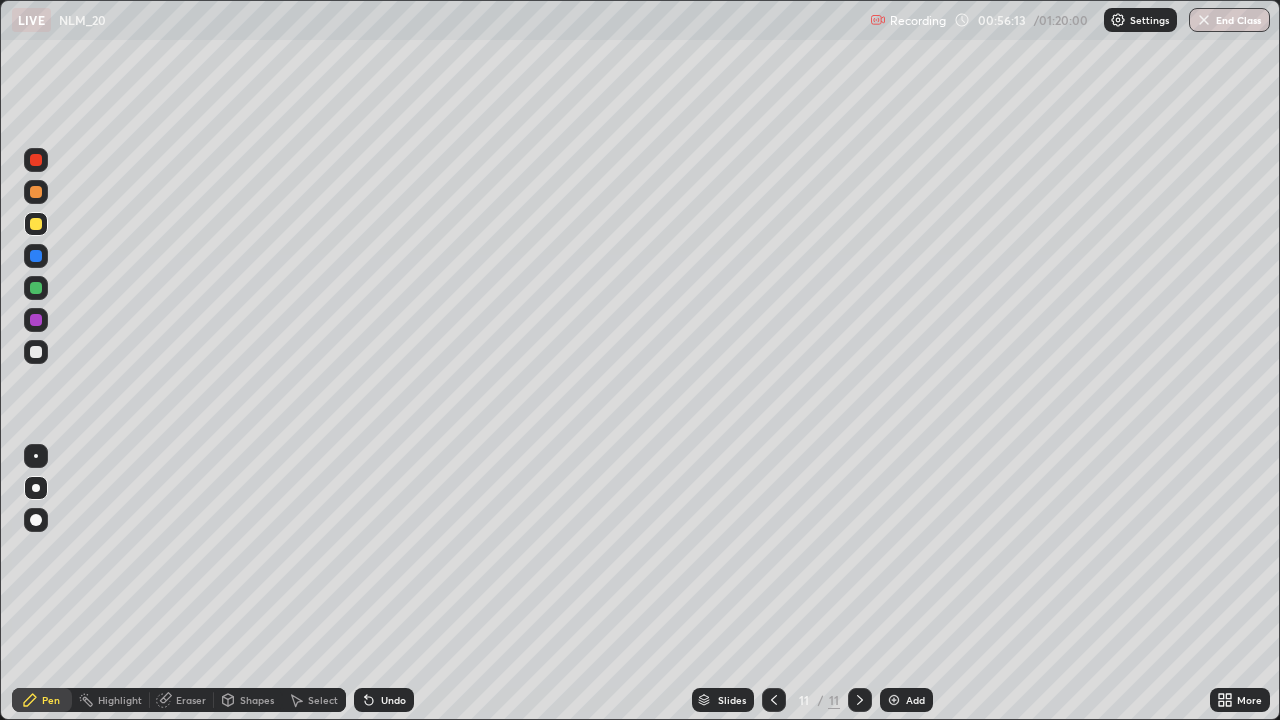 click at bounding box center [36, 352] 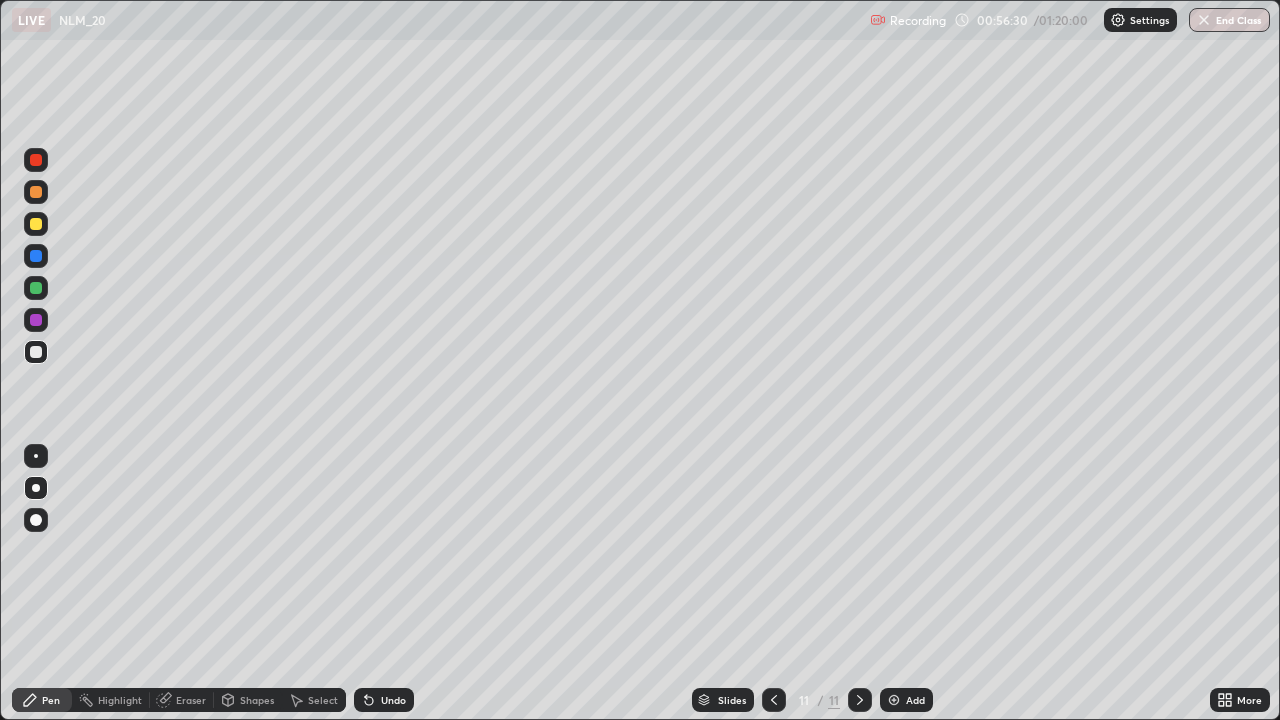 click at bounding box center (36, 352) 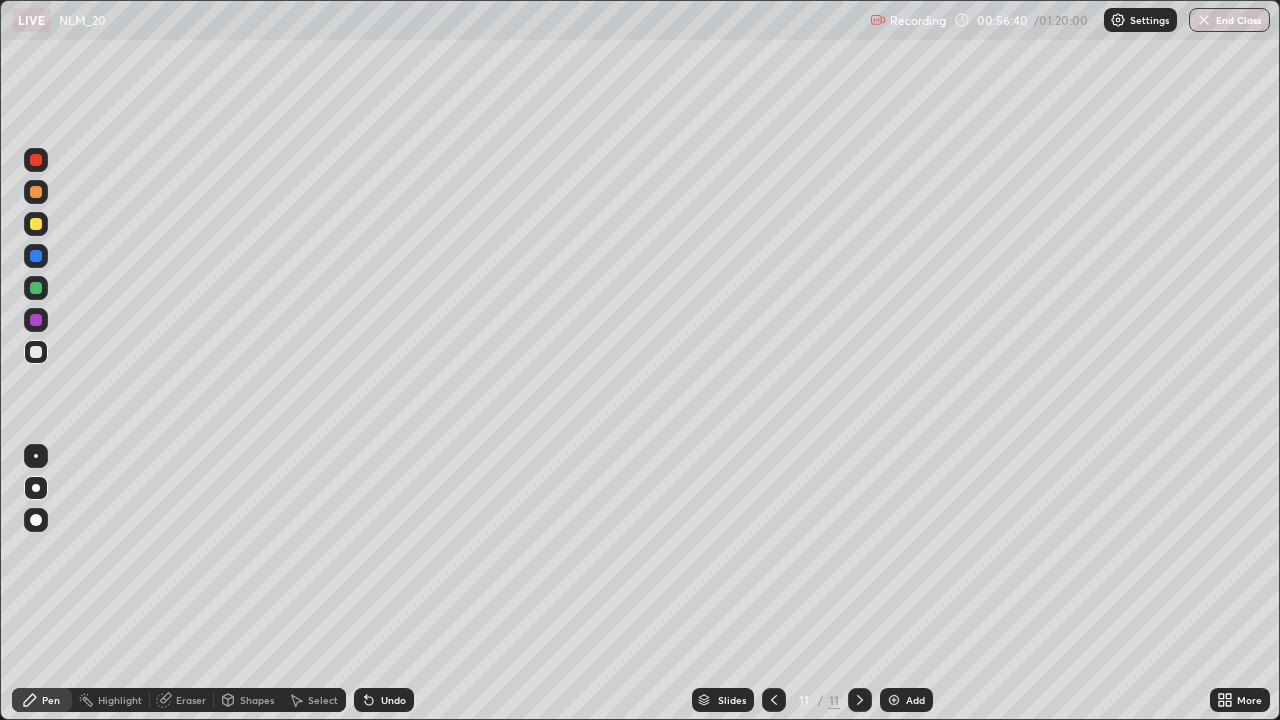 click at bounding box center (36, 224) 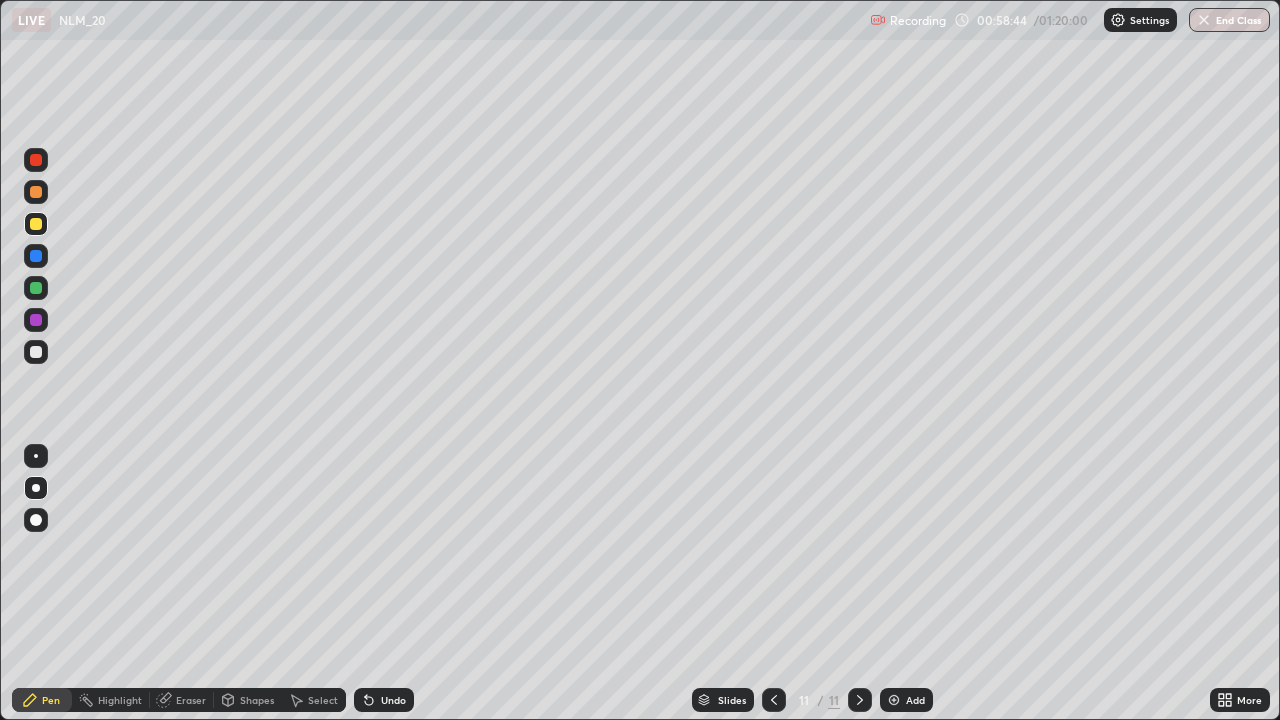 click on "Undo" at bounding box center [384, 700] 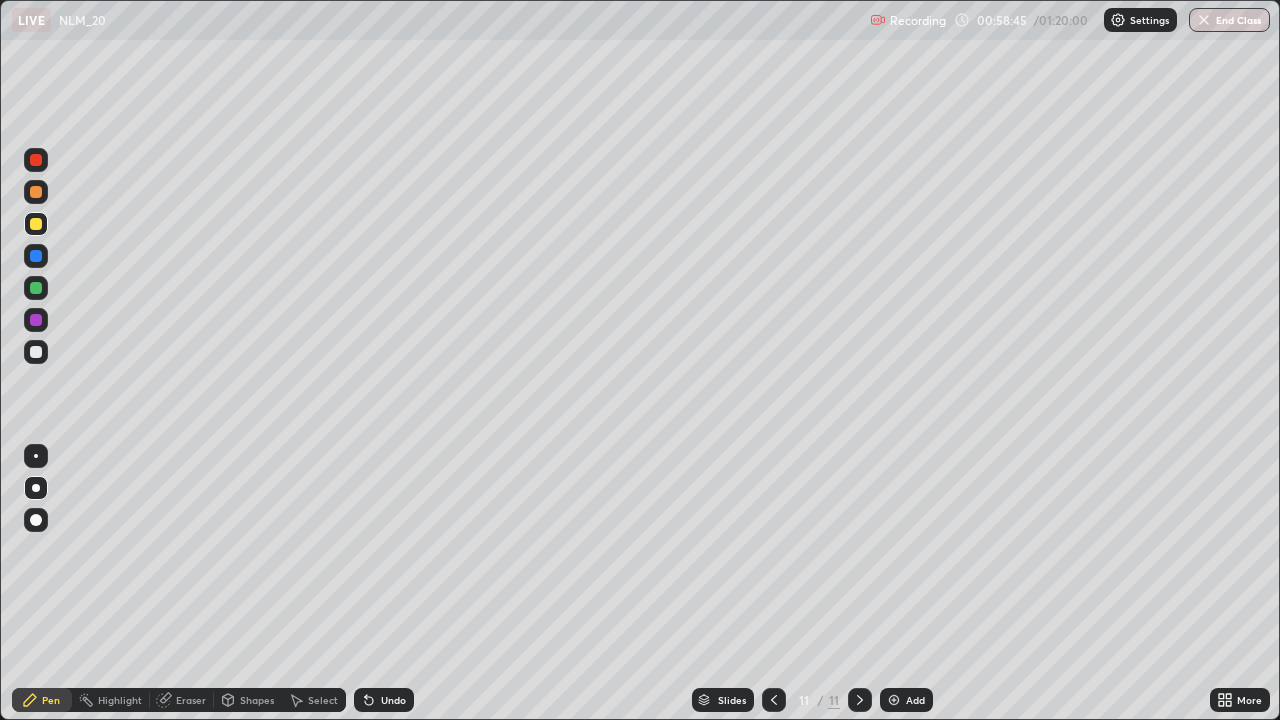 click at bounding box center (36, 352) 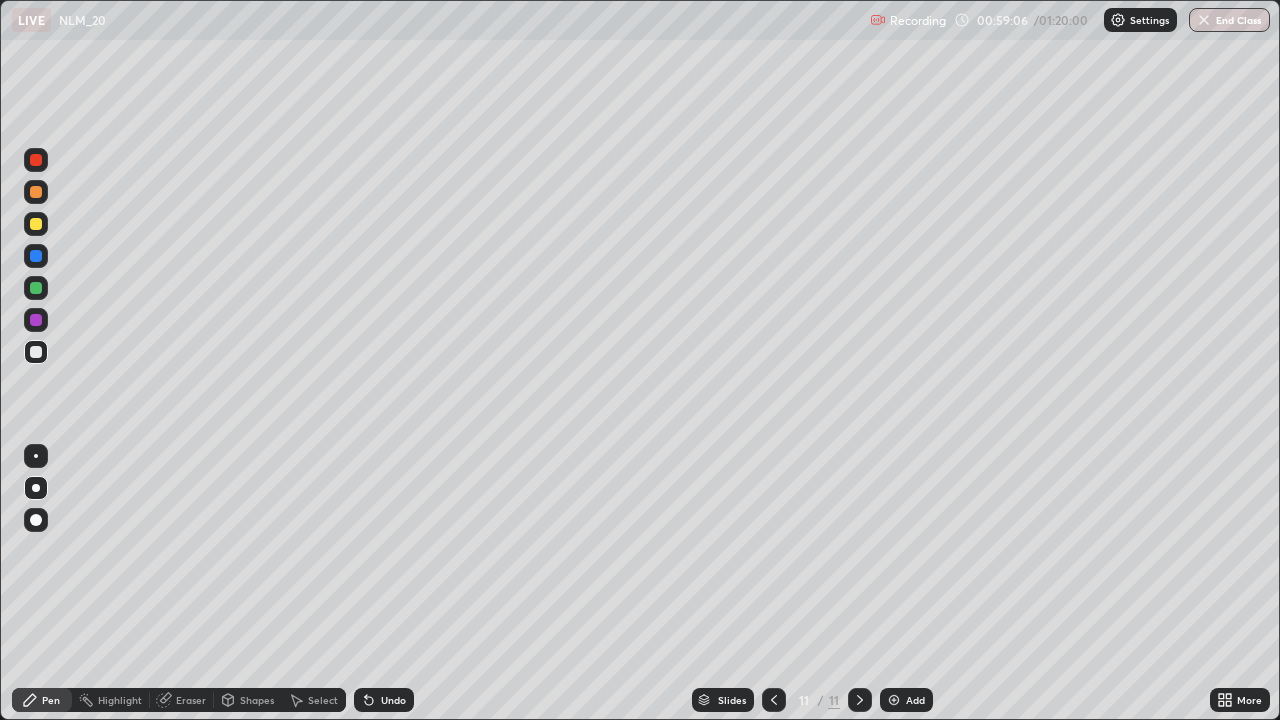 click at bounding box center (36, 160) 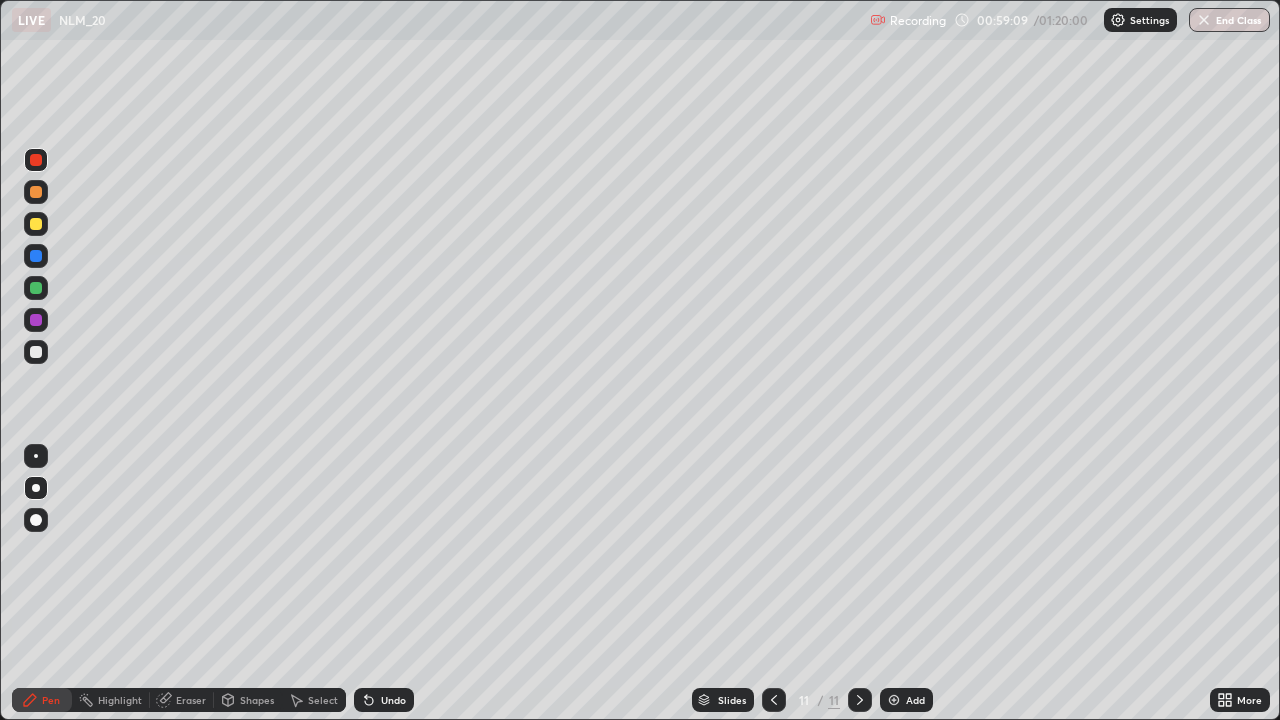 click at bounding box center [36, 192] 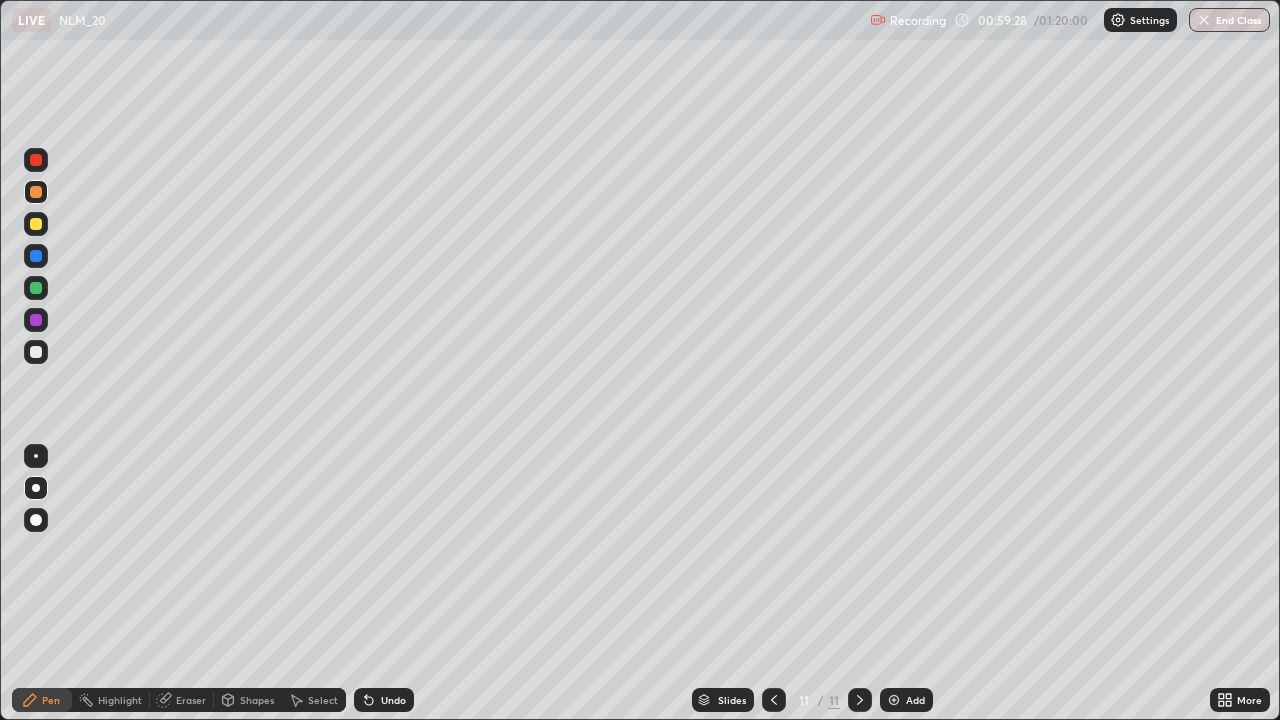 click at bounding box center (36, 352) 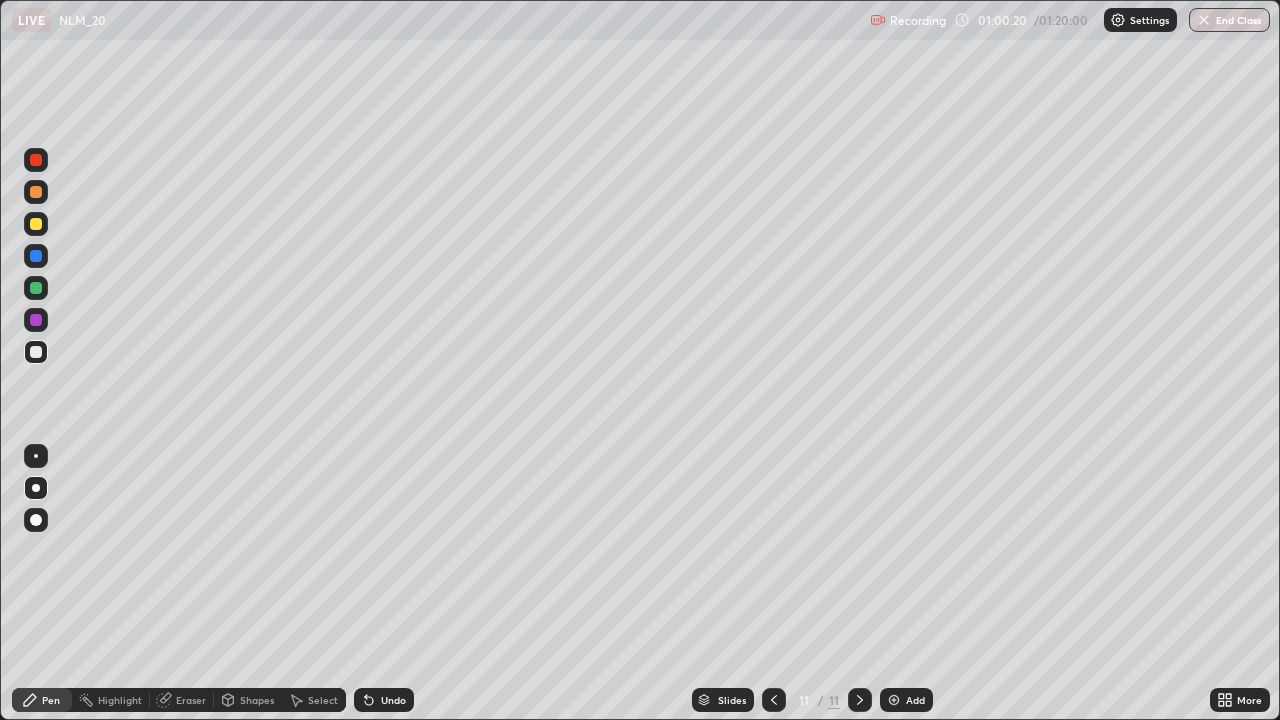 click at bounding box center (36, 160) 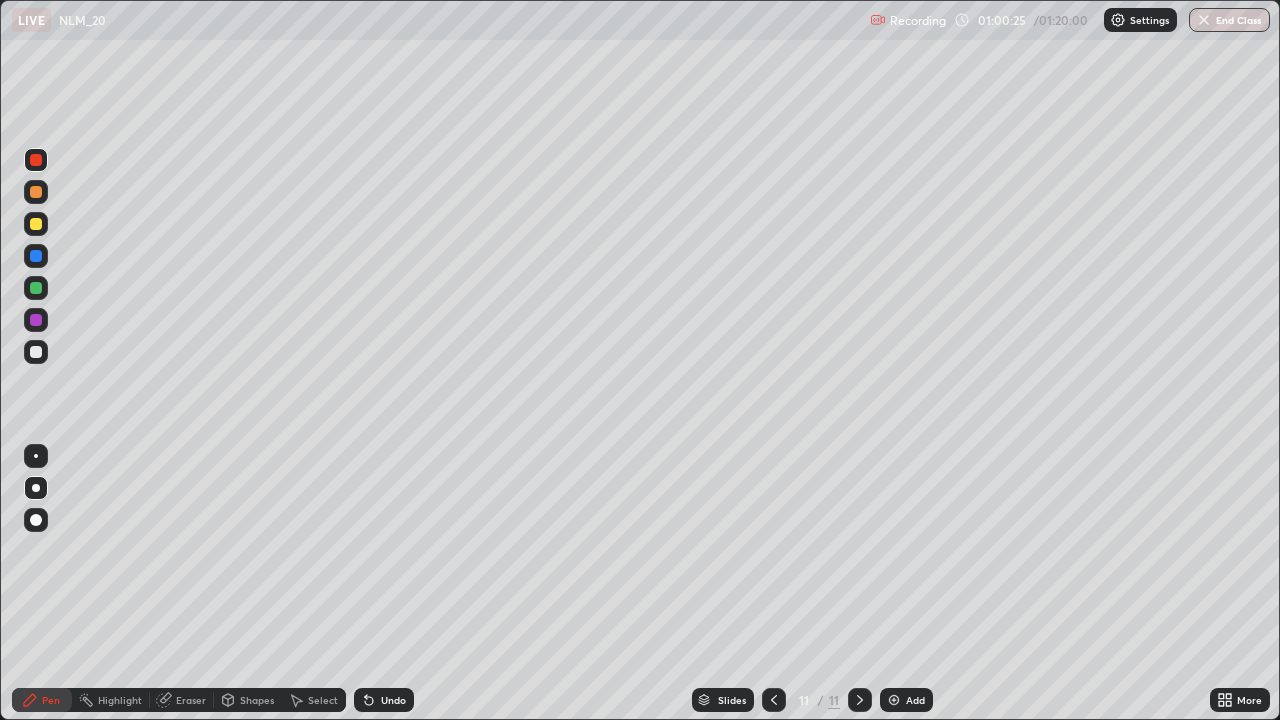 click at bounding box center (36, 352) 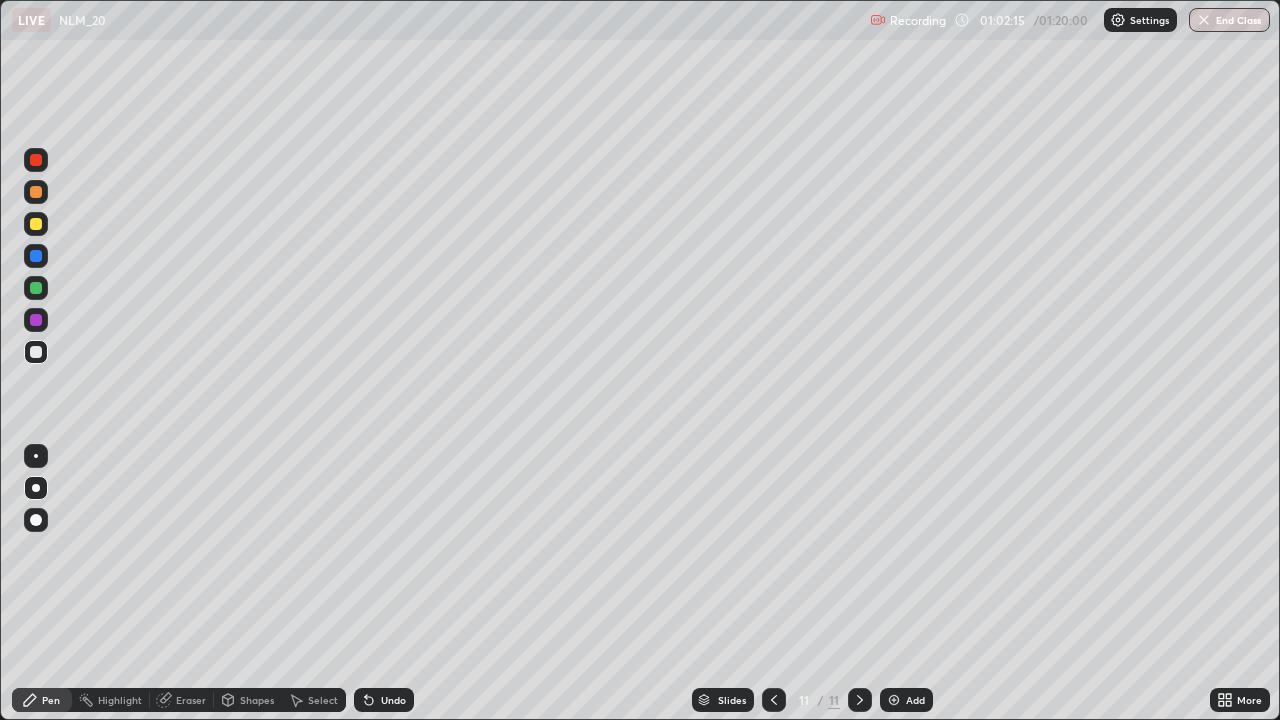 click on "Add" at bounding box center [915, 700] 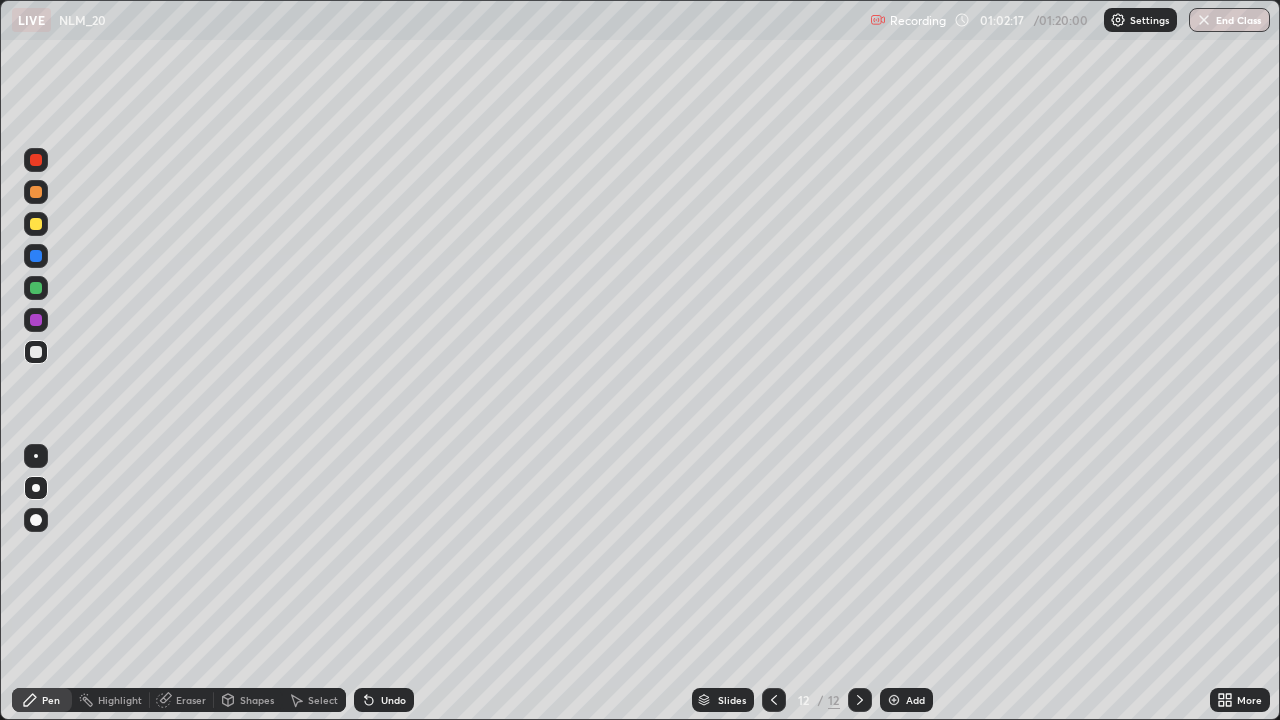 click at bounding box center (36, 224) 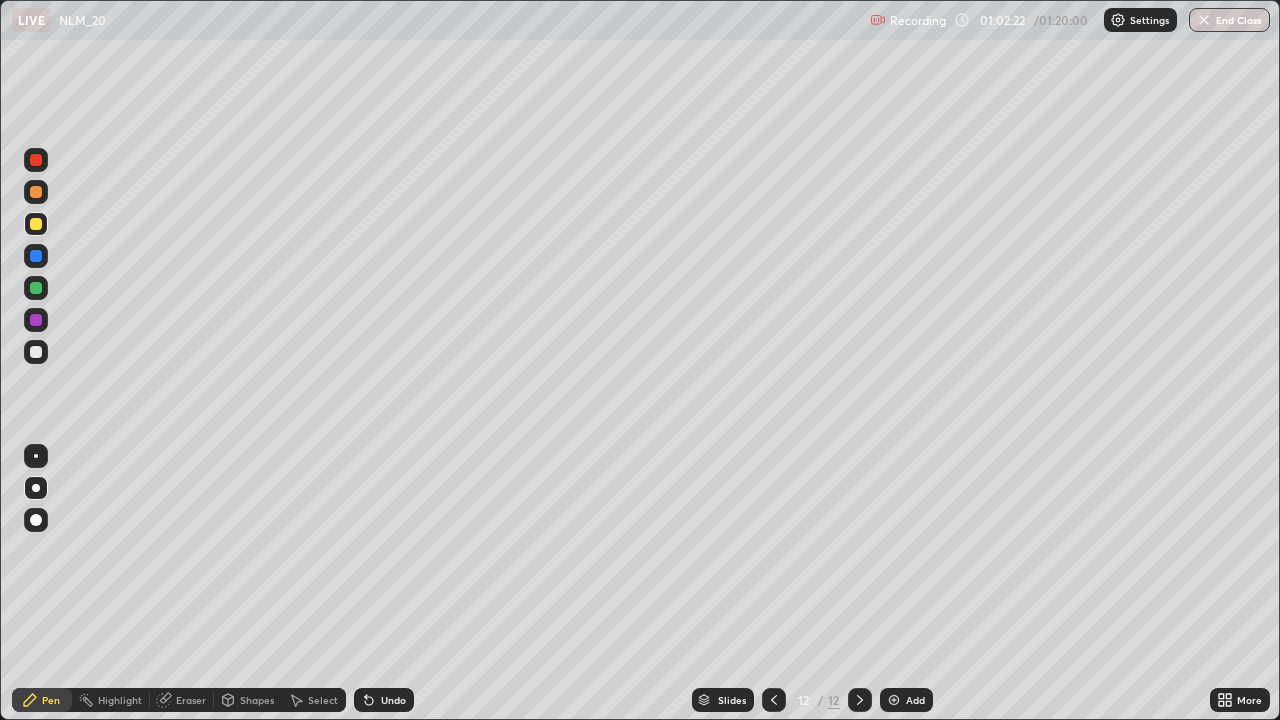click on "Shapes" at bounding box center (257, 700) 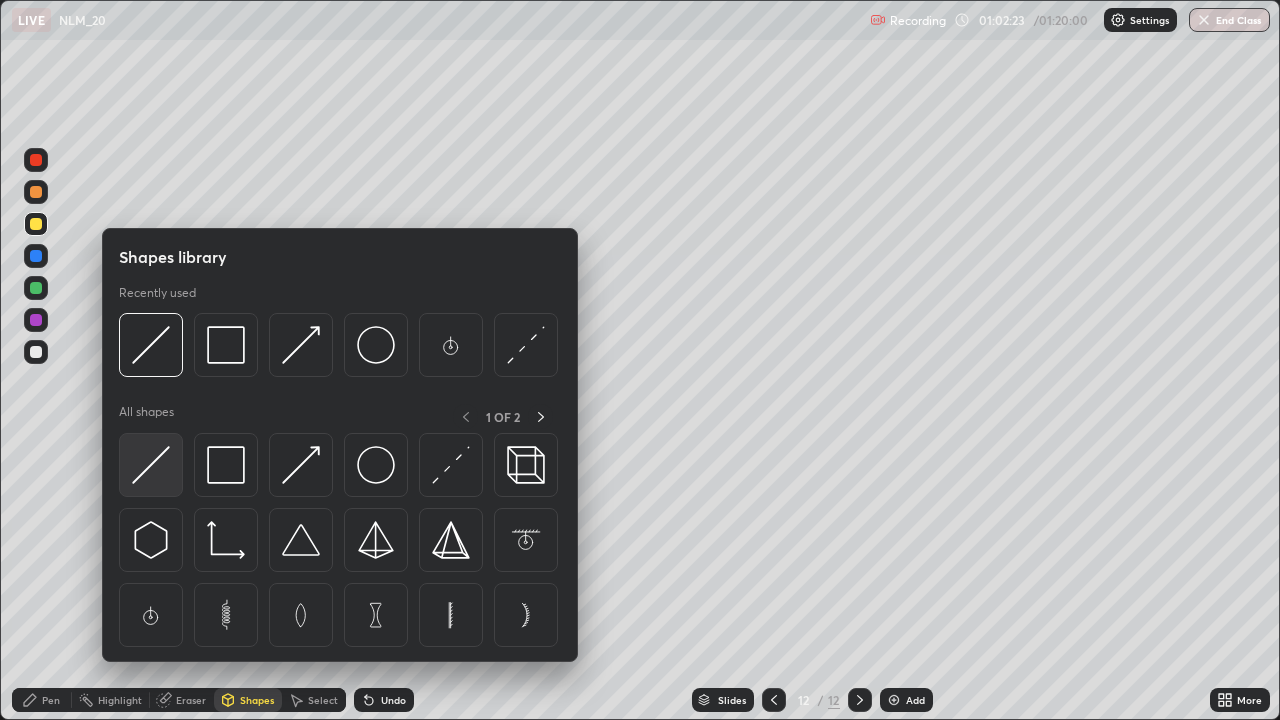 click at bounding box center [151, 465] 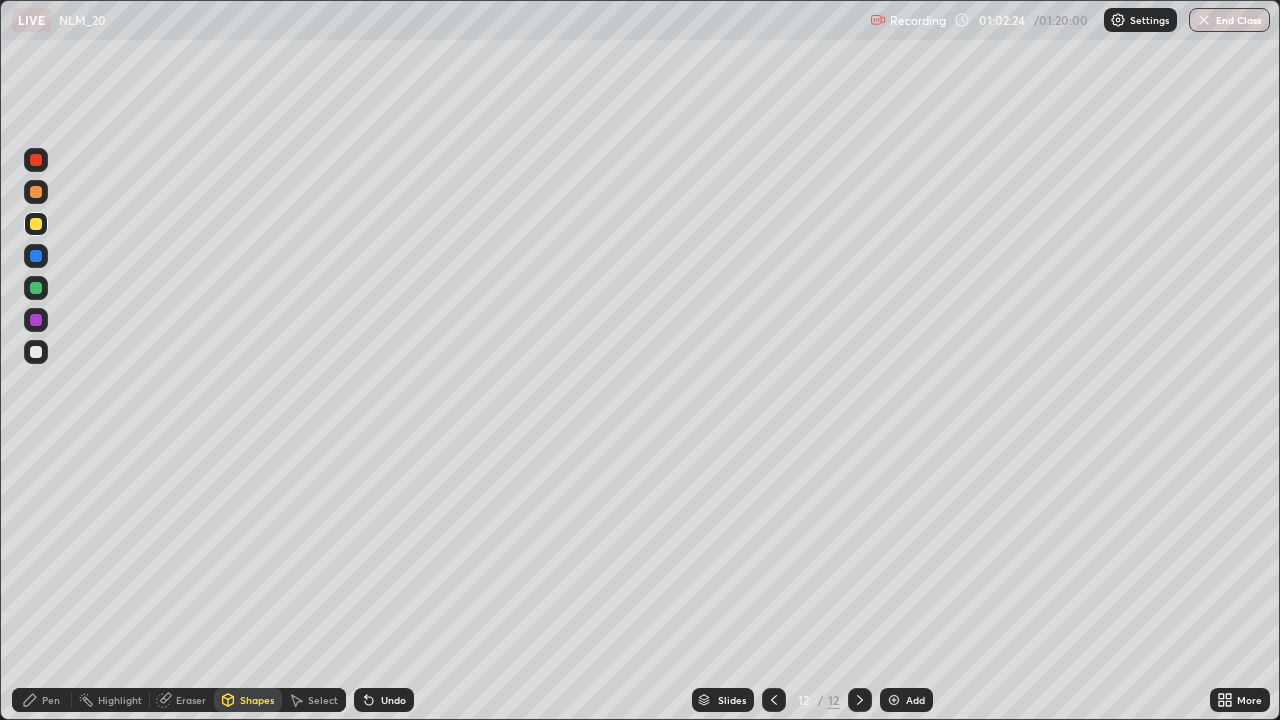 click at bounding box center [36, 192] 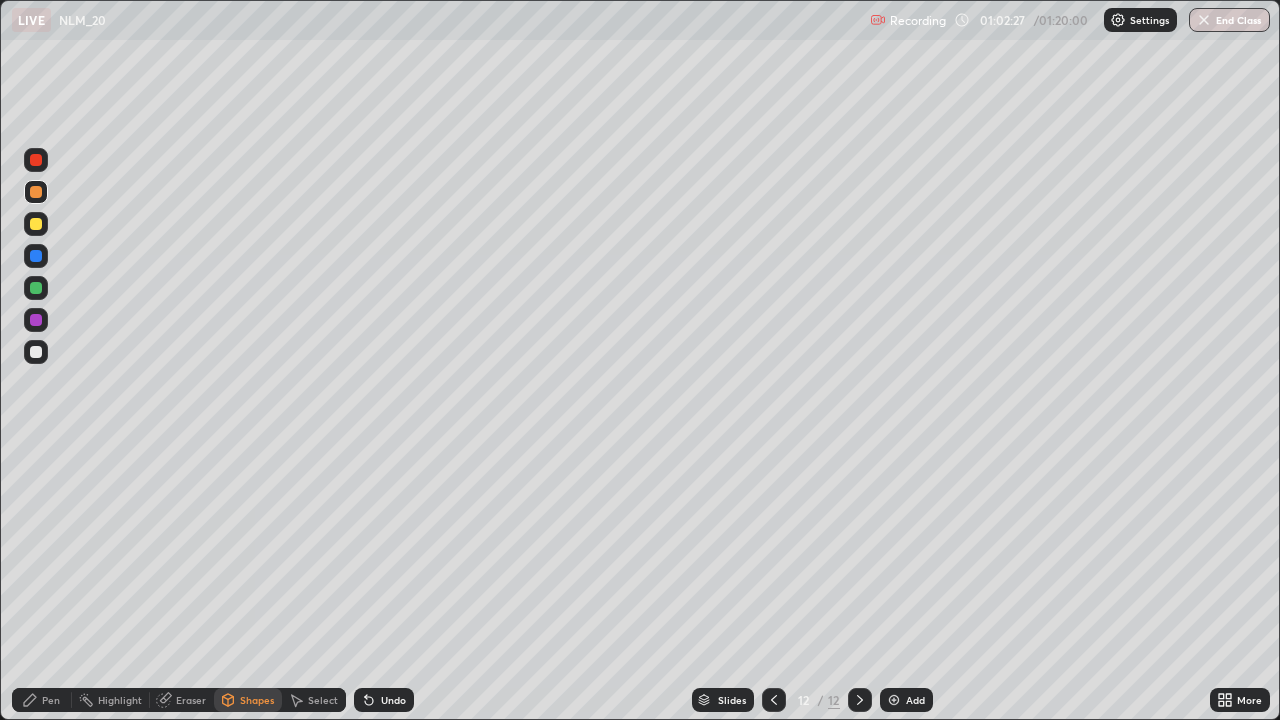 click on "Shapes" at bounding box center [257, 700] 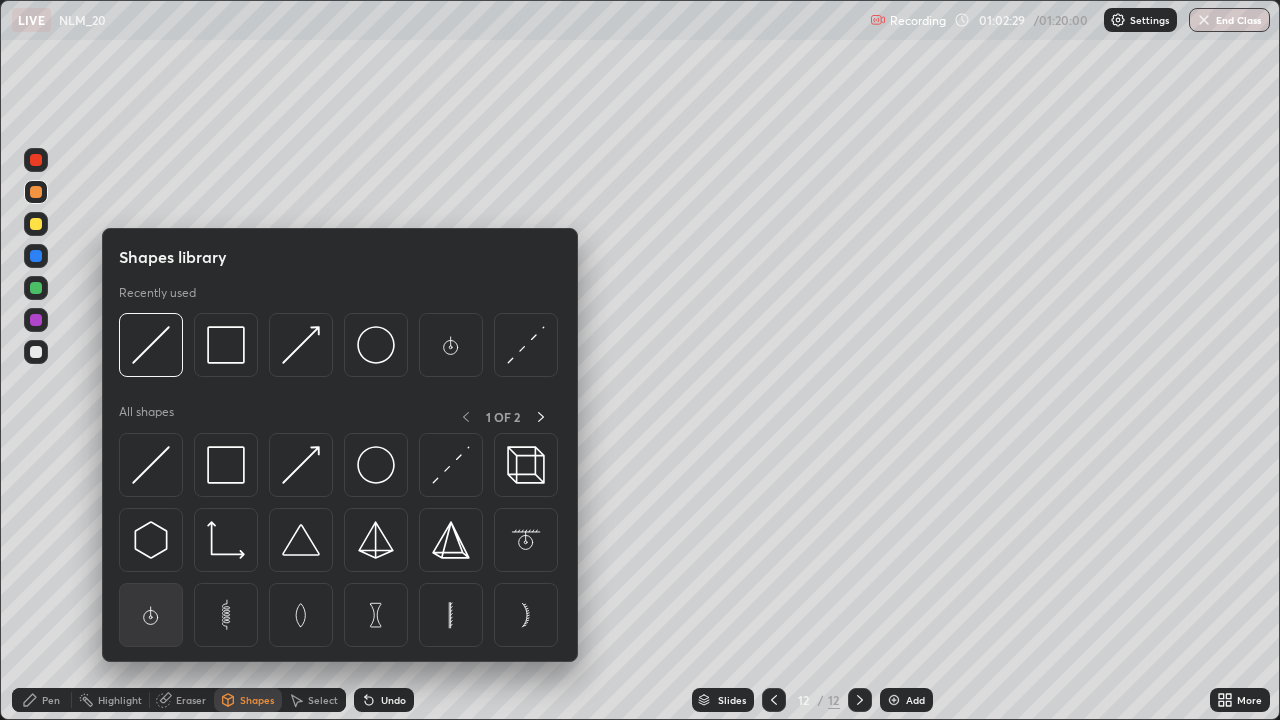 click at bounding box center (151, 615) 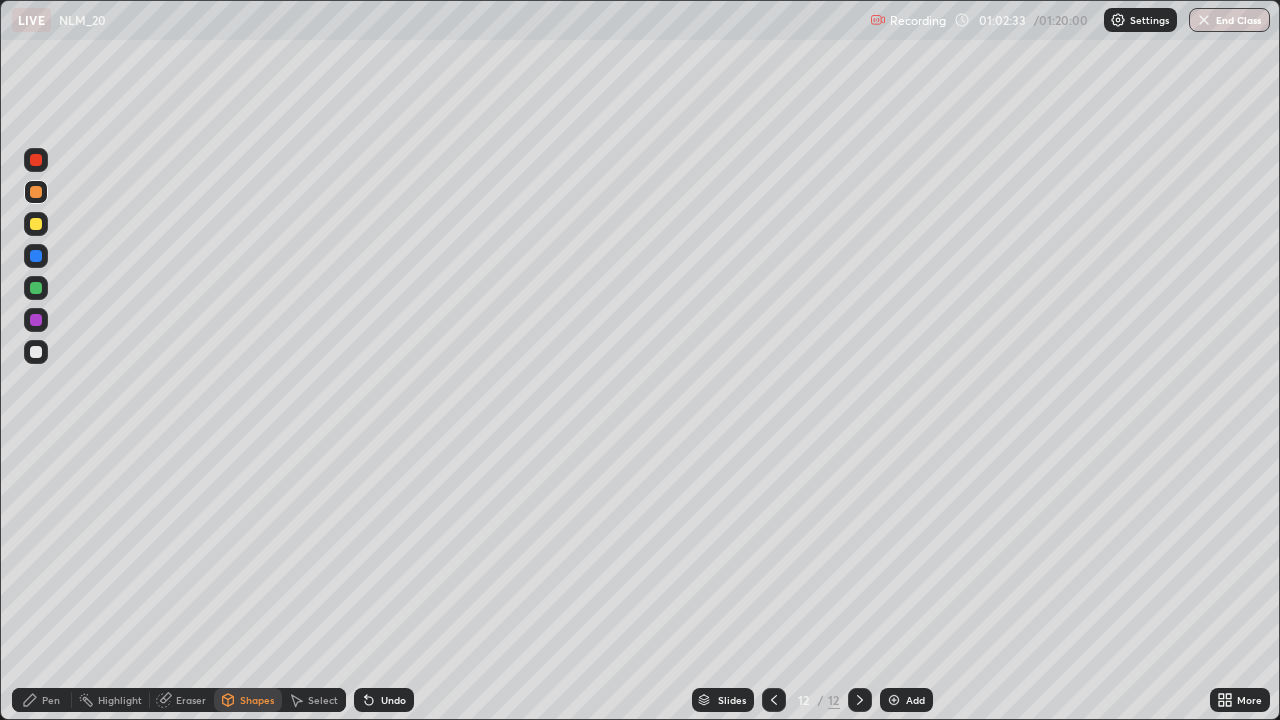 click on "Select" at bounding box center (314, 700) 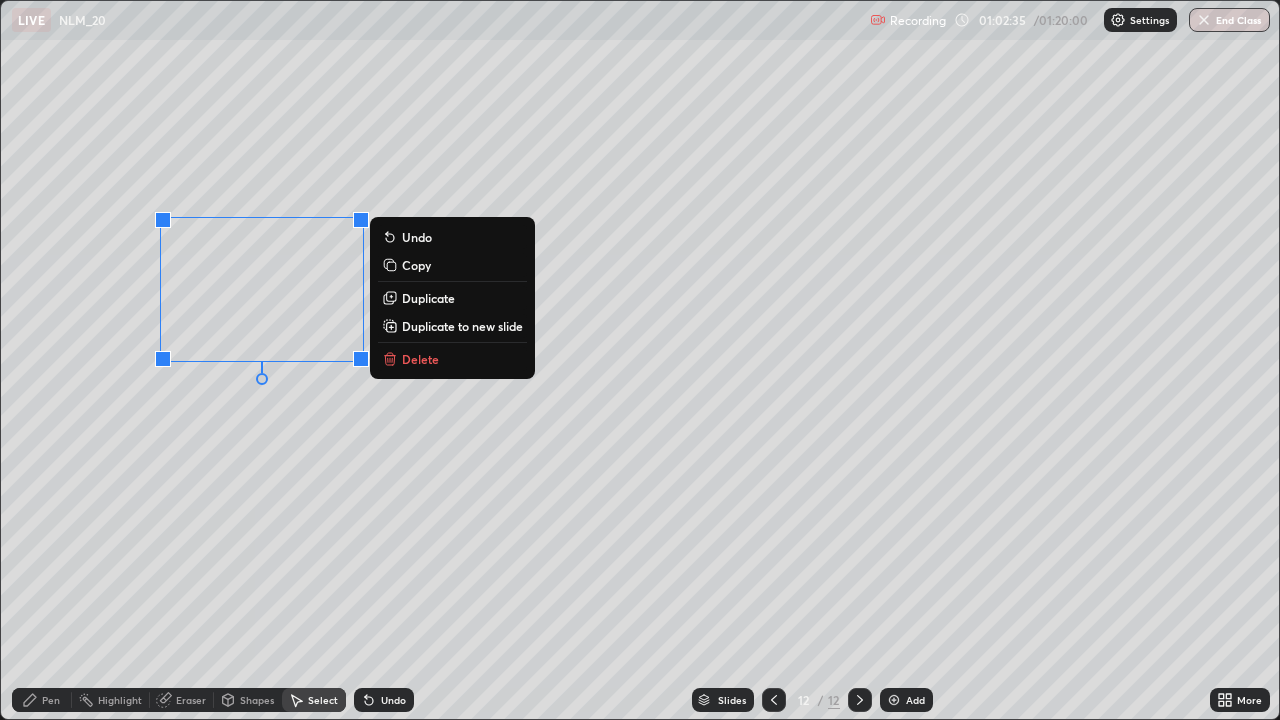 click on "0 ° Undo Copy Duplicate Duplicate to new slide Delete" at bounding box center [640, 360] 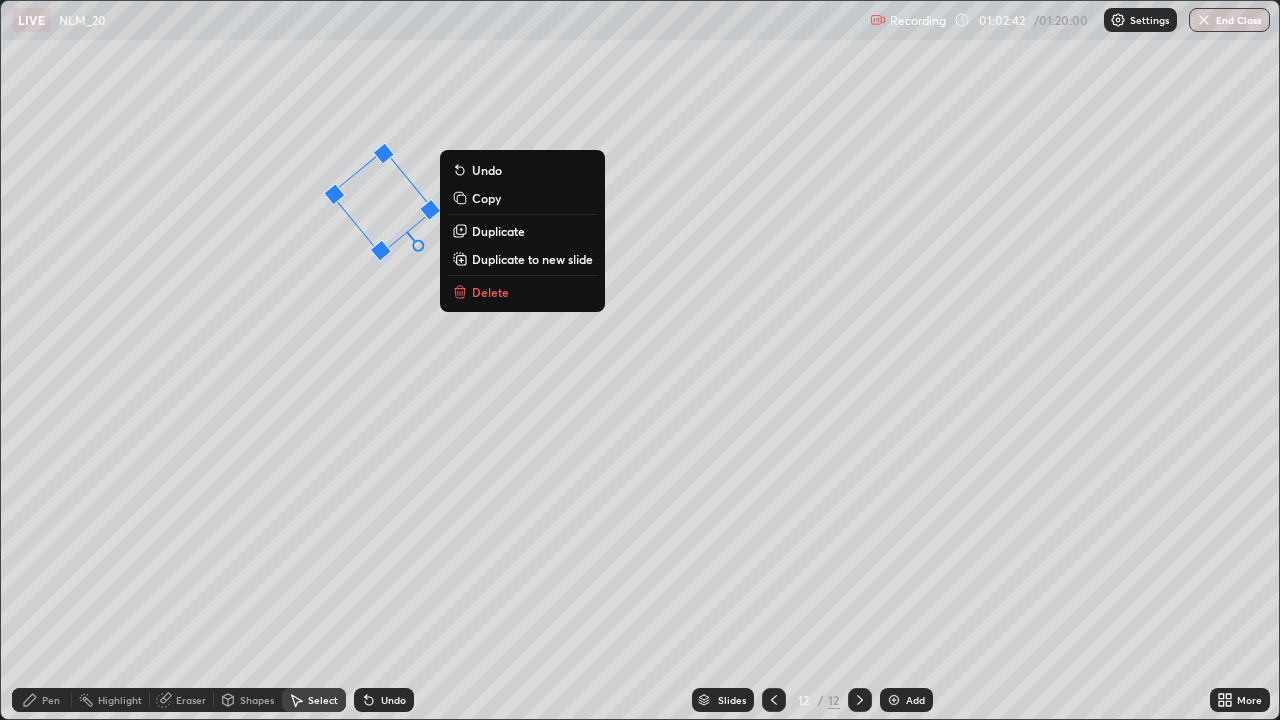 click on "130 ° Undo Copy Duplicate Duplicate to new slide Delete" at bounding box center [640, 360] 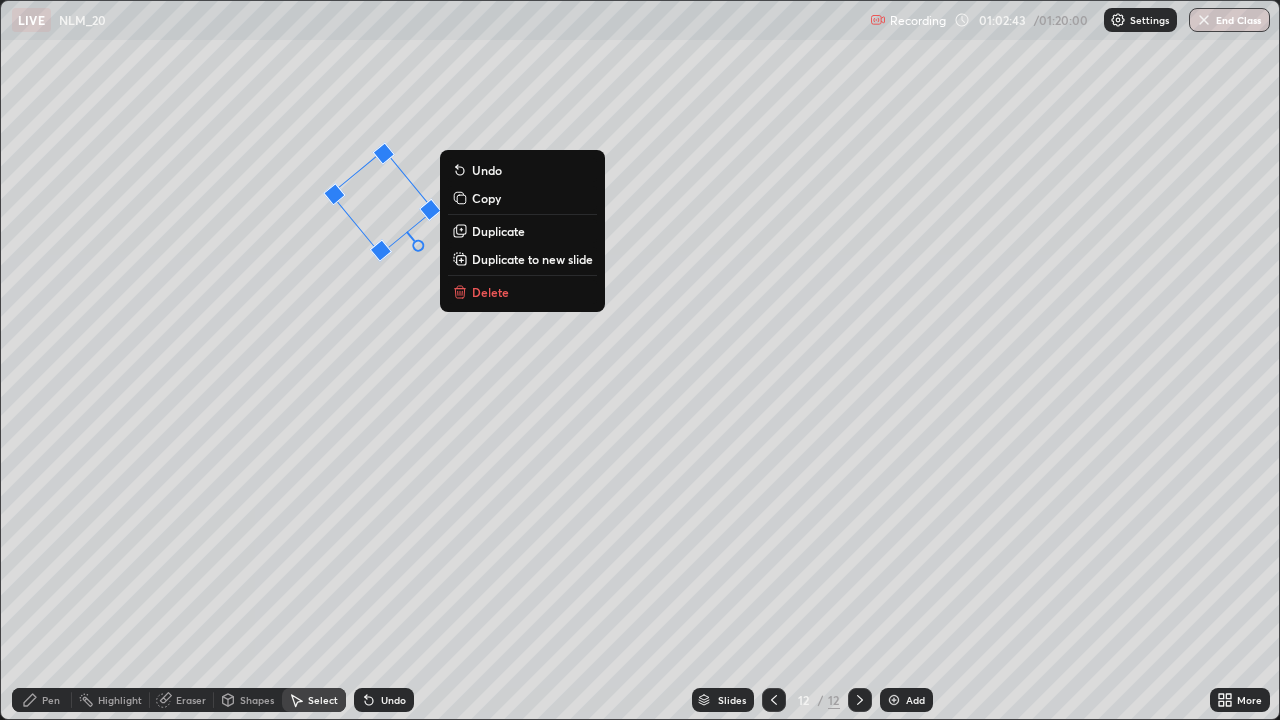 click on "Pen" at bounding box center (51, 700) 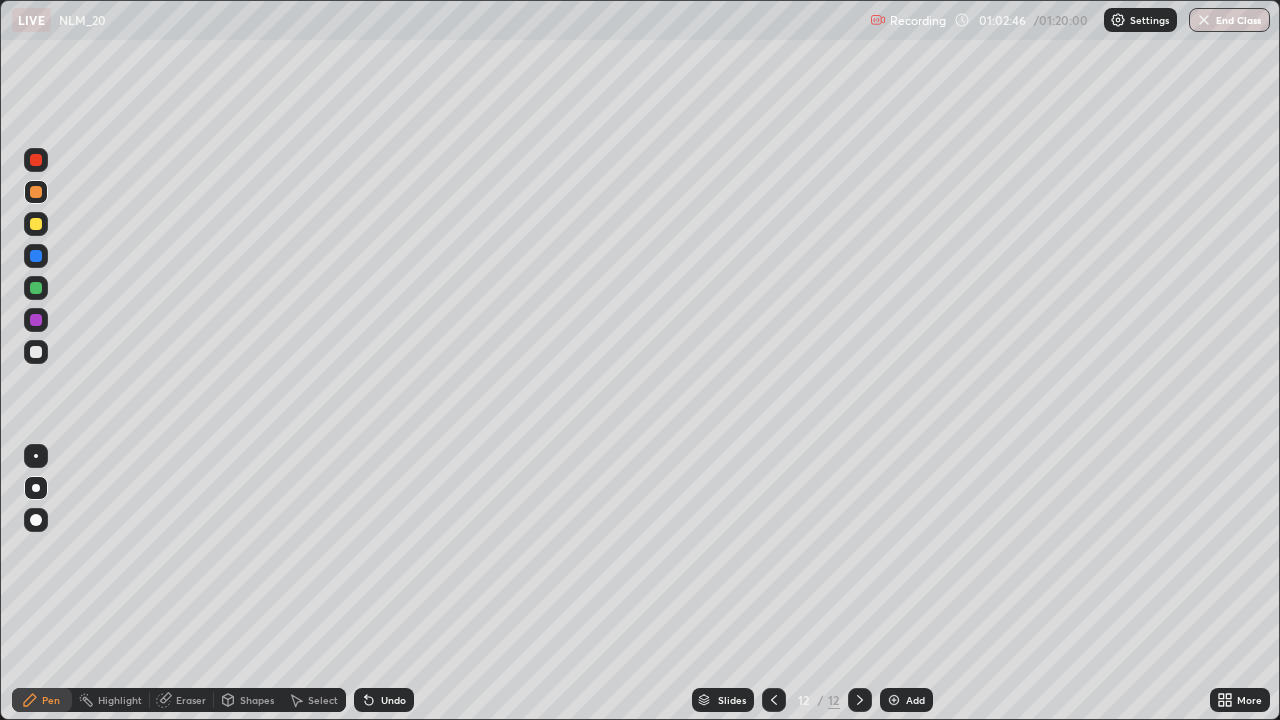 click at bounding box center [36, 288] 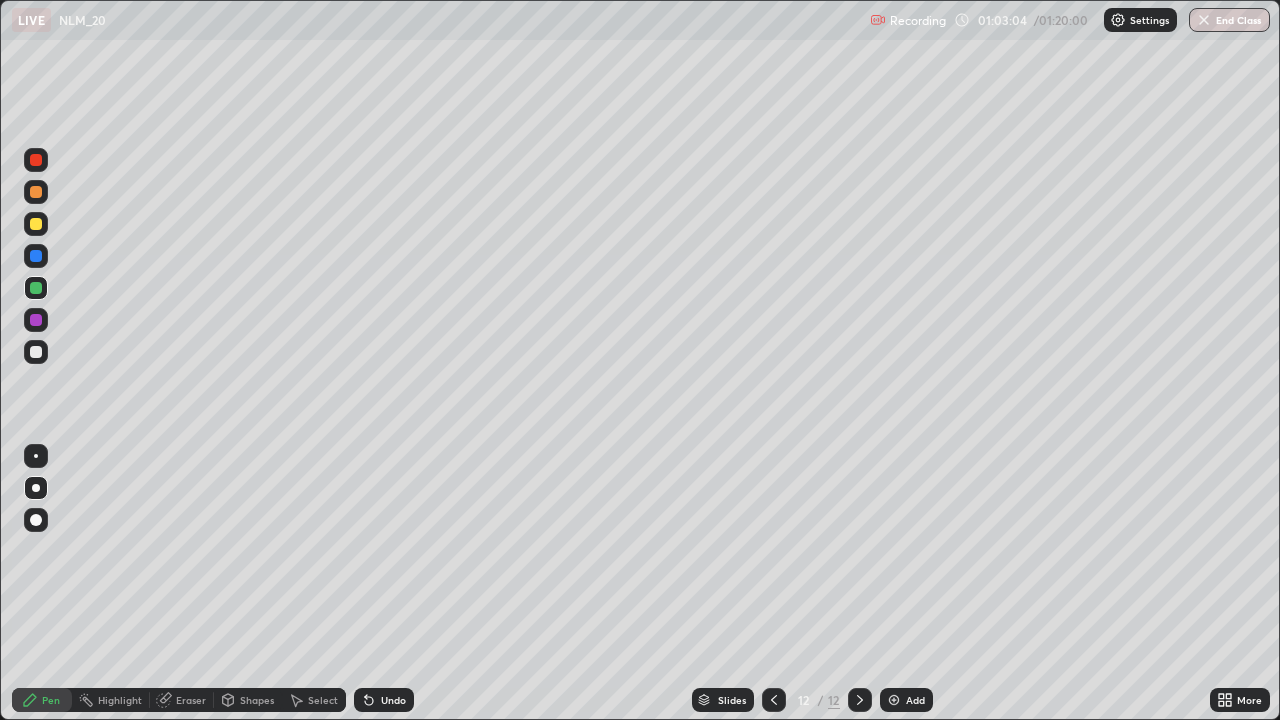 click at bounding box center (36, 192) 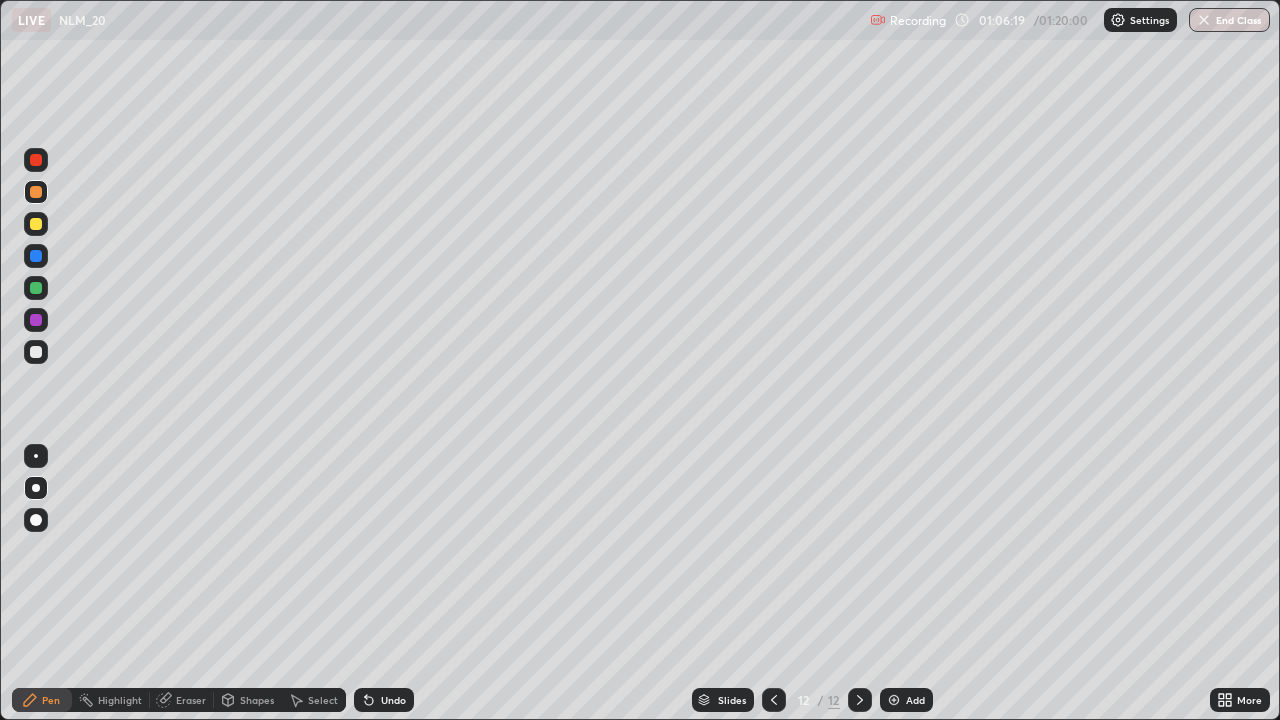 click on "Undo" at bounding box center [384, 700] 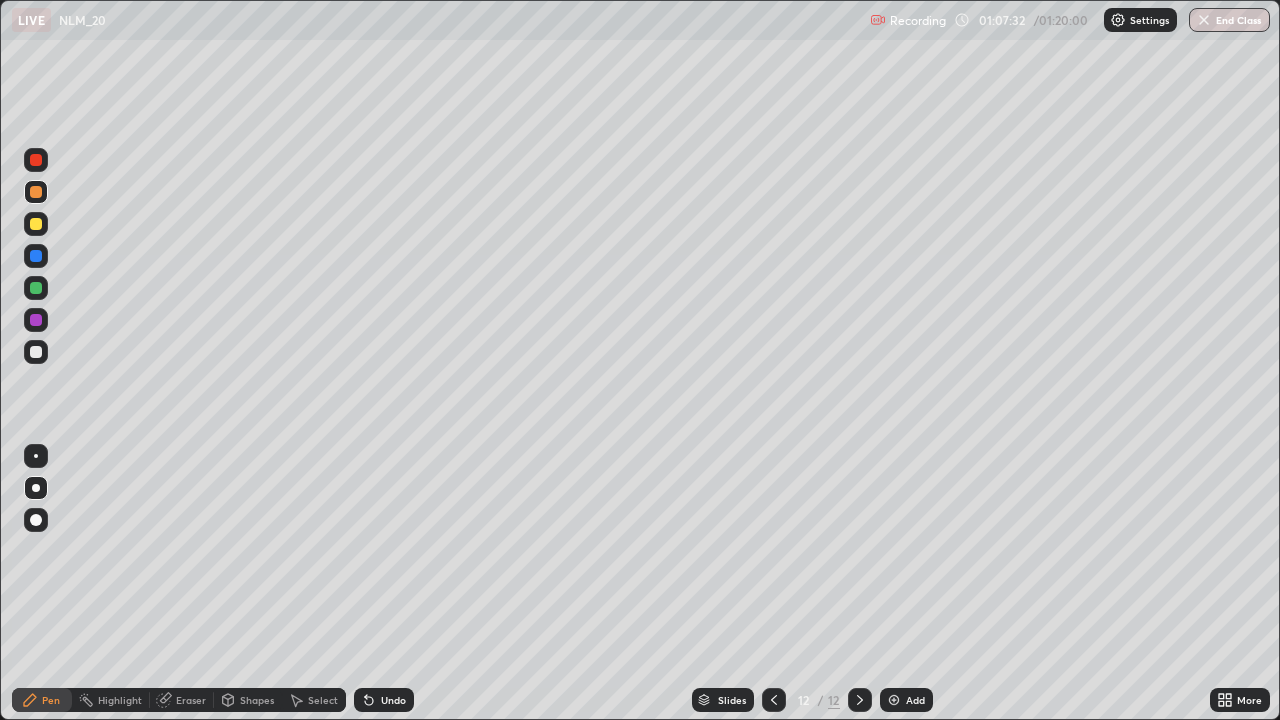 click at bounding box center (36, 288) 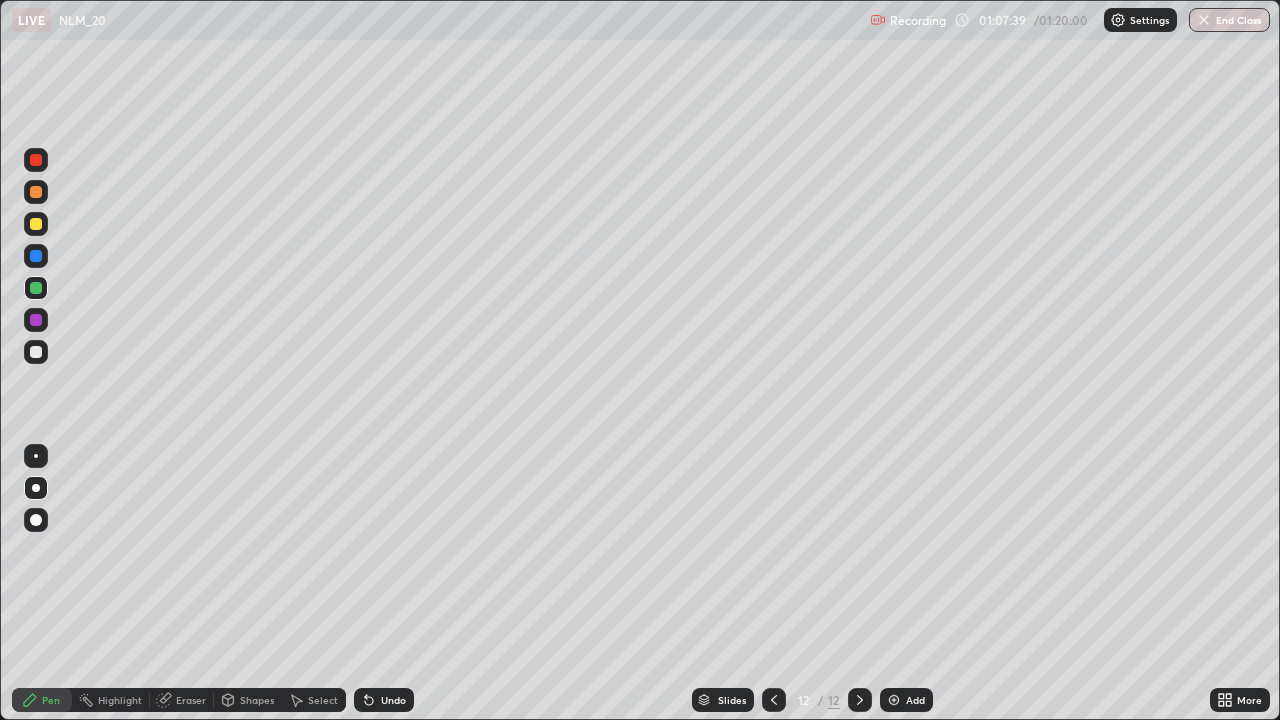 click at bounding box center (36, 352) 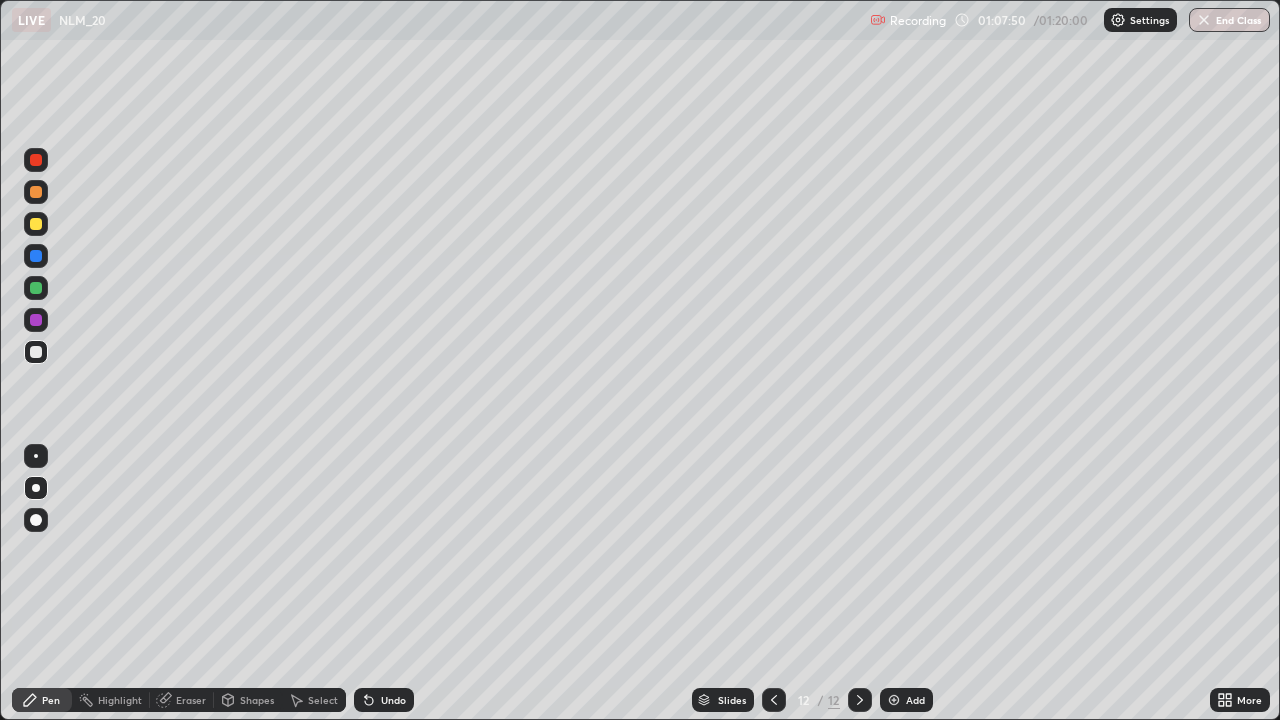 click on "Undo" at bounding box center (393, 700) 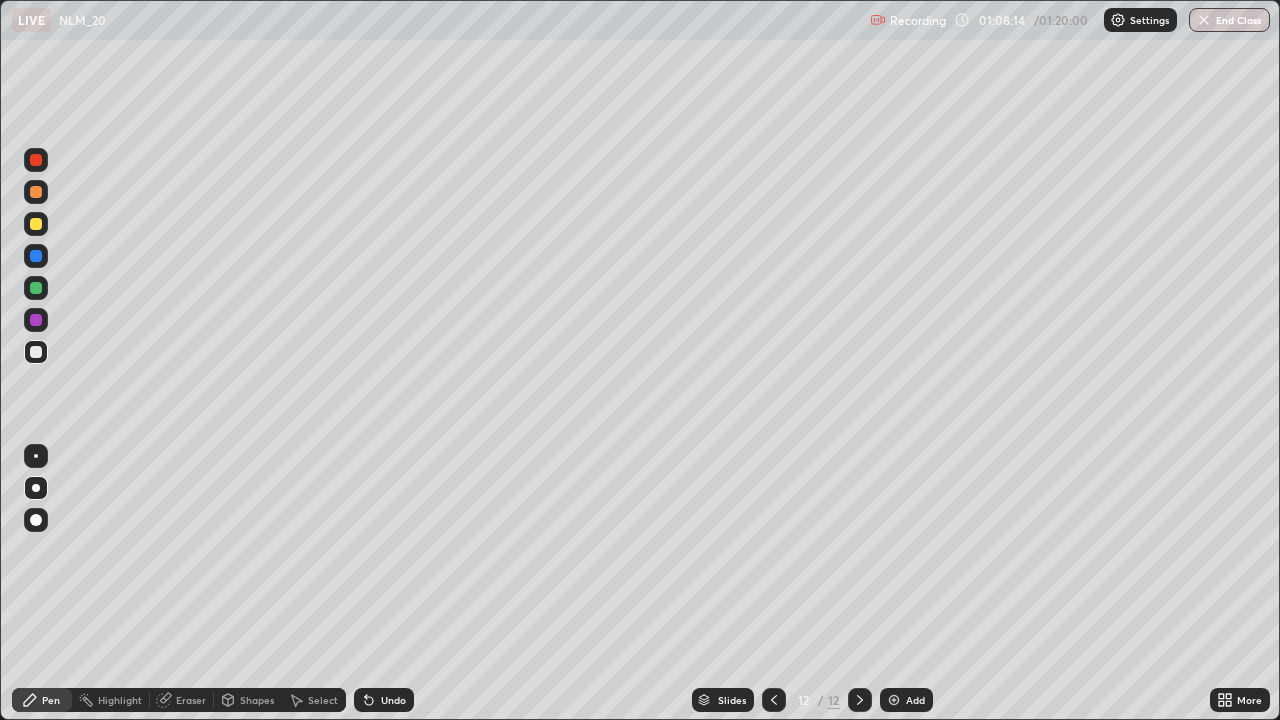 click at bounding box center [36, 160] 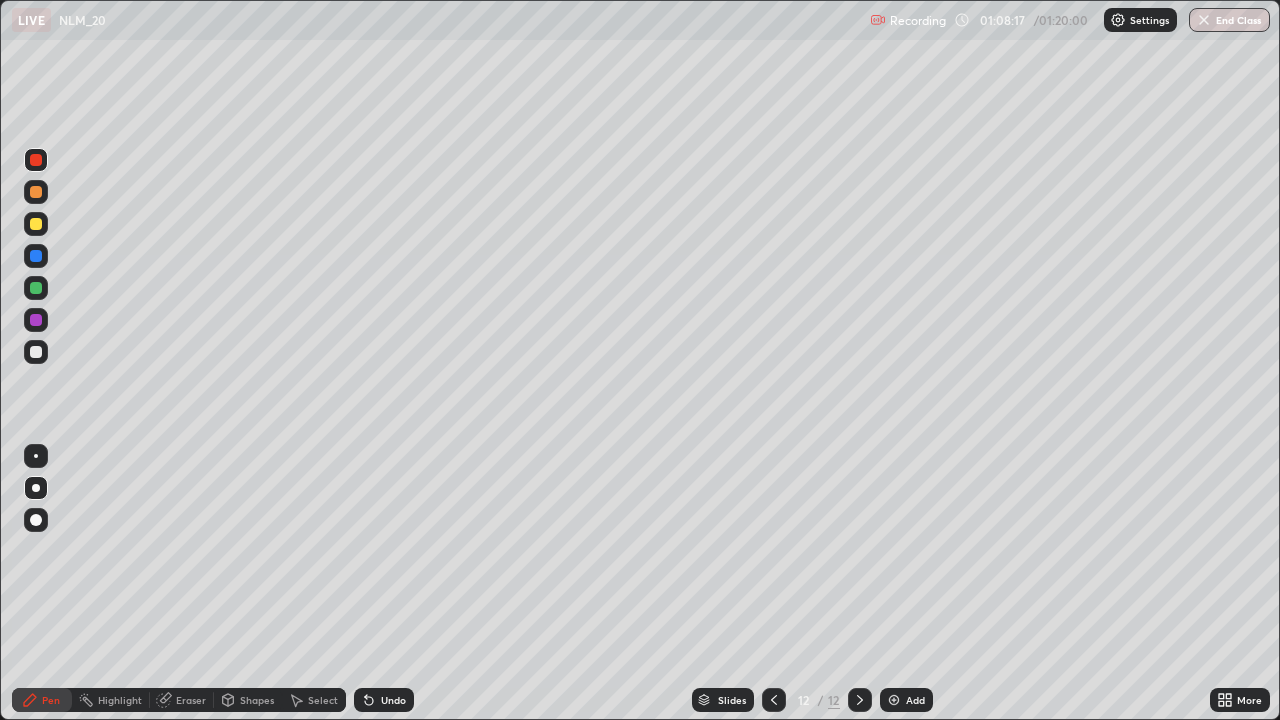 click at bounding box center [36, 352] 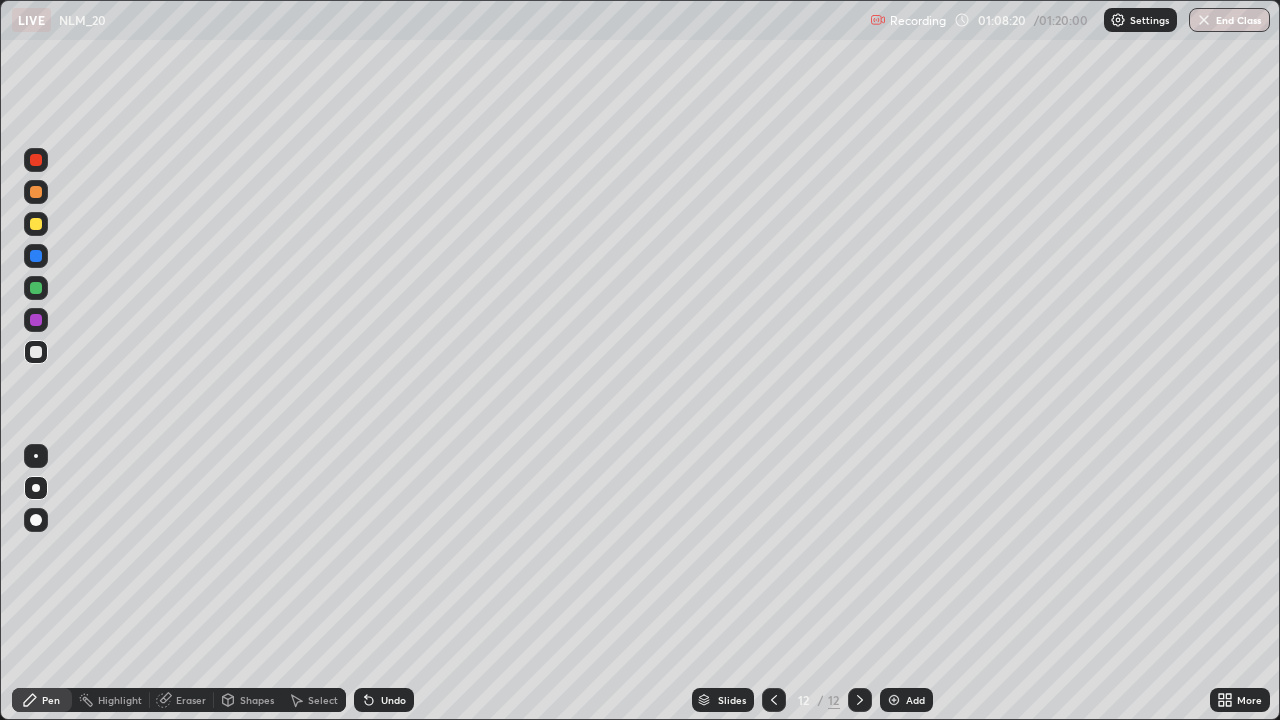 click on "Undo" at bounding box center [384, 700] 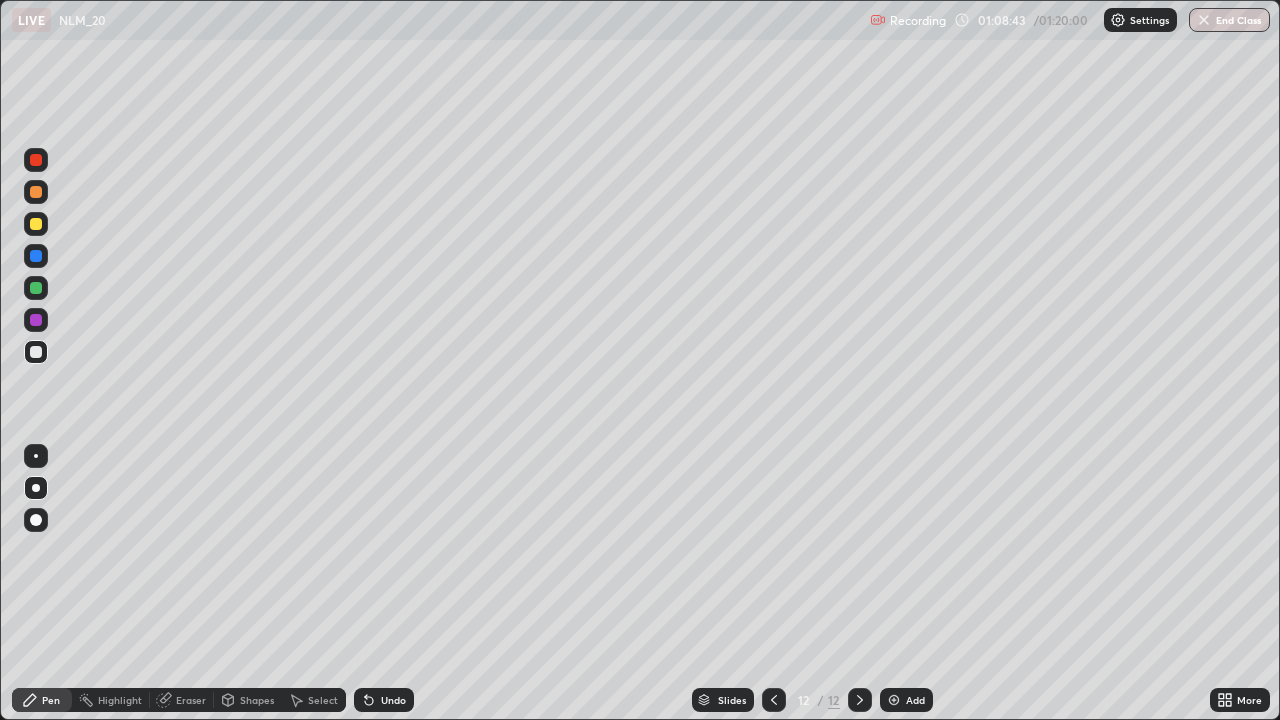 click on "Undo" at bounding box center [393, 700] 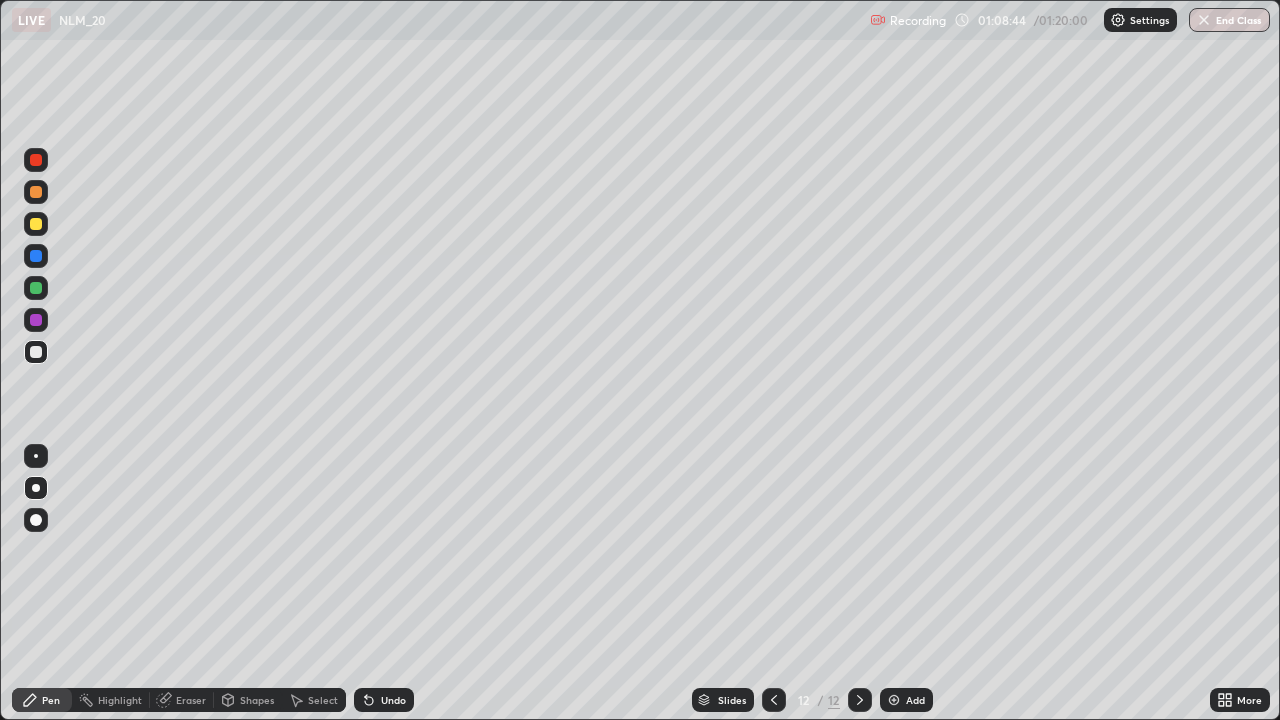 click on "Undo" at bounding box center [393, 700] 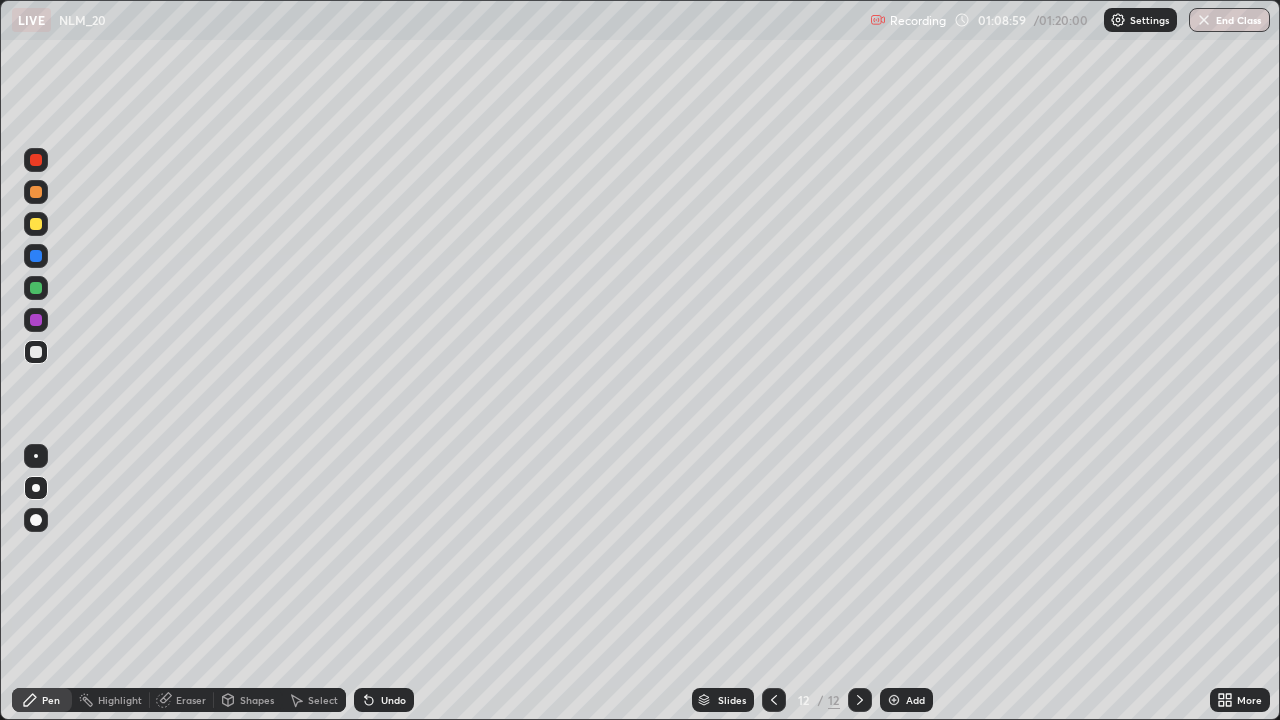 click on "Undo" at bounding box center [384, 700] 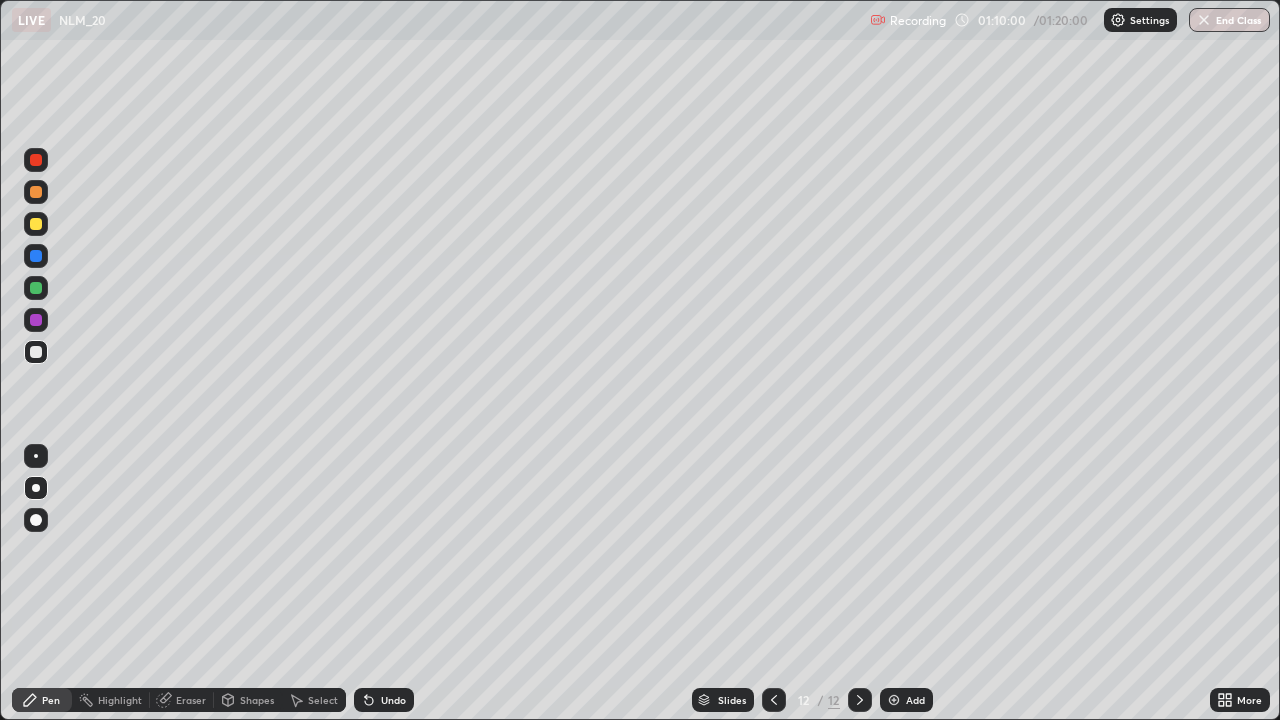 click on "Undo" at bounding box center (393, 700) 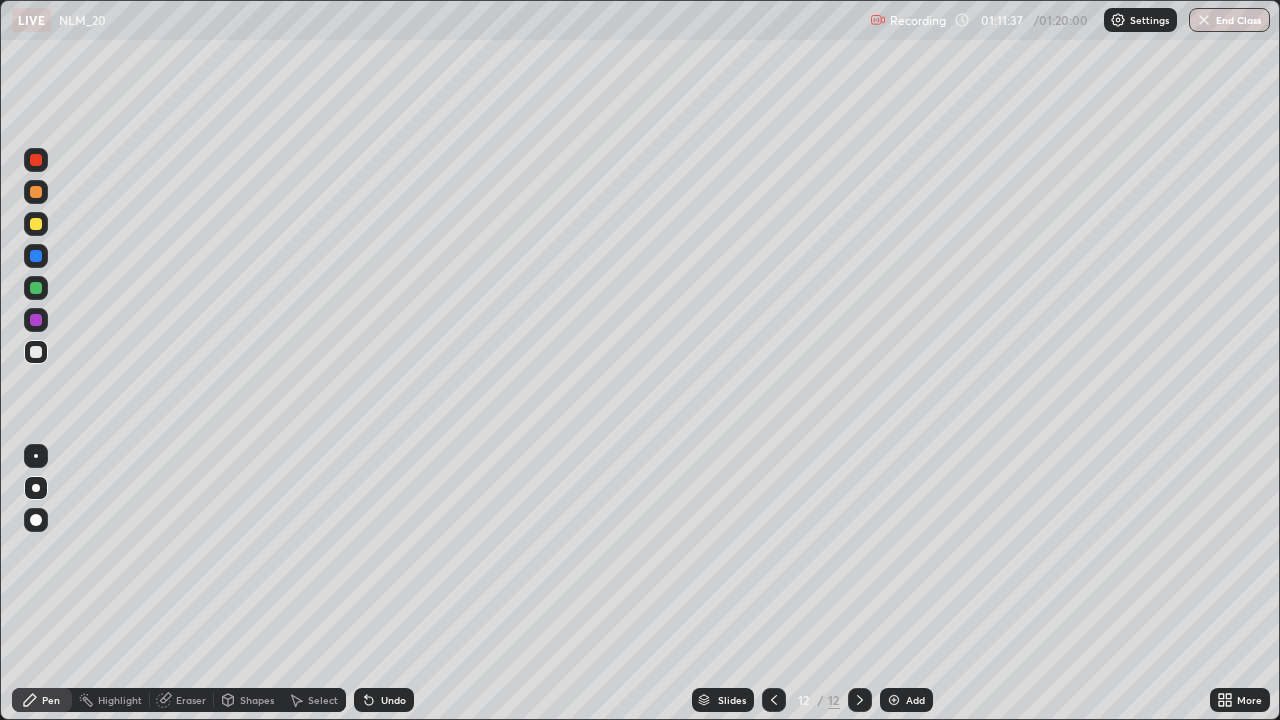 click on "Add" at bounding box center (906, 700) 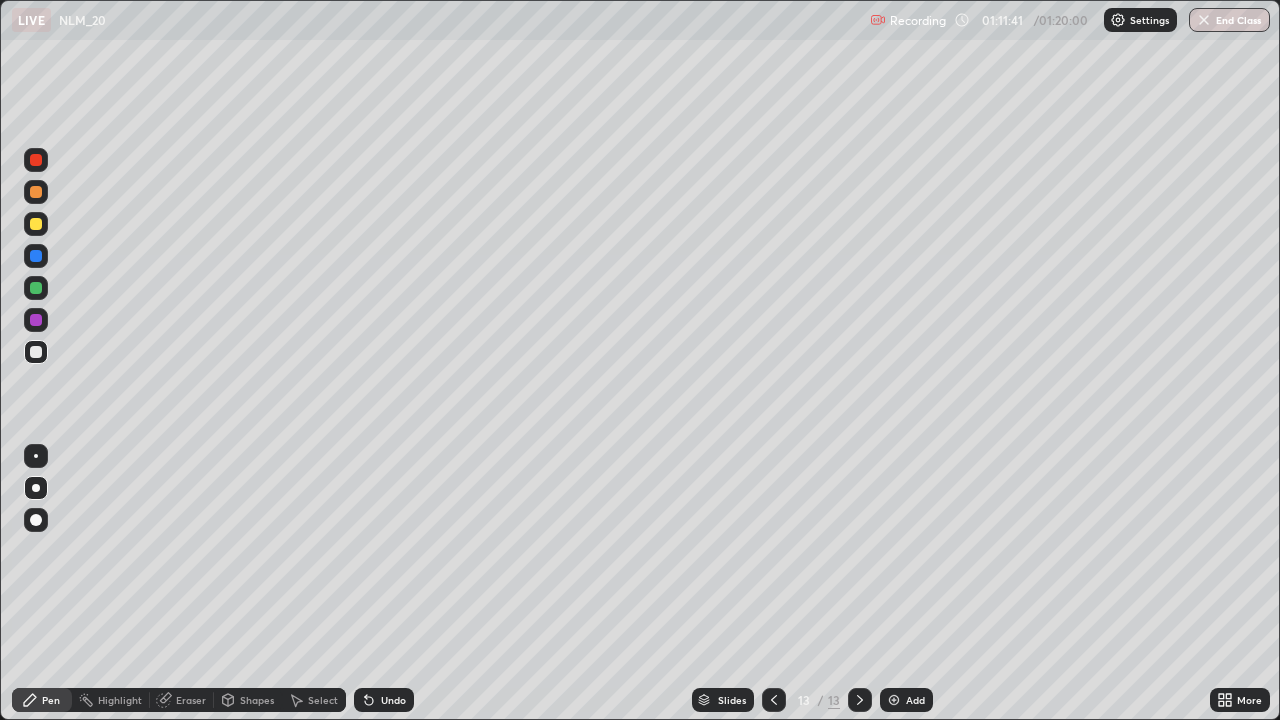 click on "Shapes" at bounding box center [257, 700] 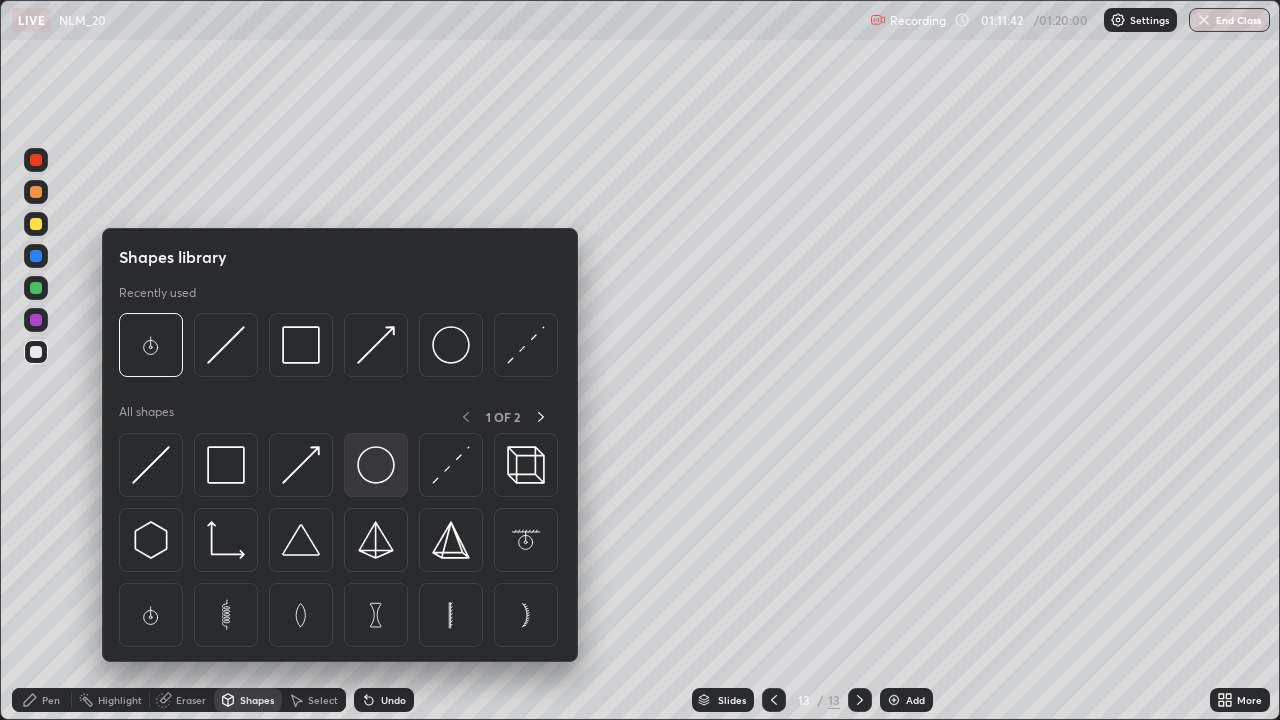 click at bounding box center (376, 465) 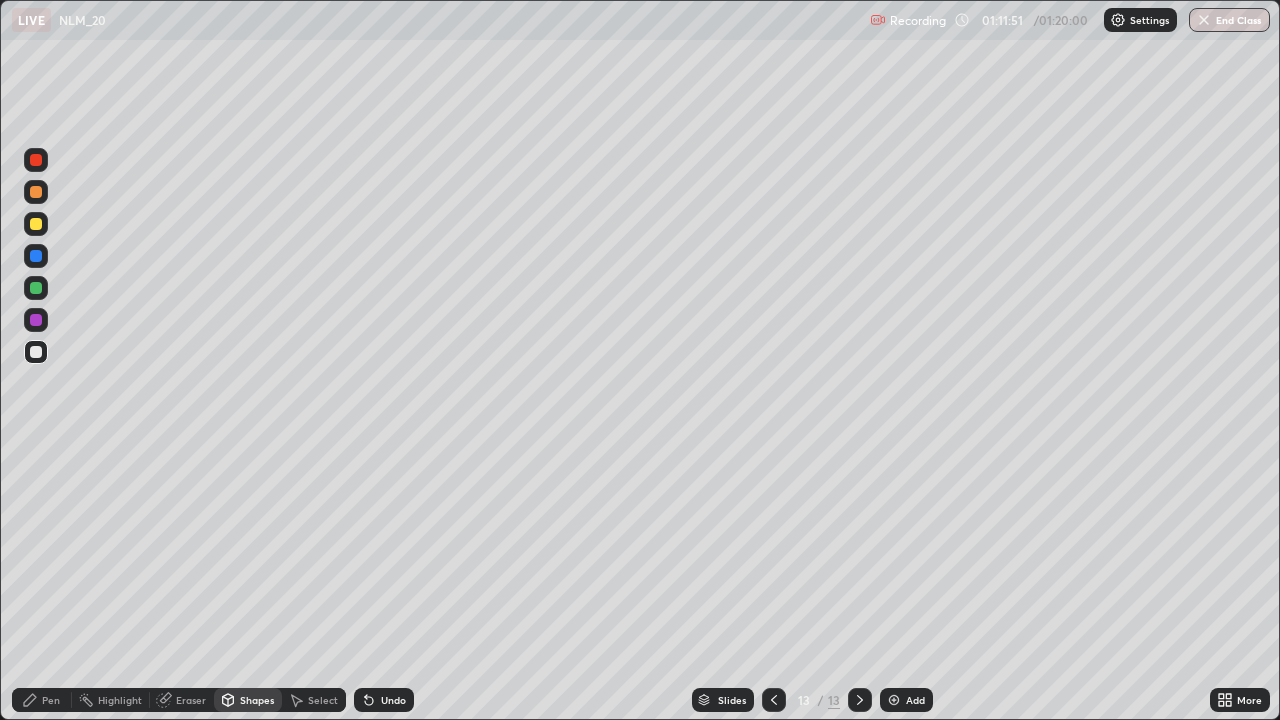click on "Shapes" at bounding box center [257, 700] 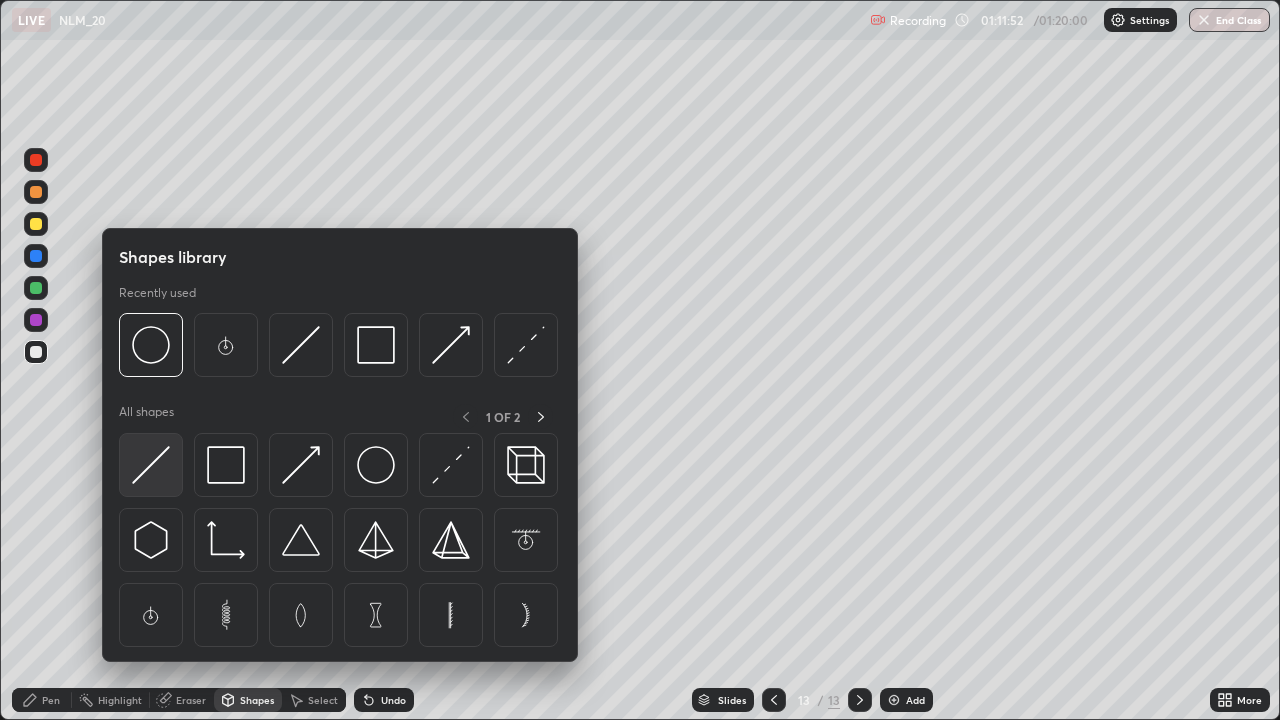 click at bounding box center (151, 465) 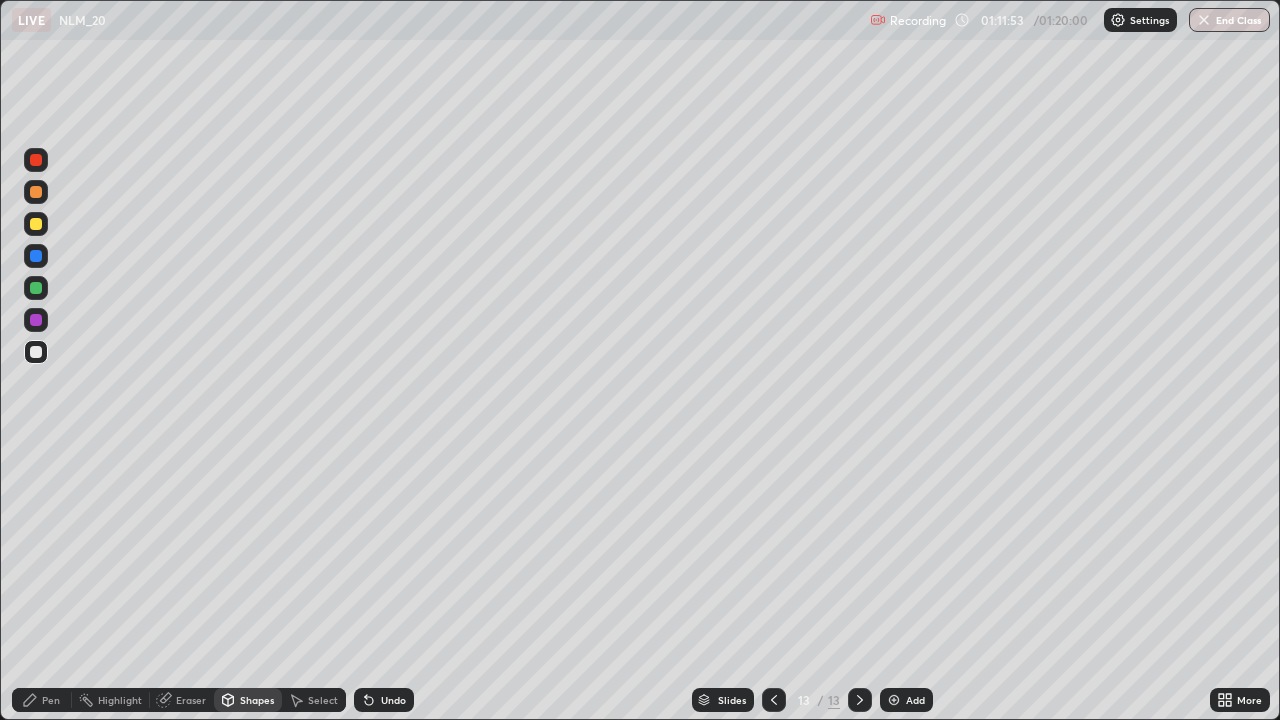 click at bounding box center [36, 256] 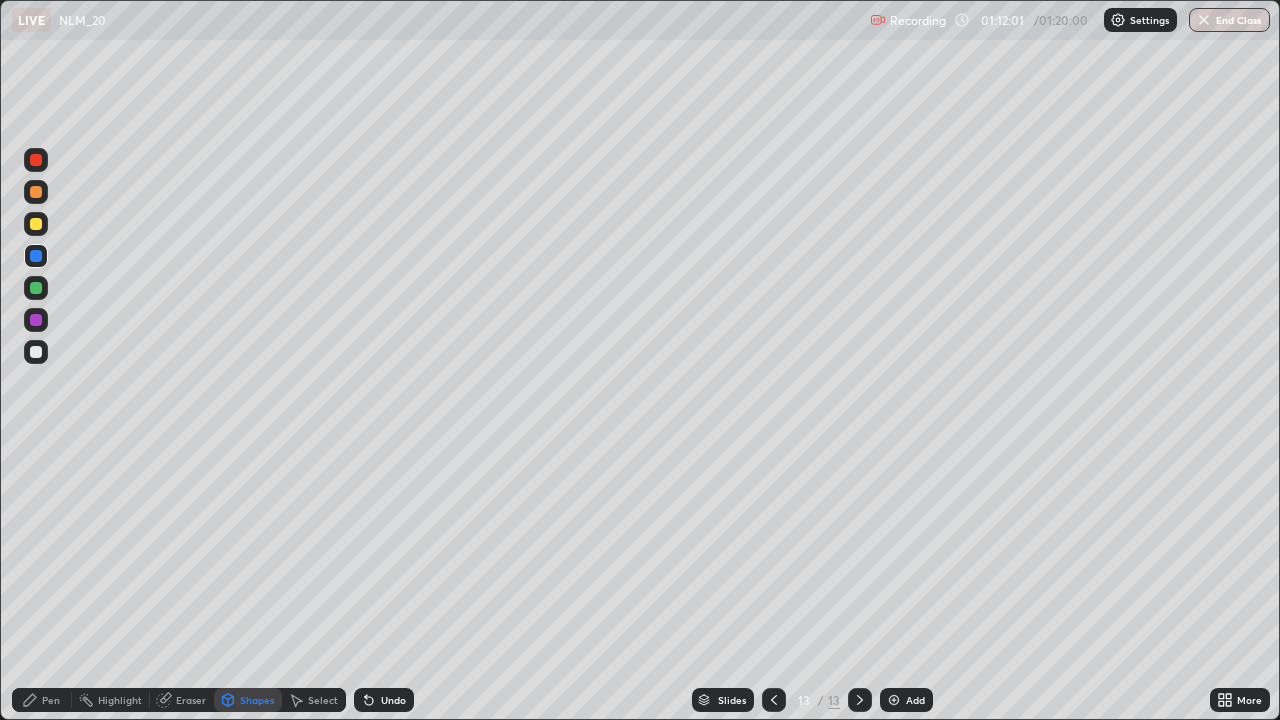 click on "Pen" at bounding box center (51, 700) 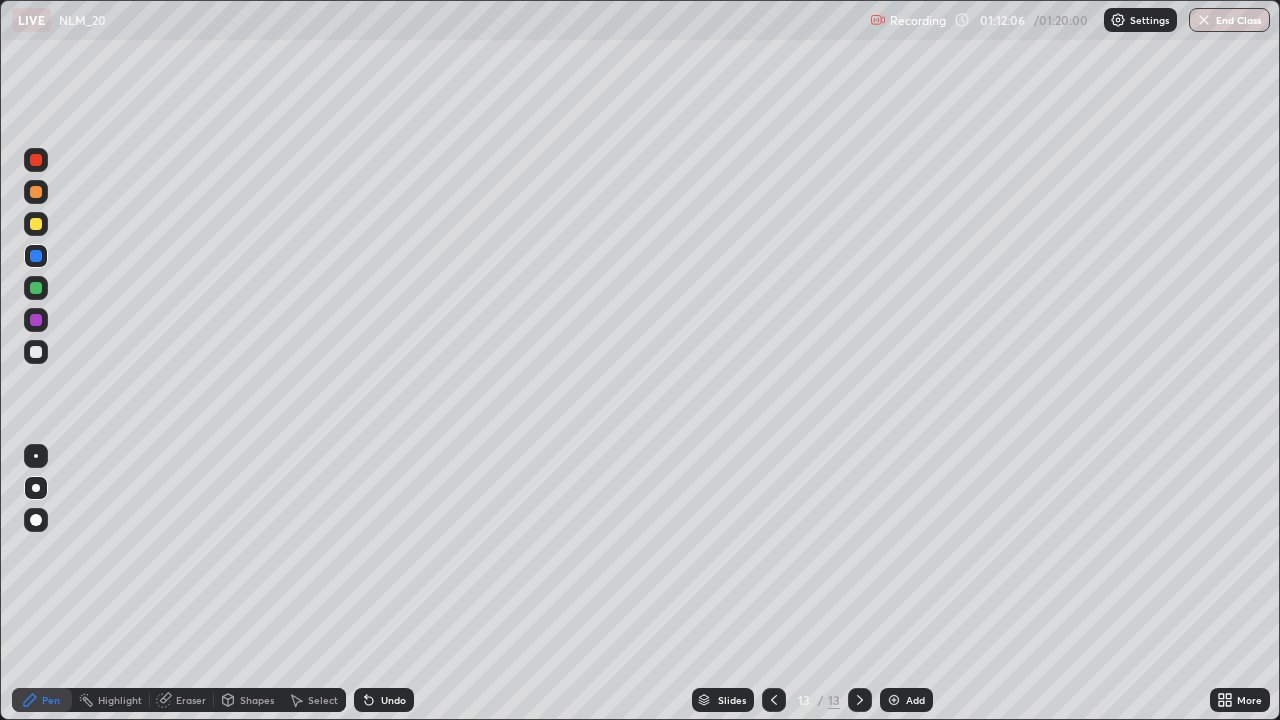 click at bounding box center [36, 160] 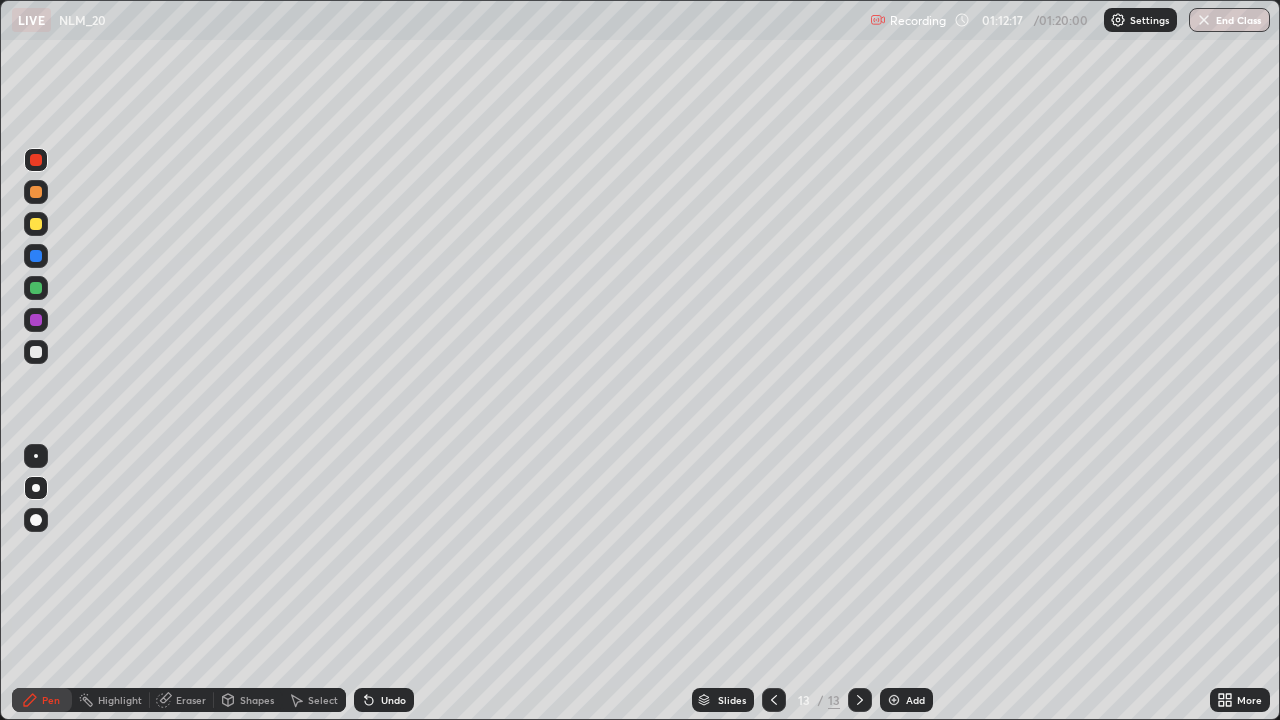 click at bounding box center [36, 224] 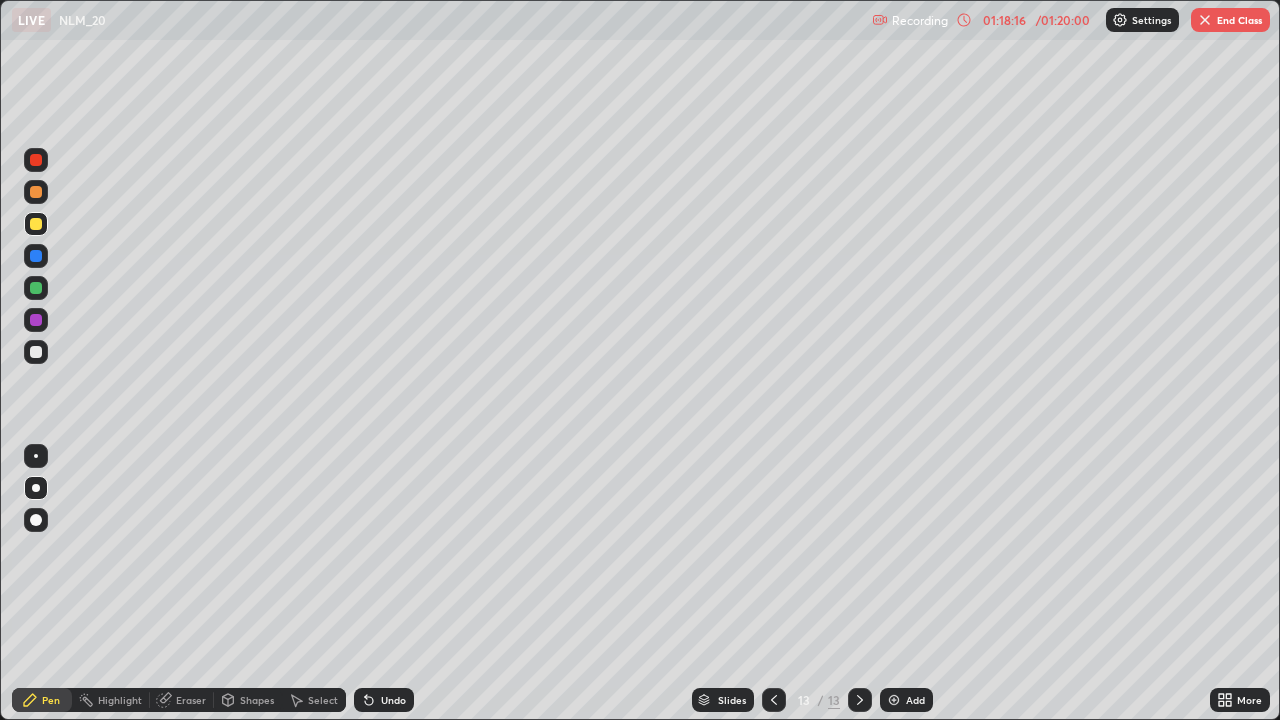 click at bounding box center (36, 288) 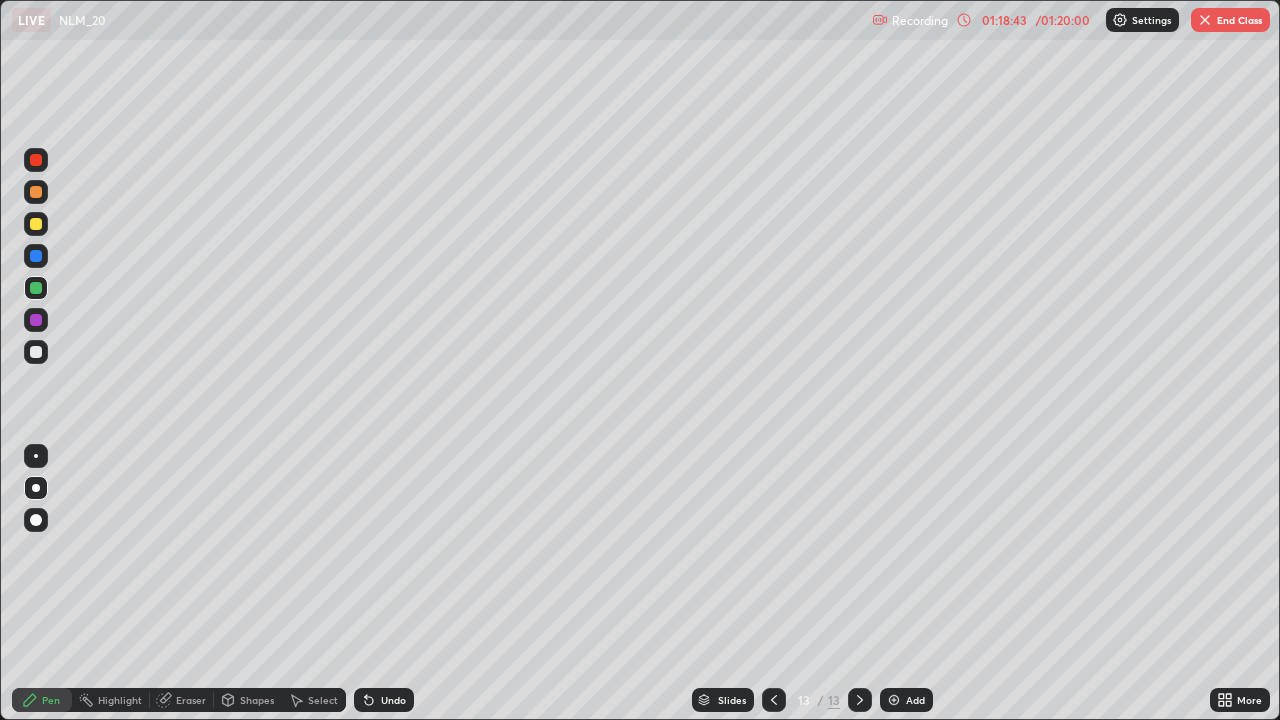 click at bounding box center [36, 192] 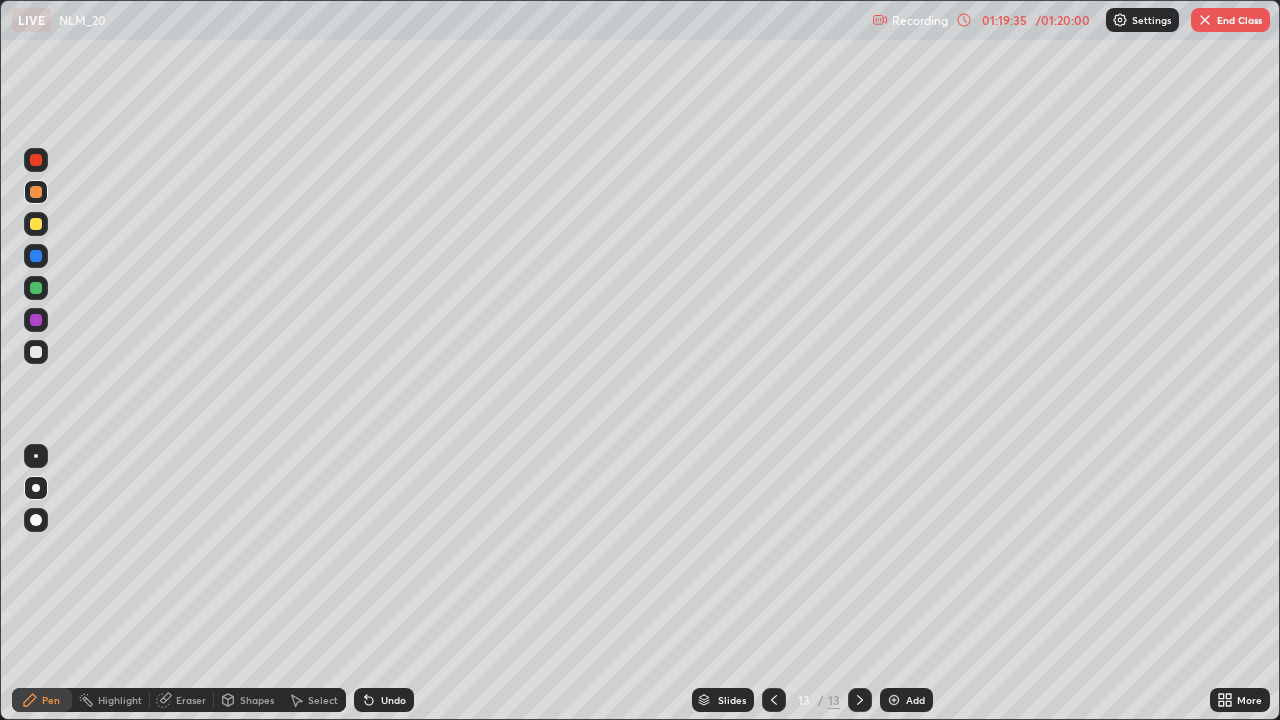 click on "Undo" at bounding box center [393, 700] 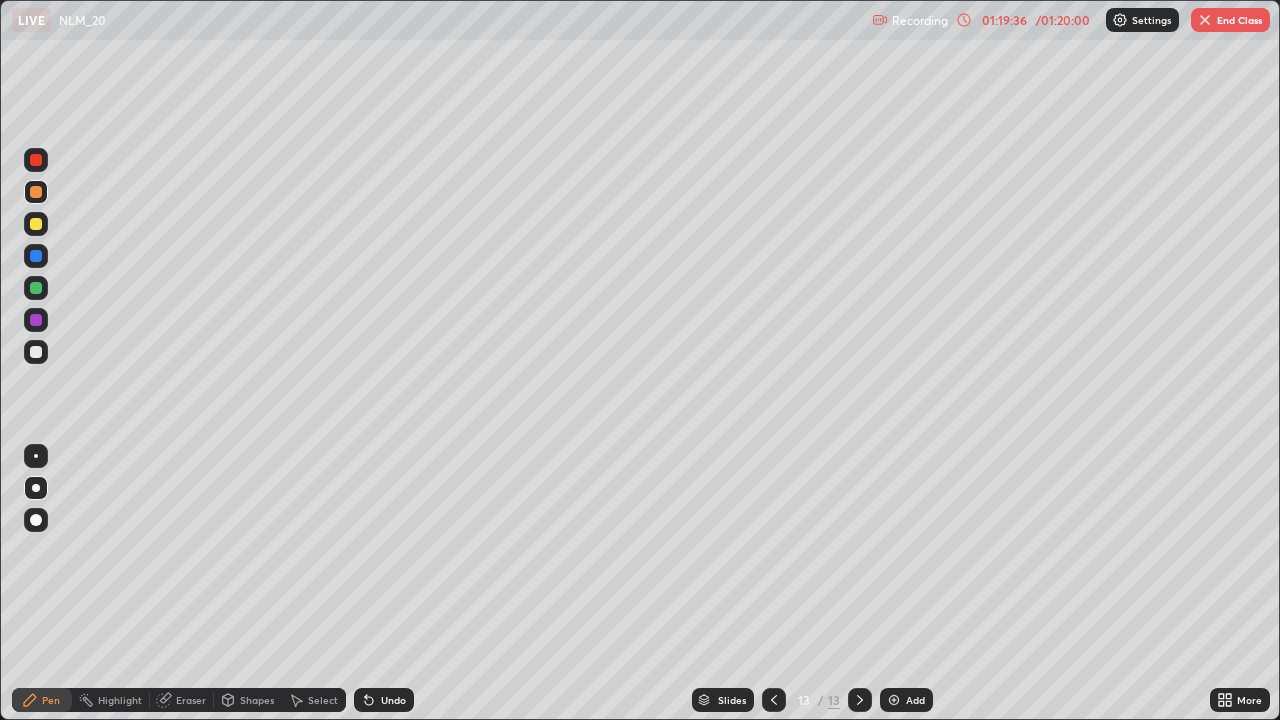 click on "Undo" at bounding box center [384, 700] 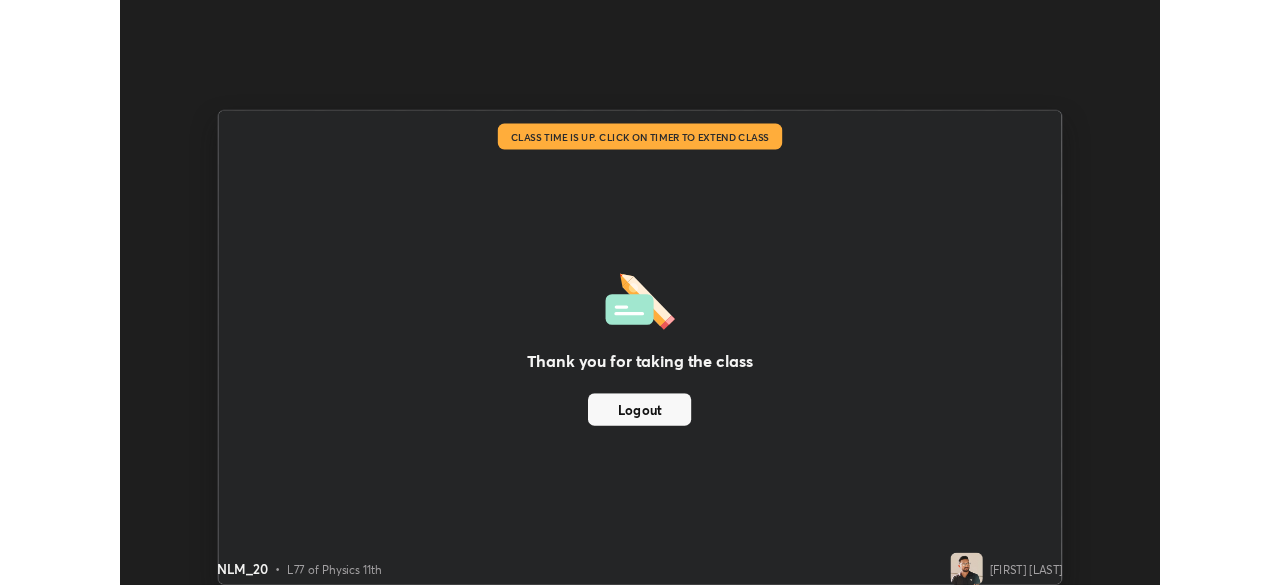 scroll, scrollTop: 585, scrollLeft: 1280, axis: both 